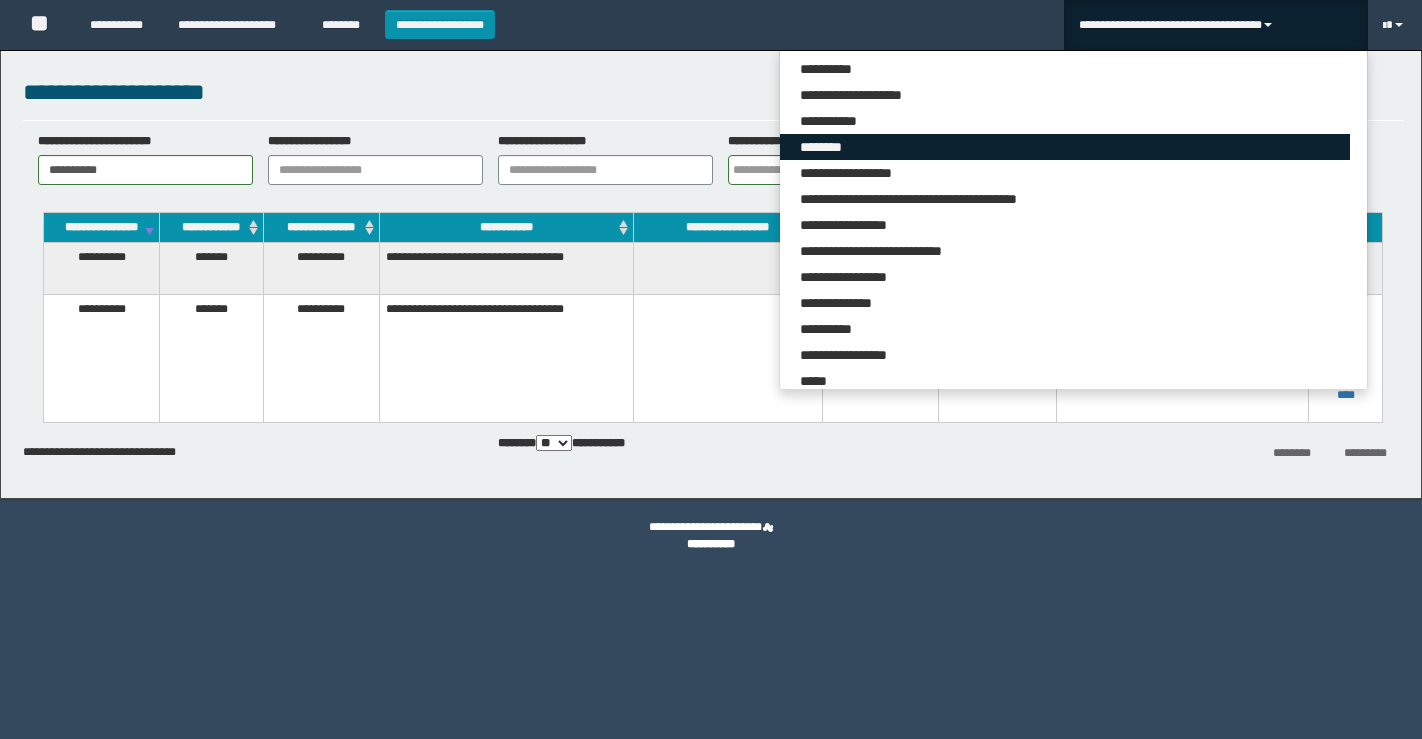 scroll, scrollTop: 0, scrollLeft: 0, axis: both 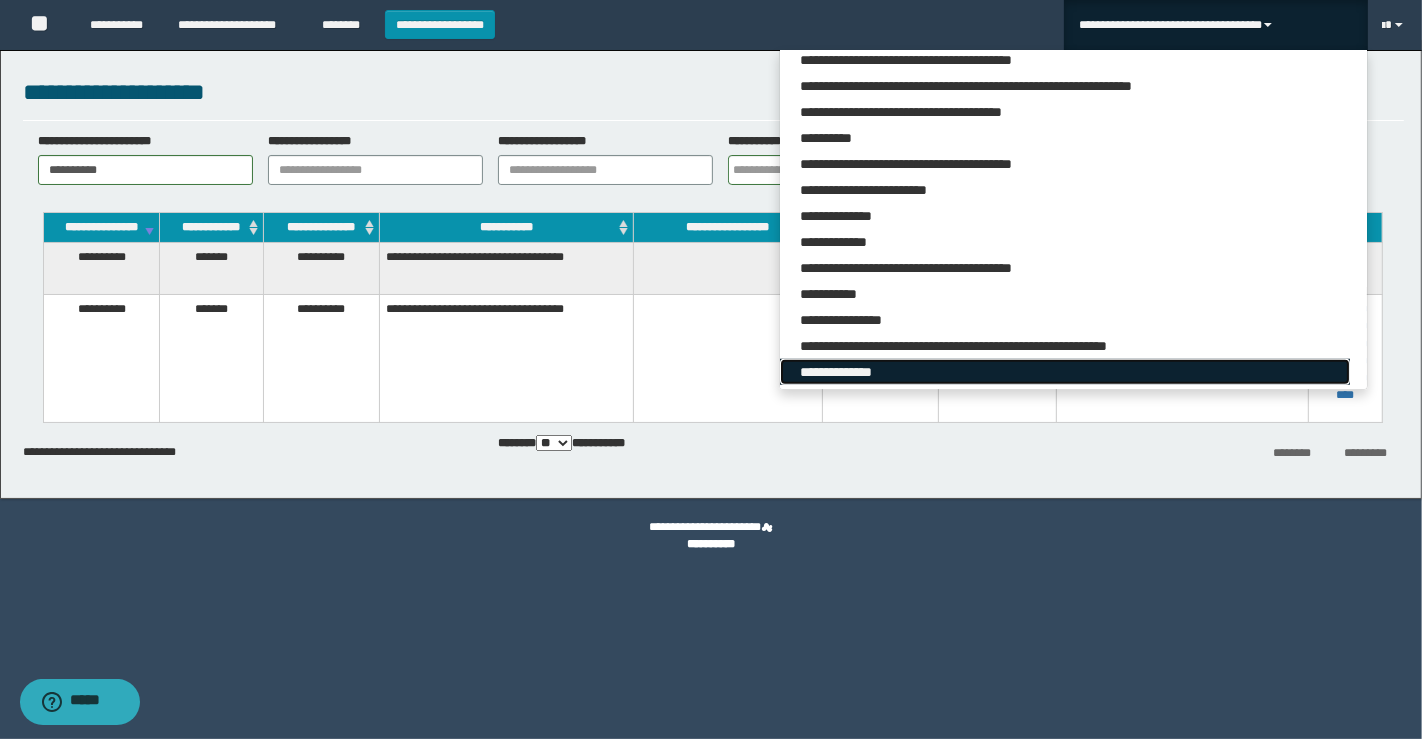 click on "**********" at bounding box center (1065, 372) 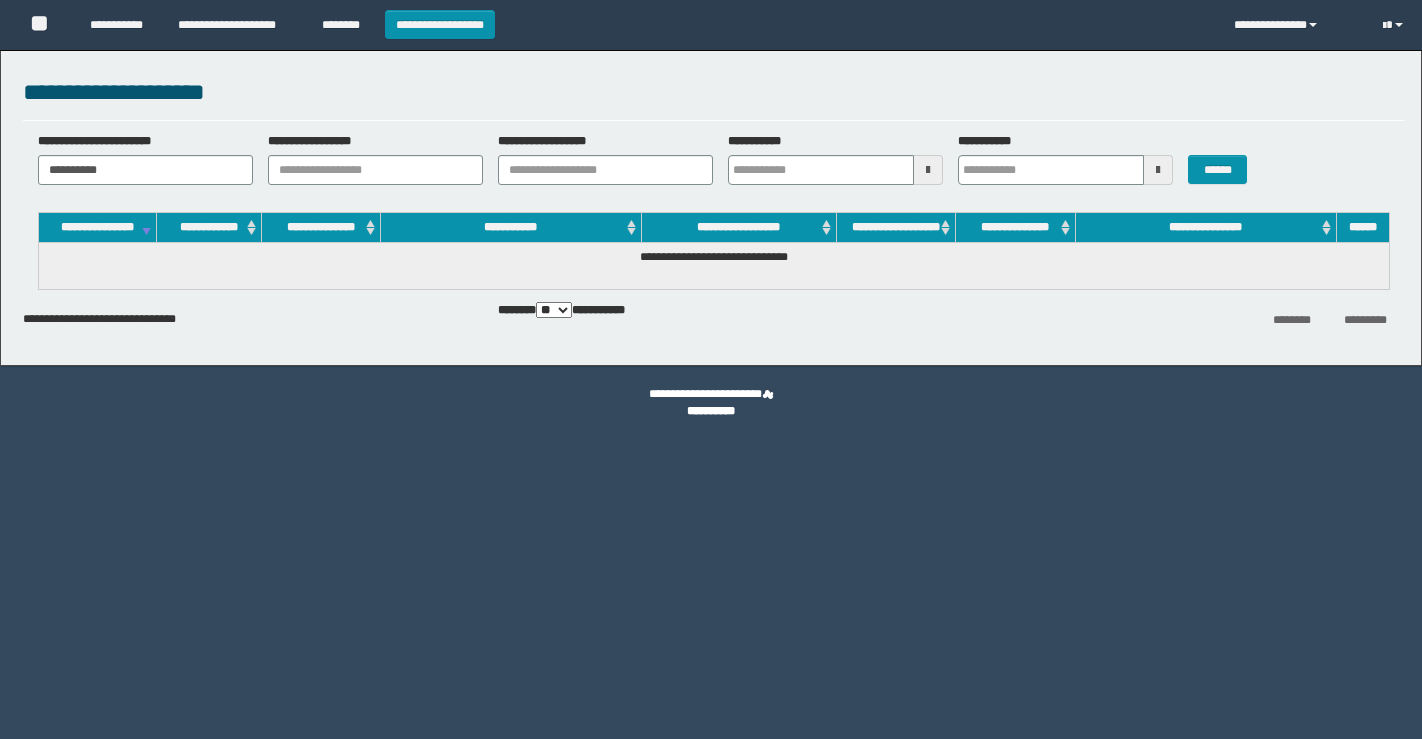scroll, scrollTop: 0, scrollLeft: 0, axis: both 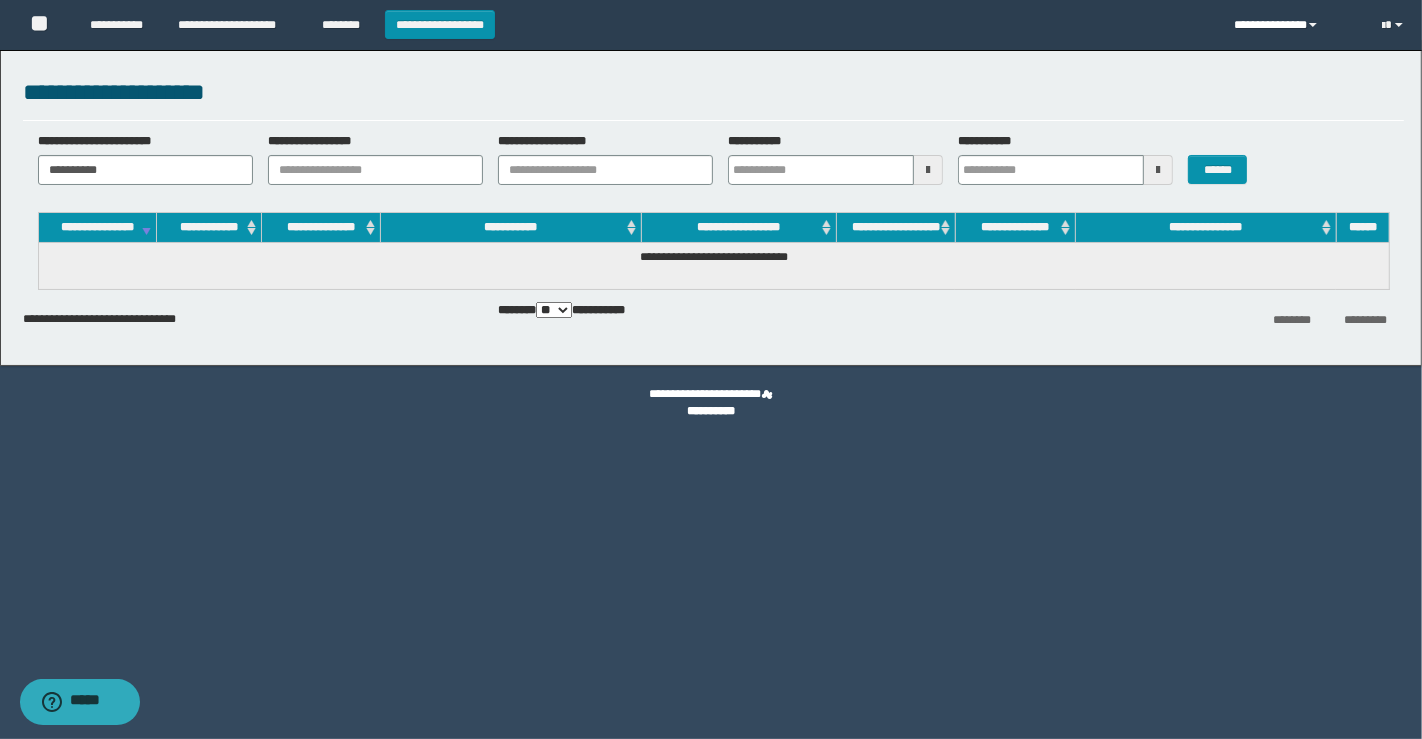 click on "**********" at bounding box center [1293, 25] 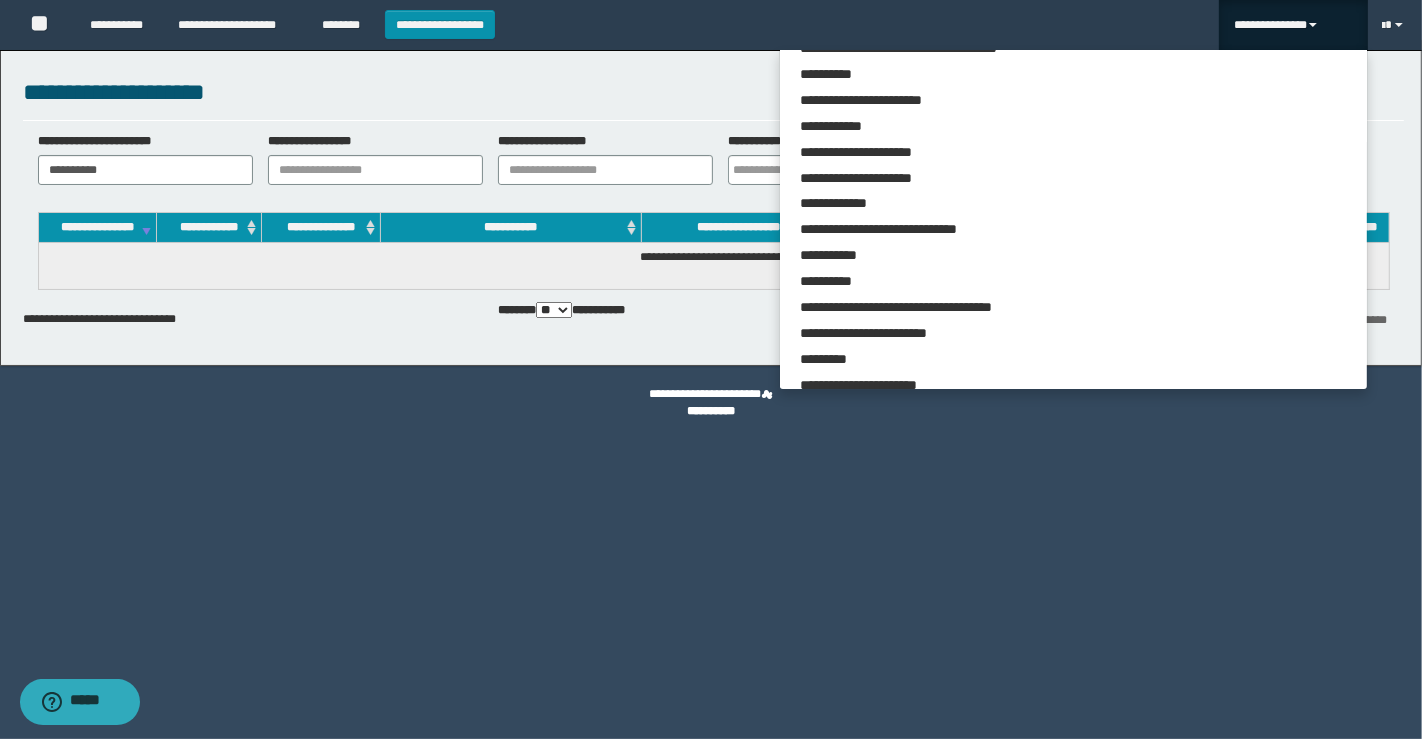 scroll, scrollTop: 654, scrollLeft: 0, axis: vertical 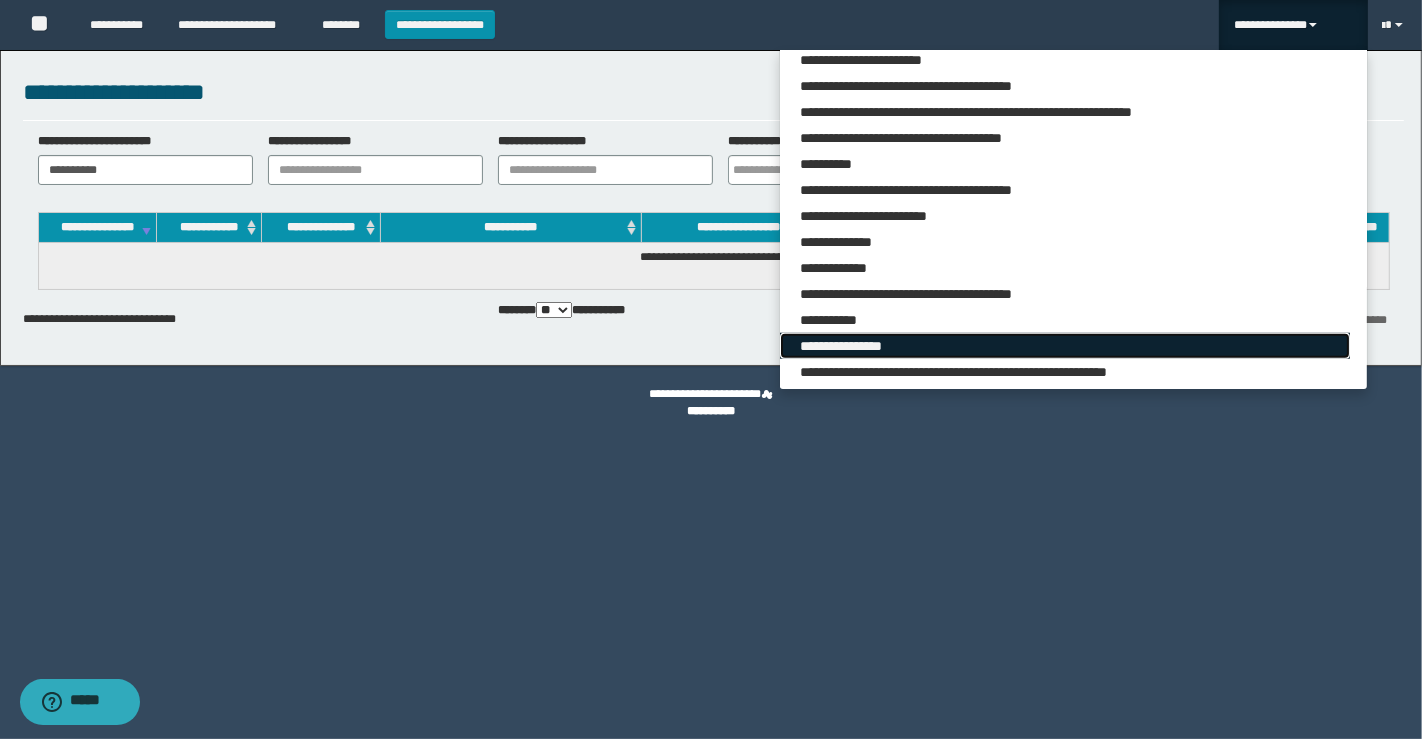 click on "**********" at bounding box center (1065, 346) 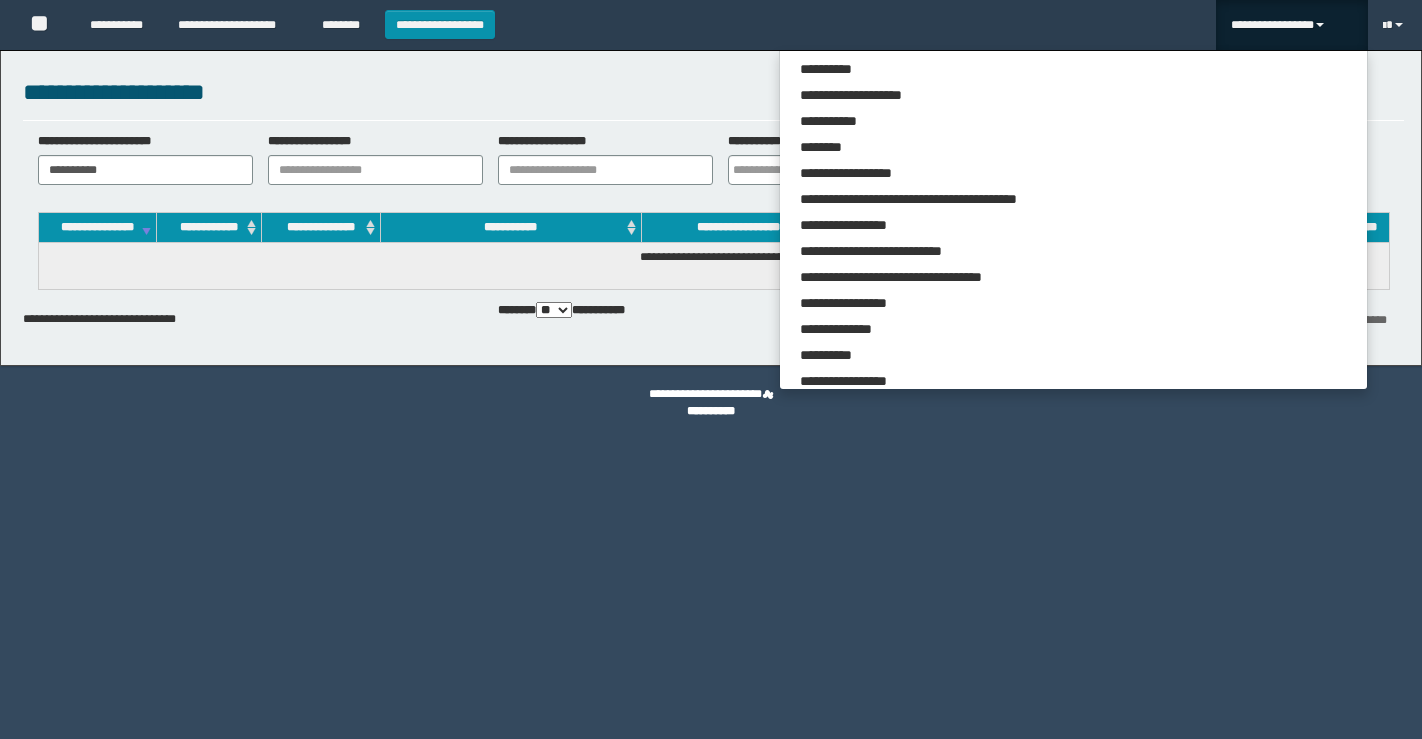 scroll, scrollTop: 0, scrollLeft: 0, axis: both 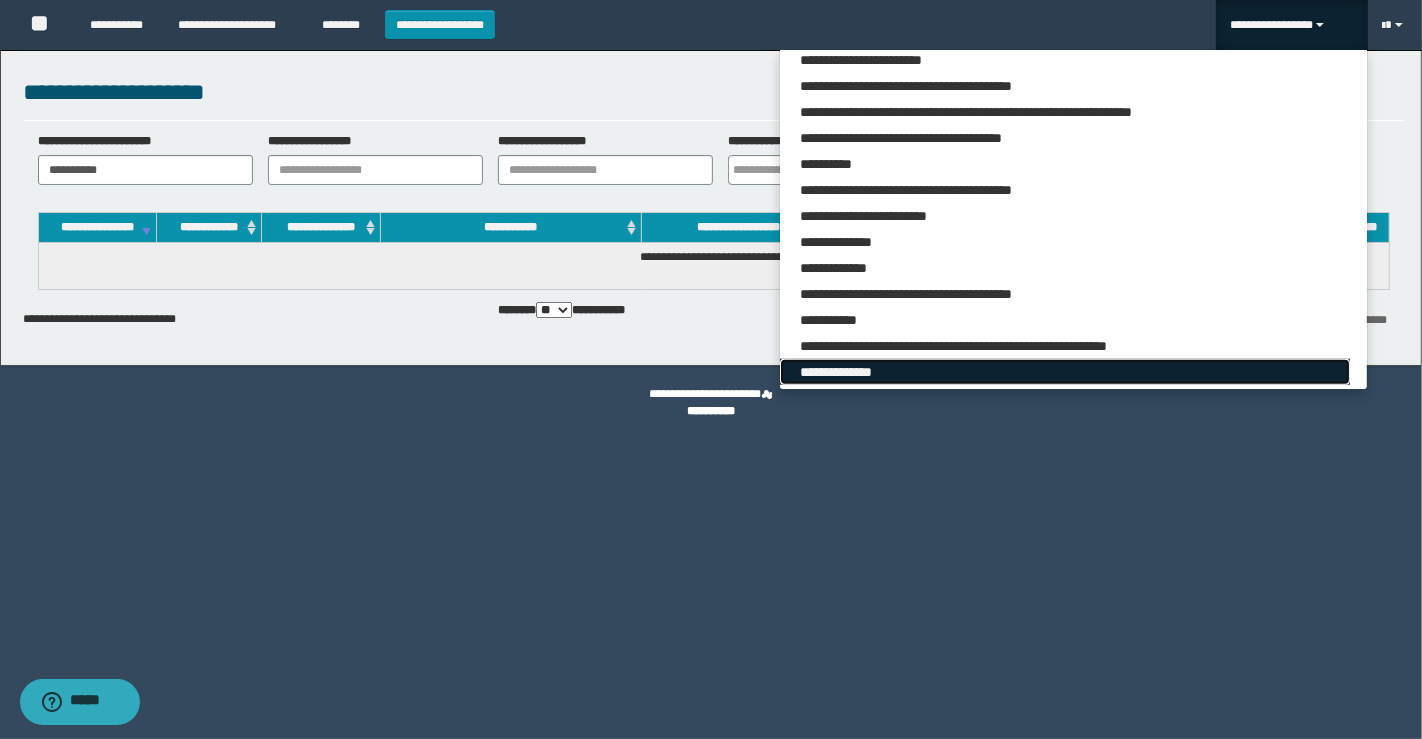 click on "**********" at bounding box center (1065, 372) 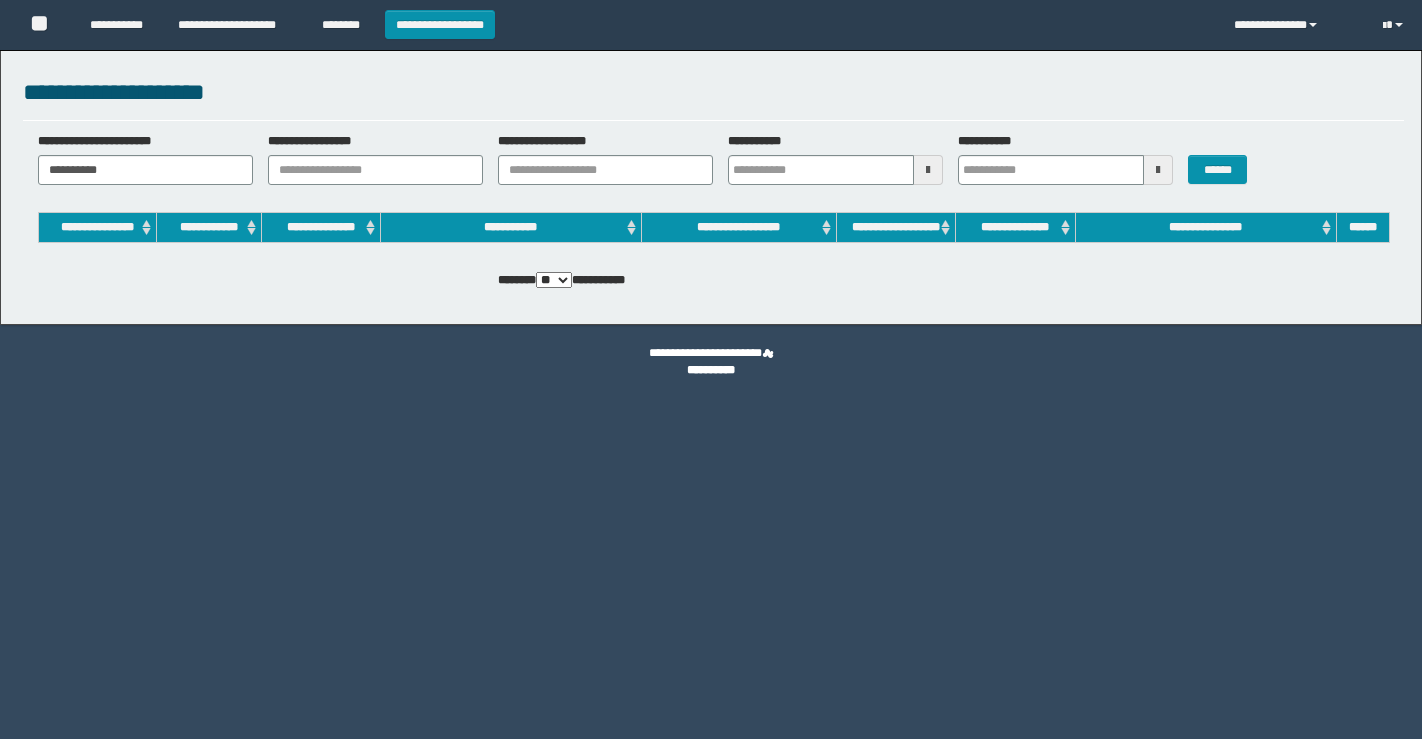 scroll, scrollTop: 0, scrollLeft: 0, axis: both 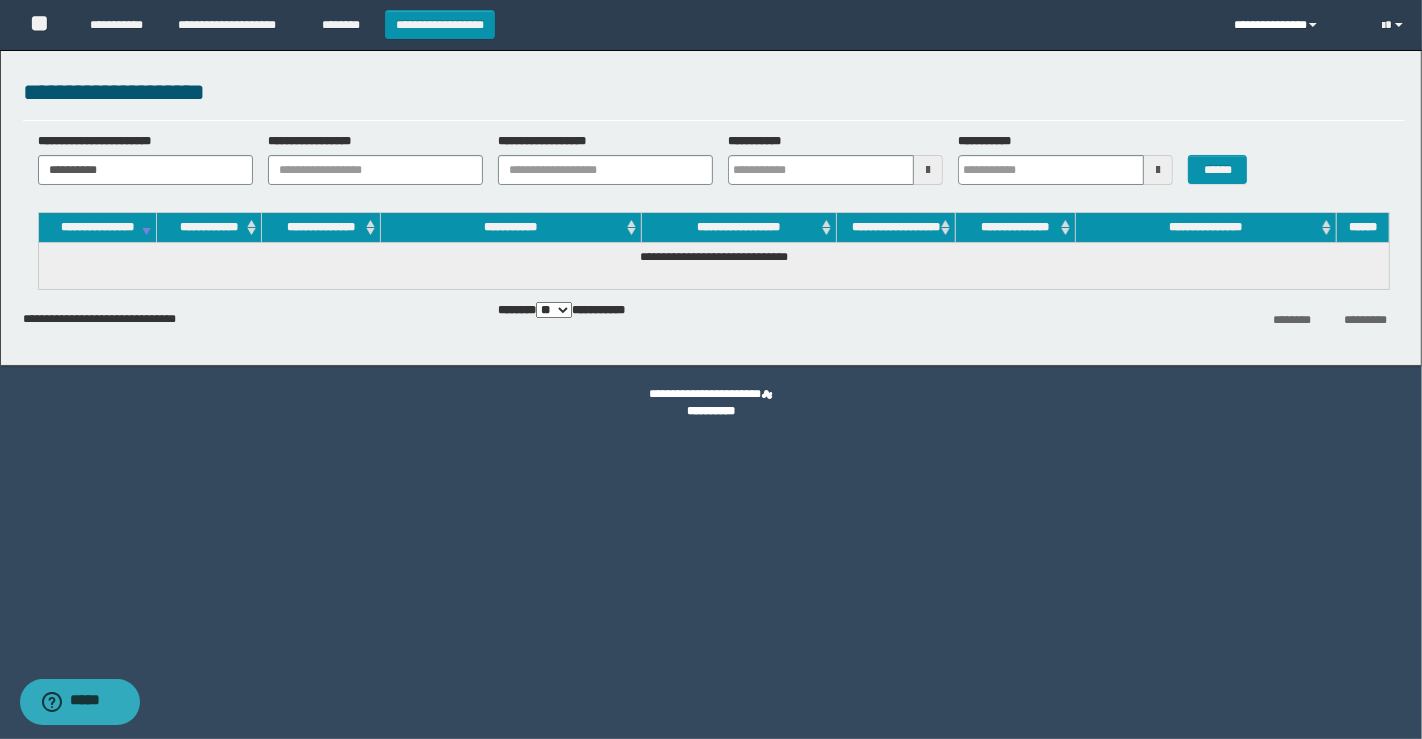 click on "**********" at bounding box center [1293, 25] 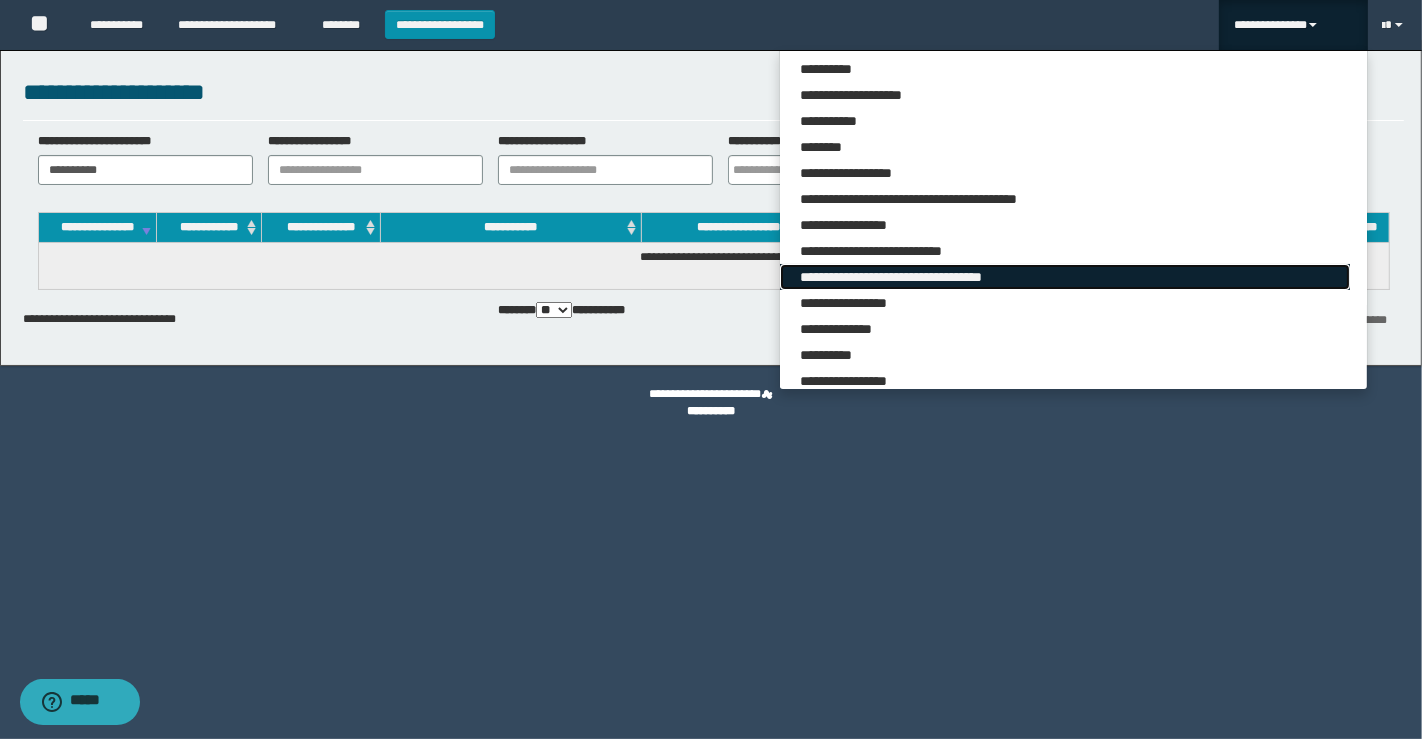 click on "**********" at bounding box center [1065, 277] 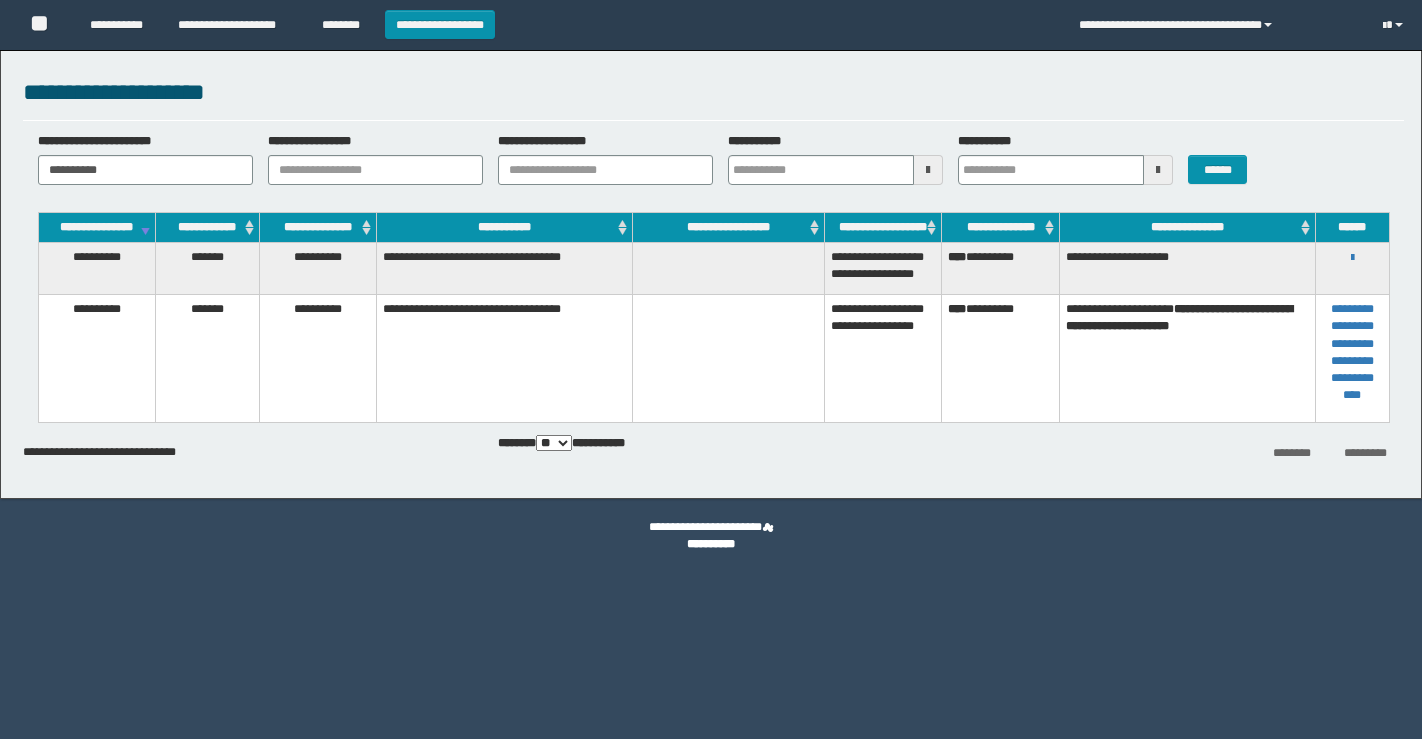 scroll, scrollTop: 0, scrollLeft: 0, axis: both 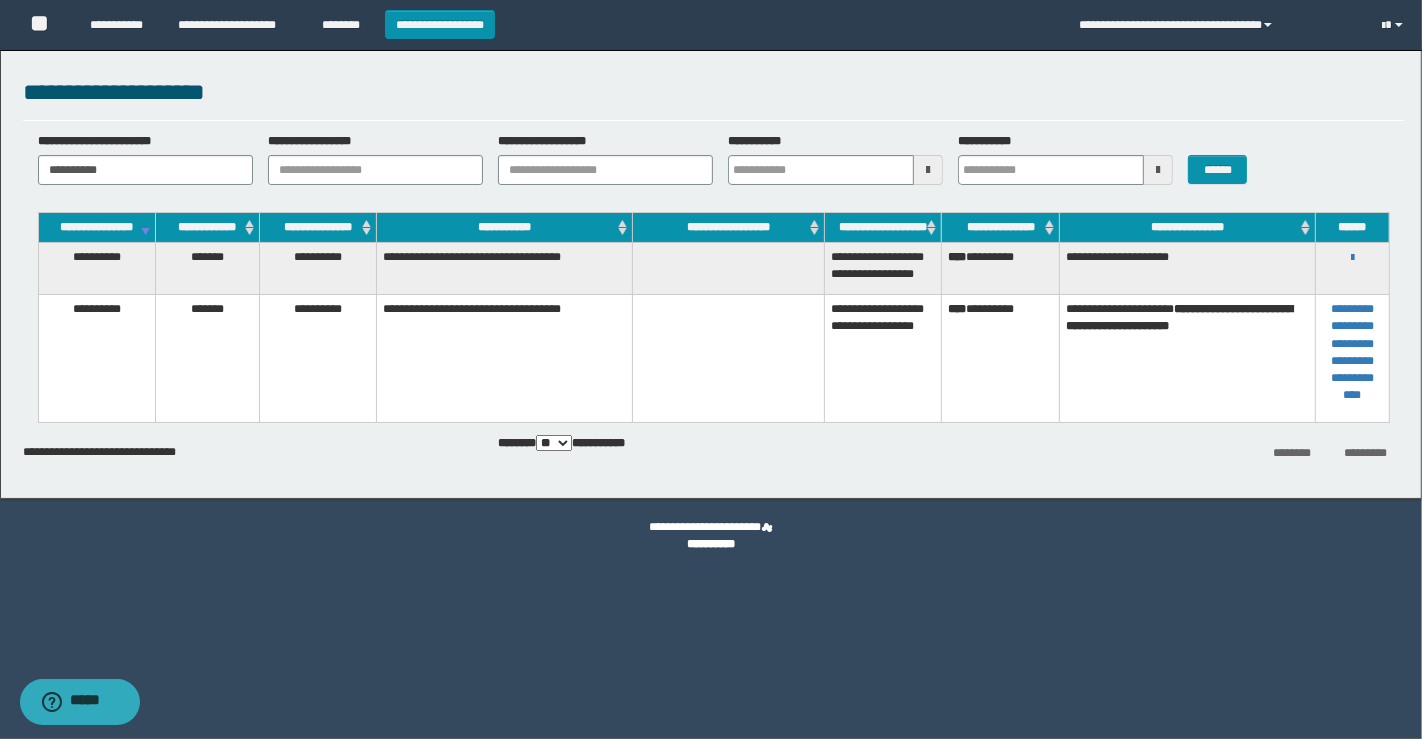 click on "**********" at bounding box center [1352, 257] 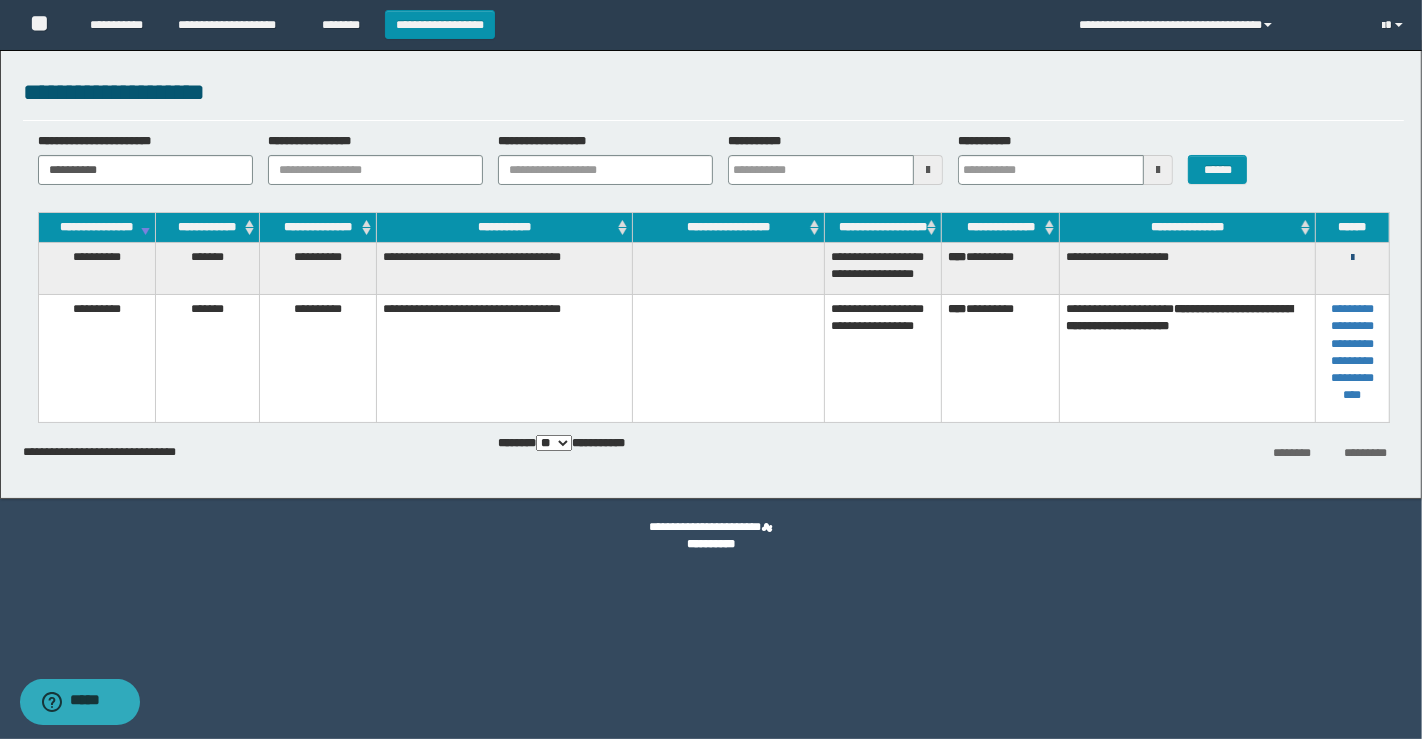 click at bounding box center [1352, 258] 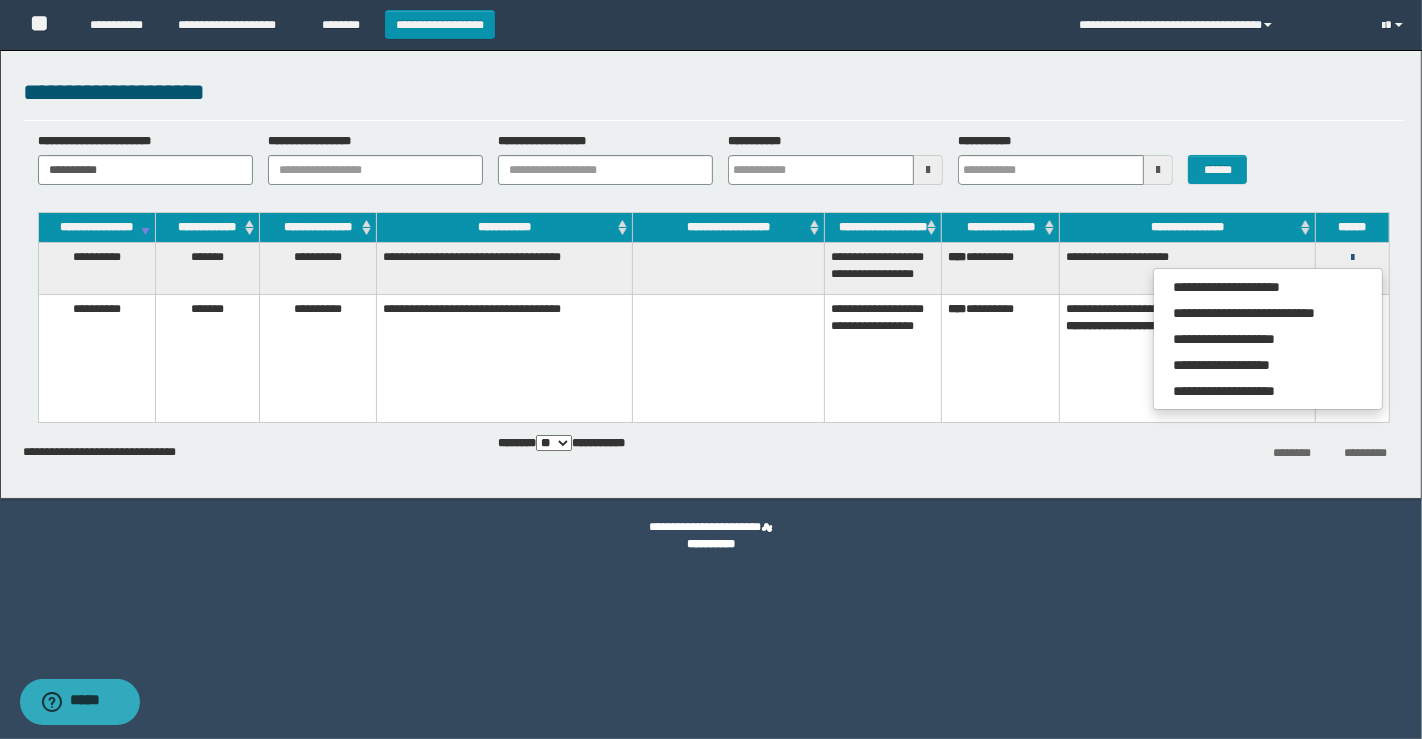 click at bounding box center [1352, 258] 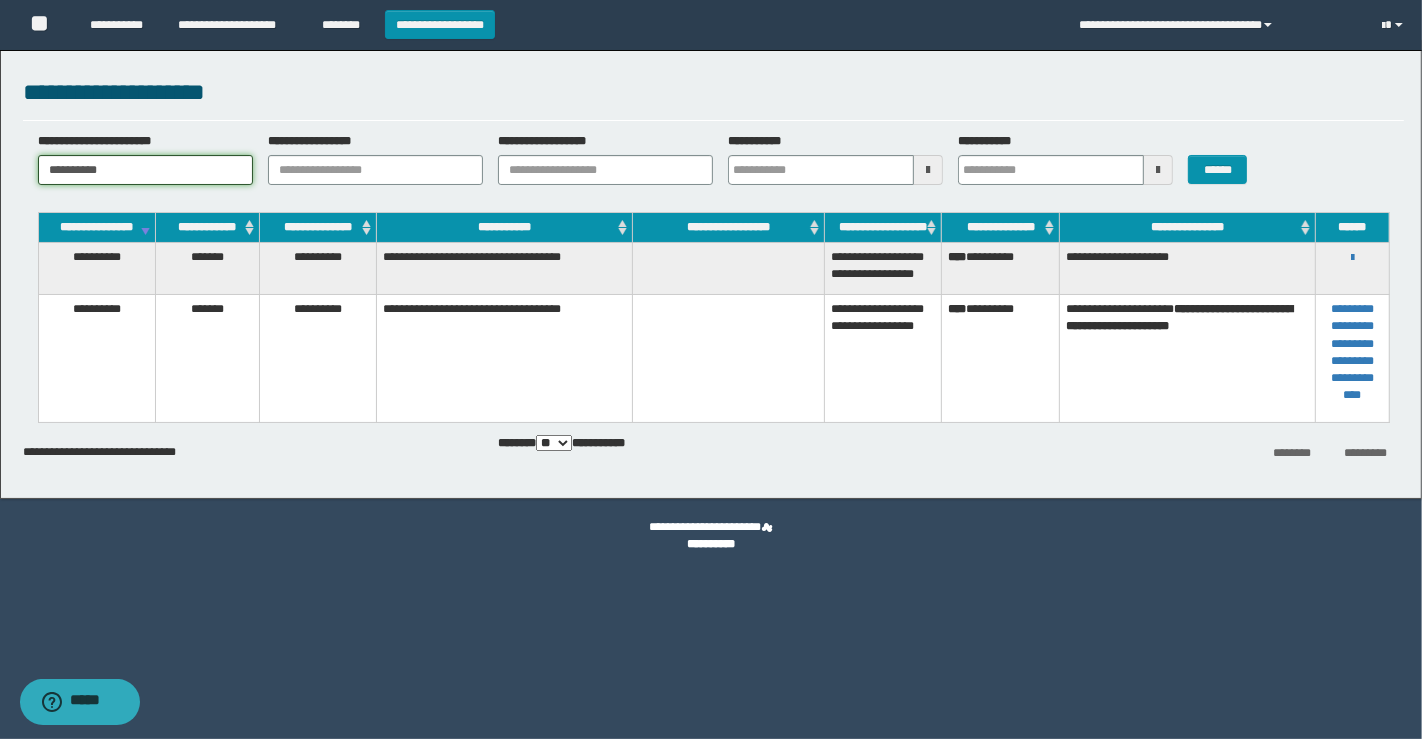 click on "**********" at bounding box center [145, 170] 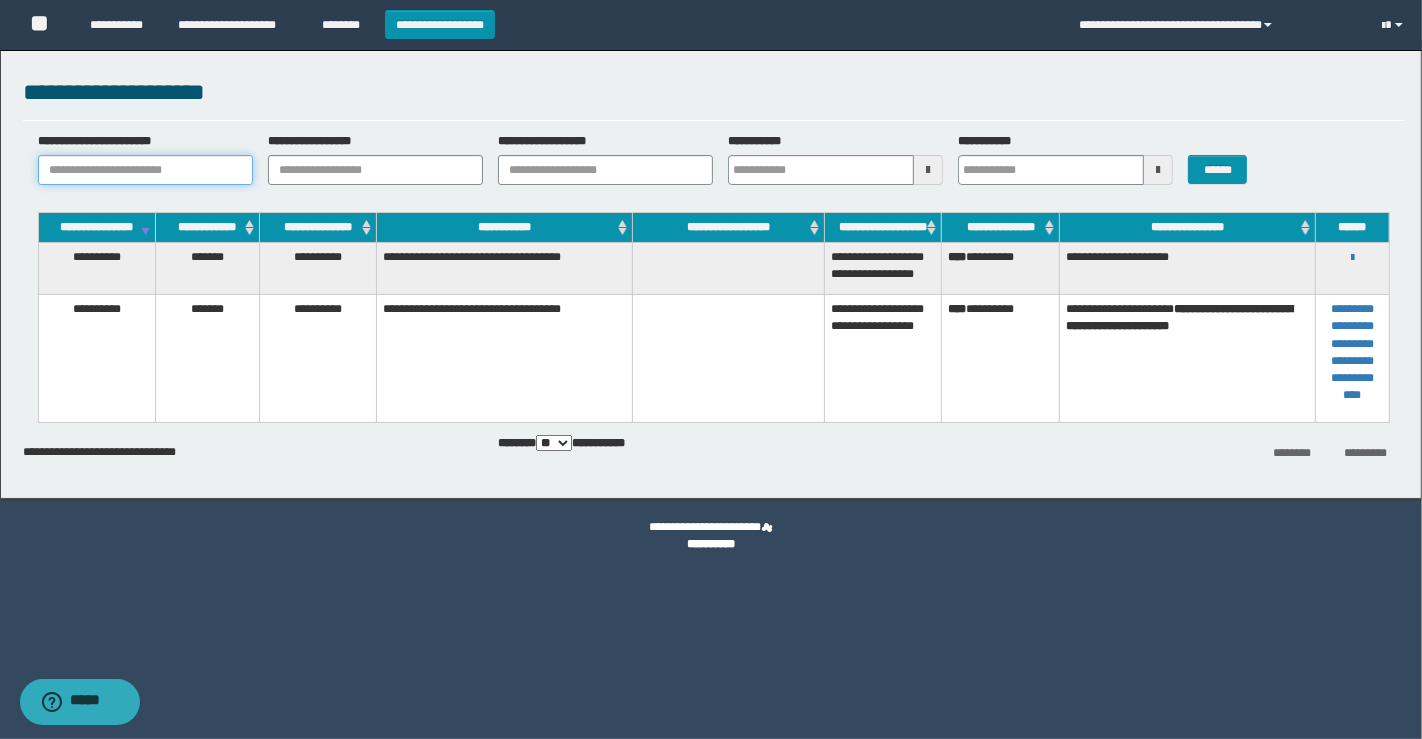 type 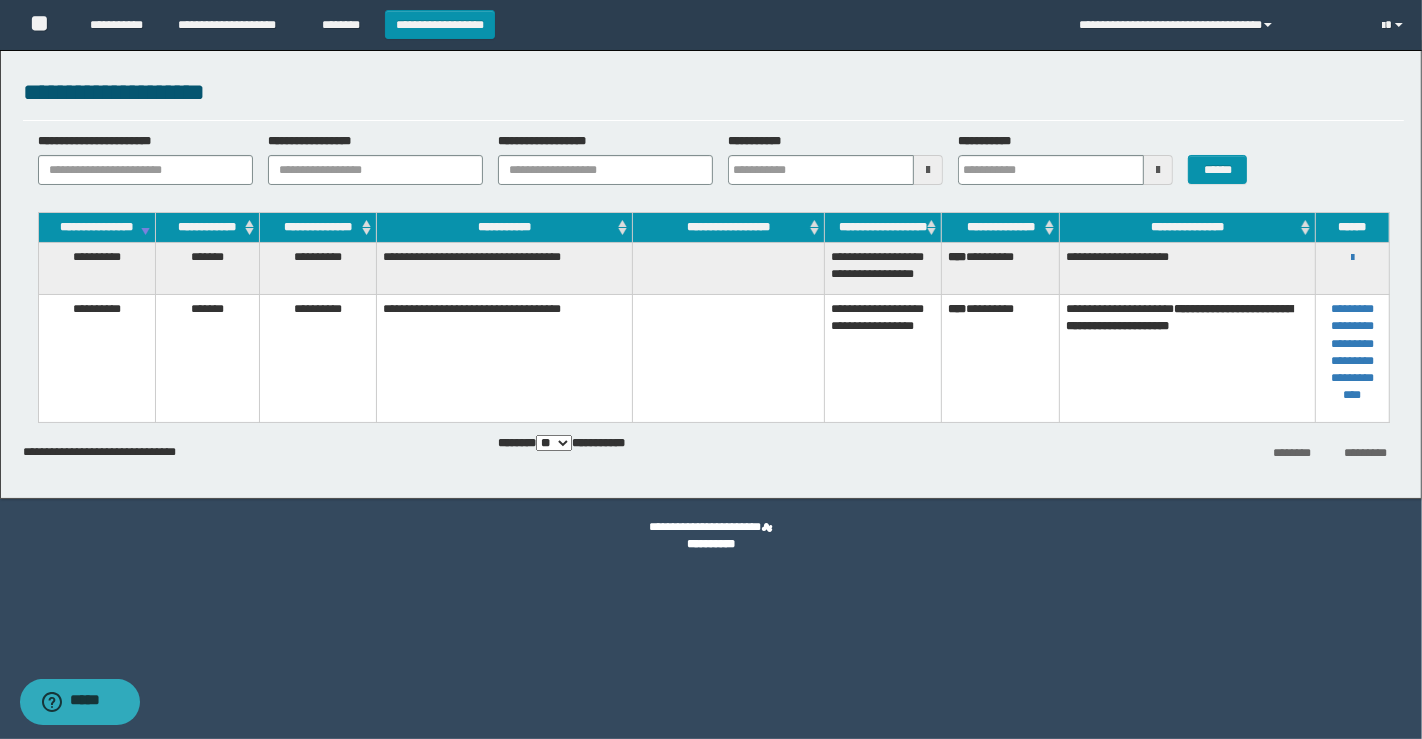 click at bounding box center (928, 170) 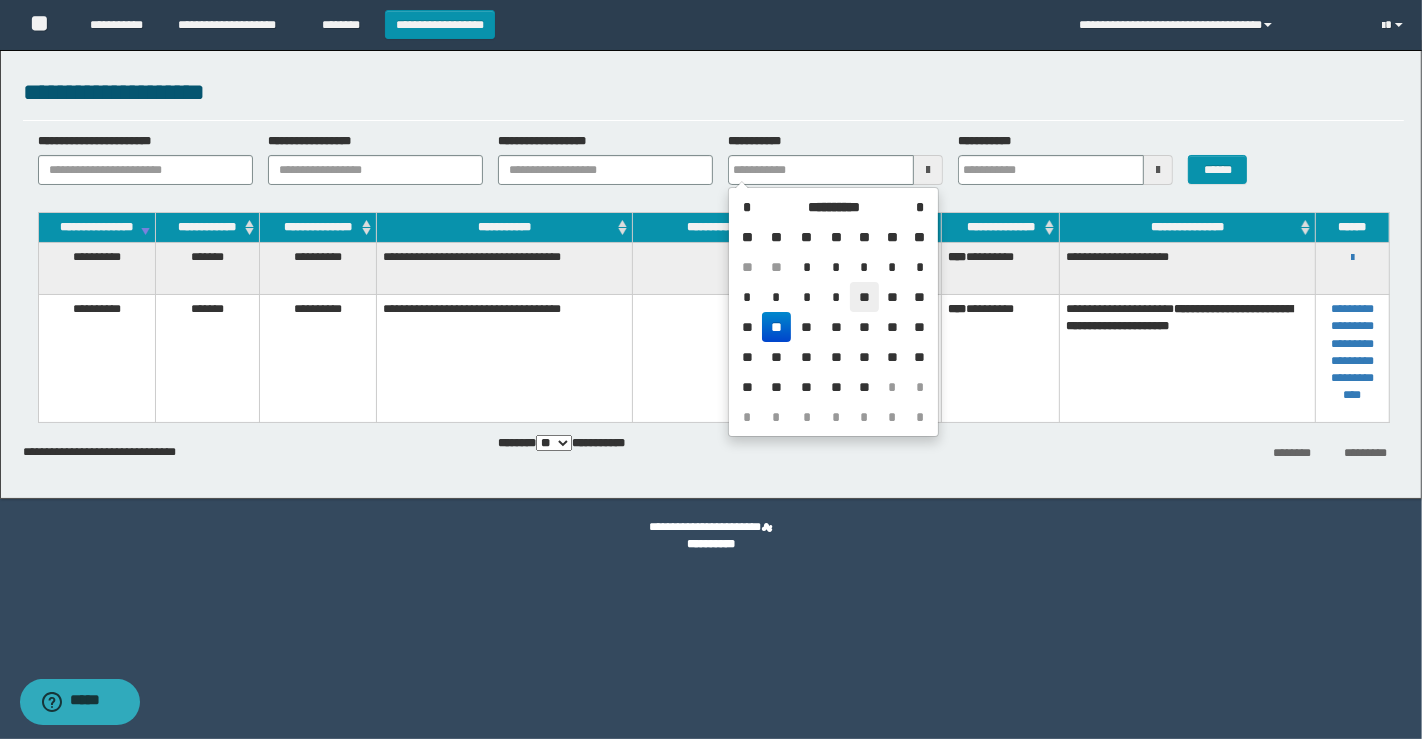 click on "**" at bounding box center [864, 297] 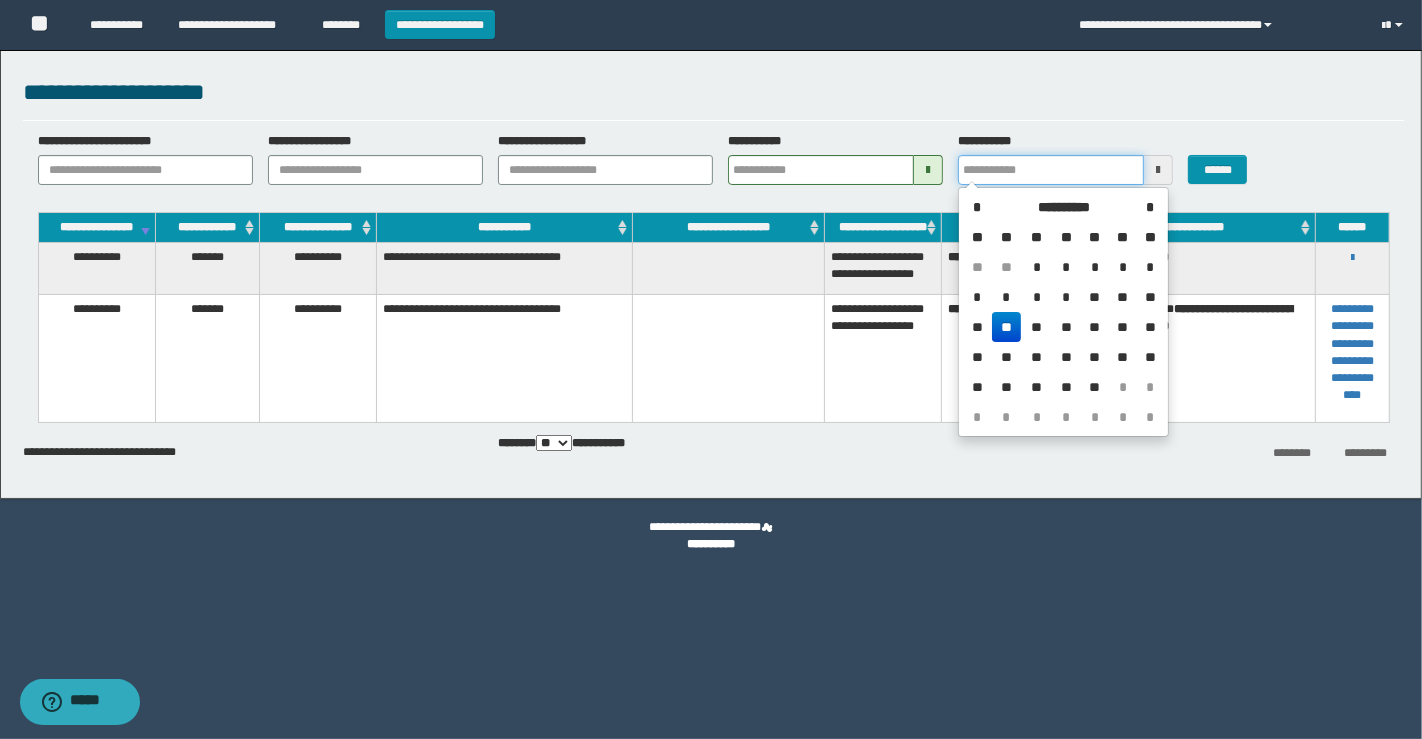 click on "**********" at bounding box center [1051, 170] 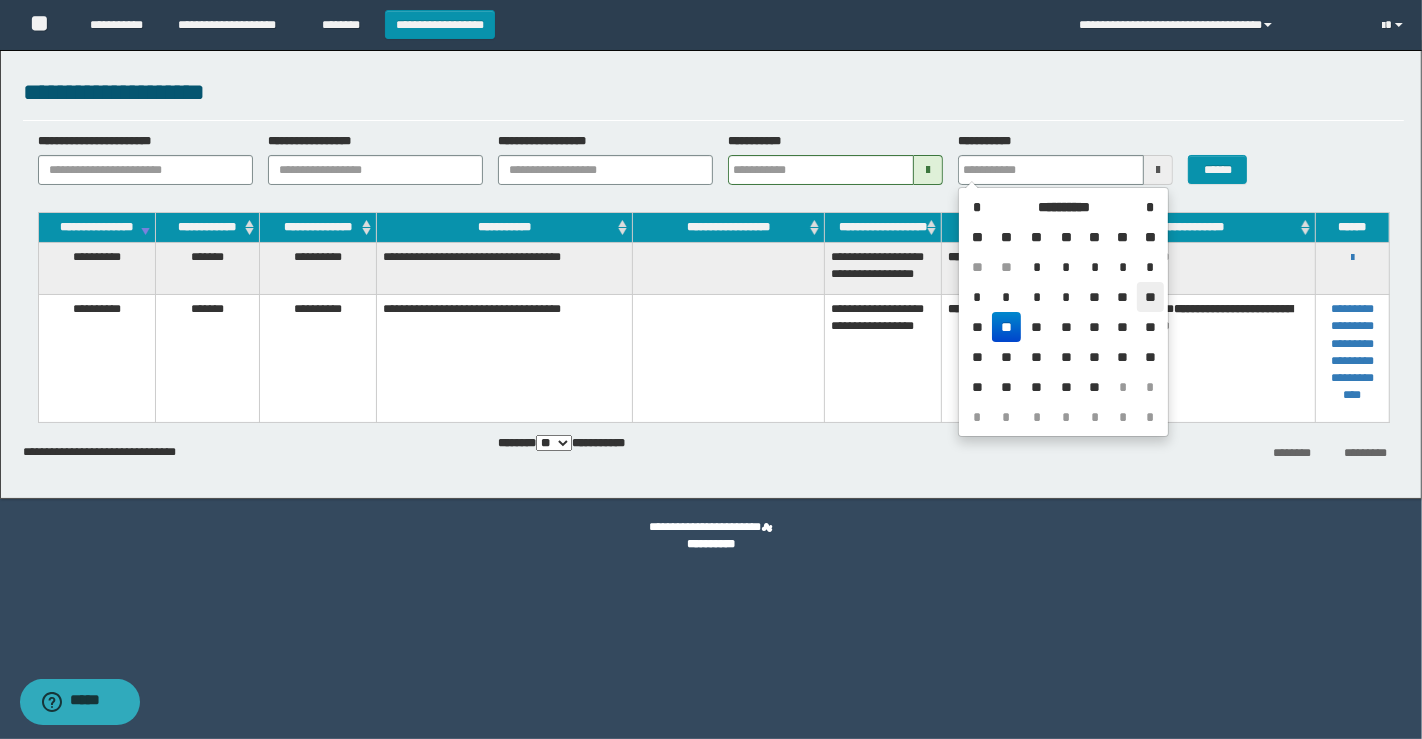 click on "**" at bounding box center [1150, 297] 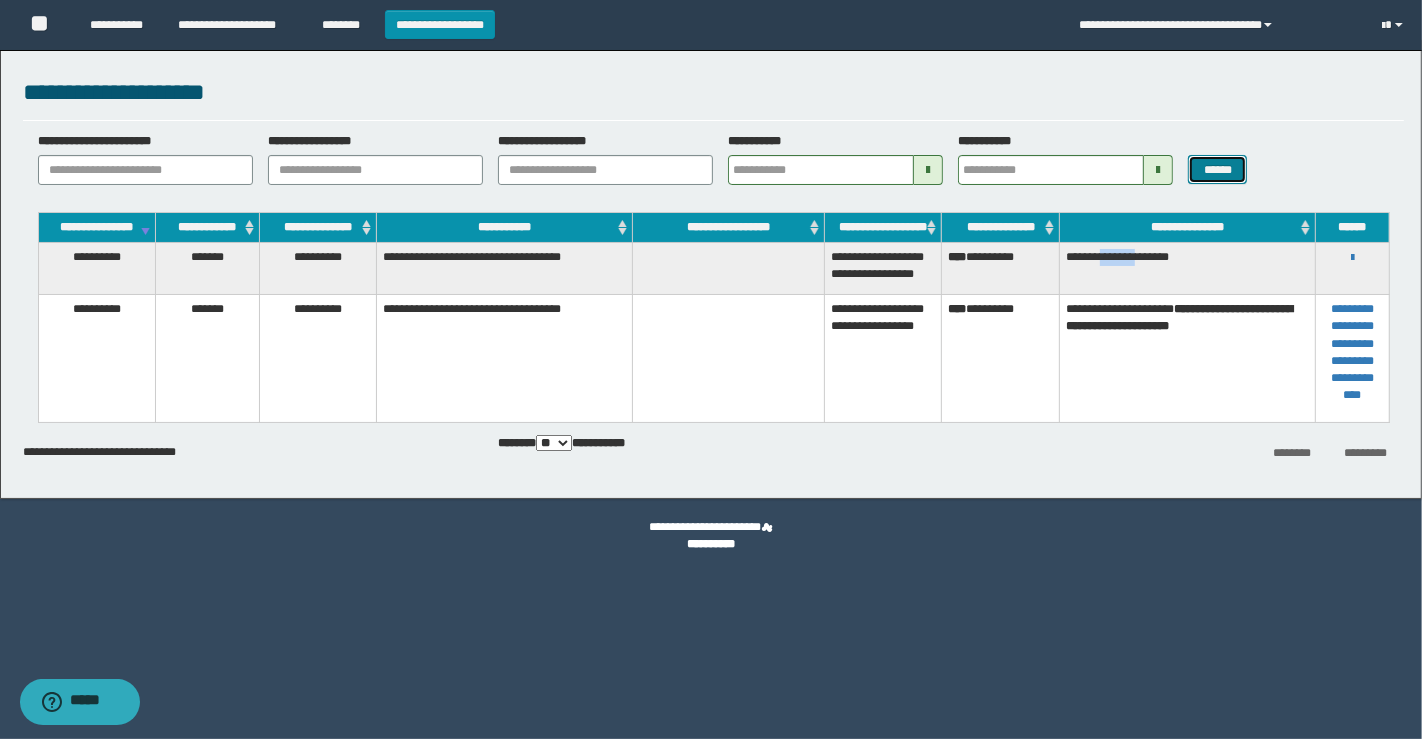 click on "******" at bounding box center [1217, 169] 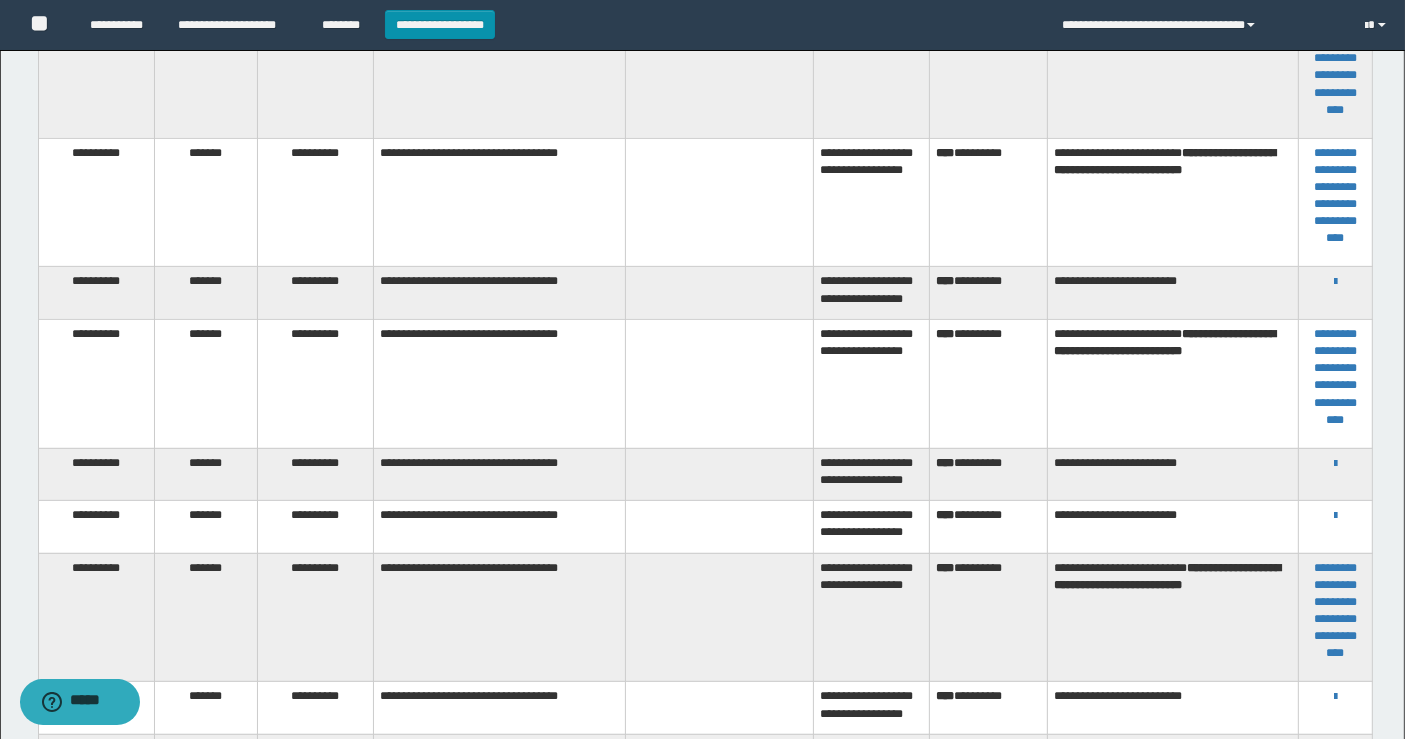 scroll, scrollTop: 1222, scrollLeft: 0, axis: vertical 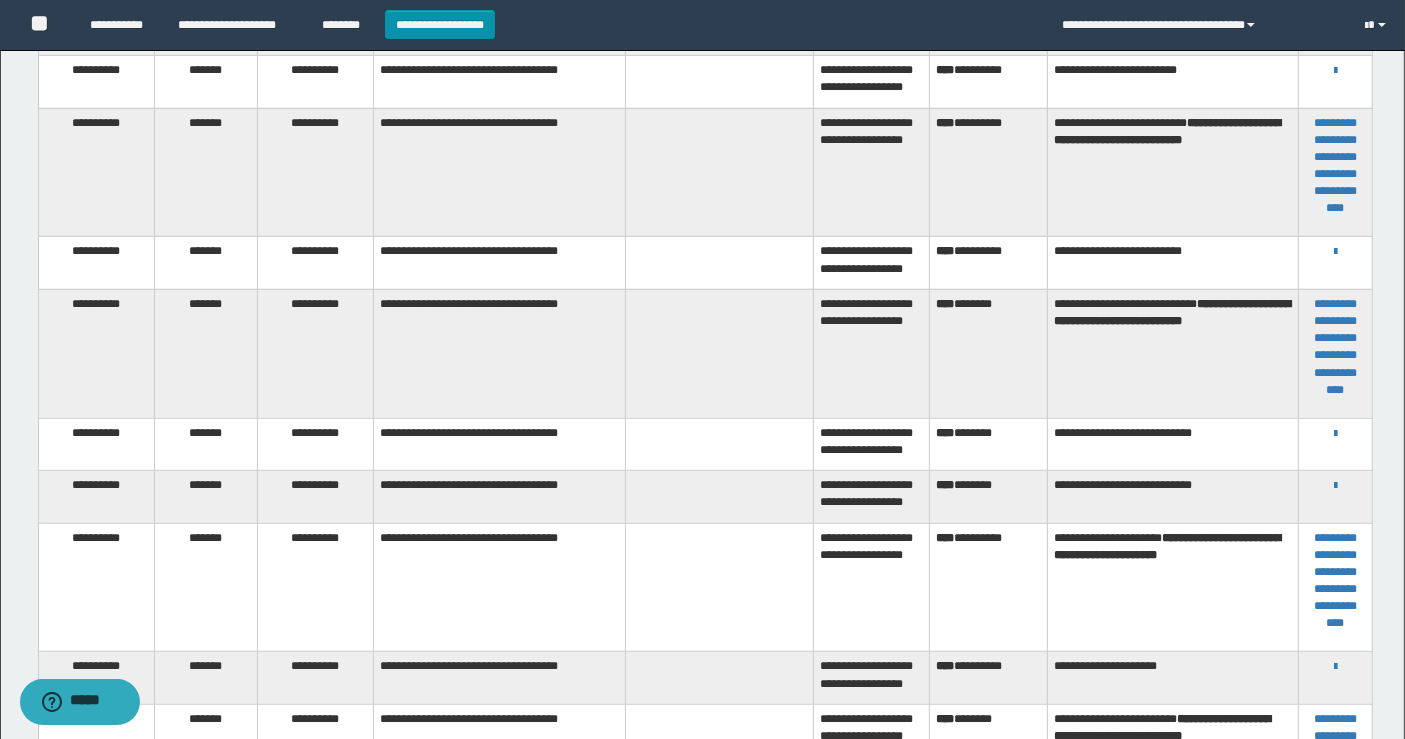 type 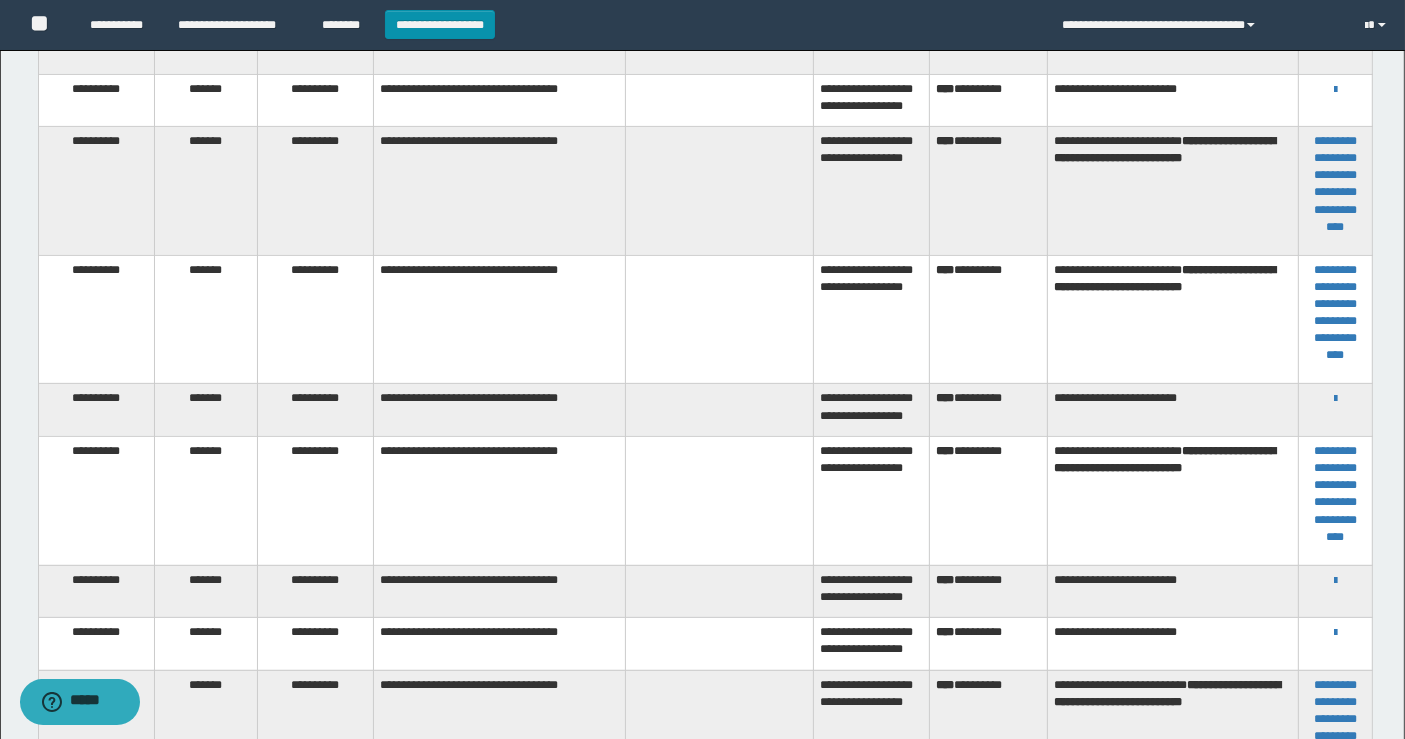 scroll, scrollTop: 111, scrollLeft: 0, axis: vertical 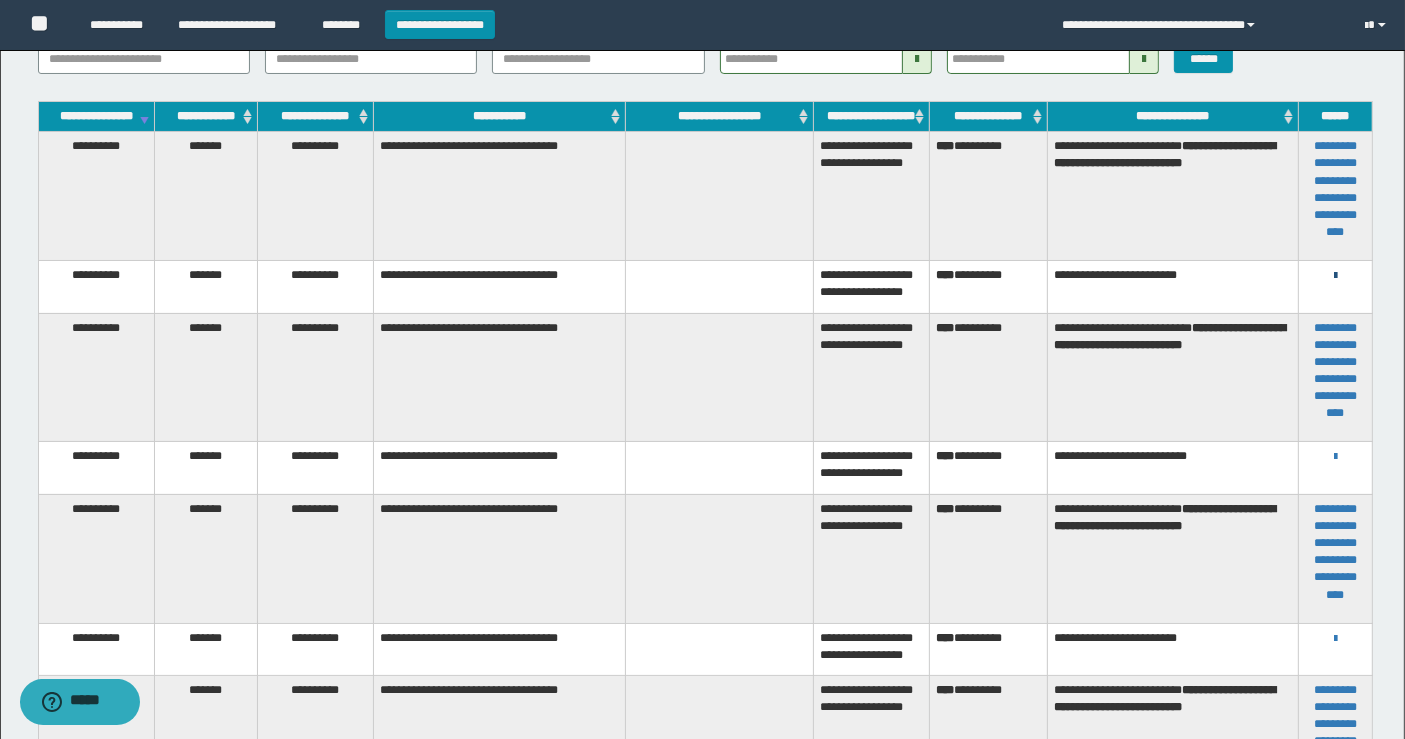 click at bounding box center [1335, 276] 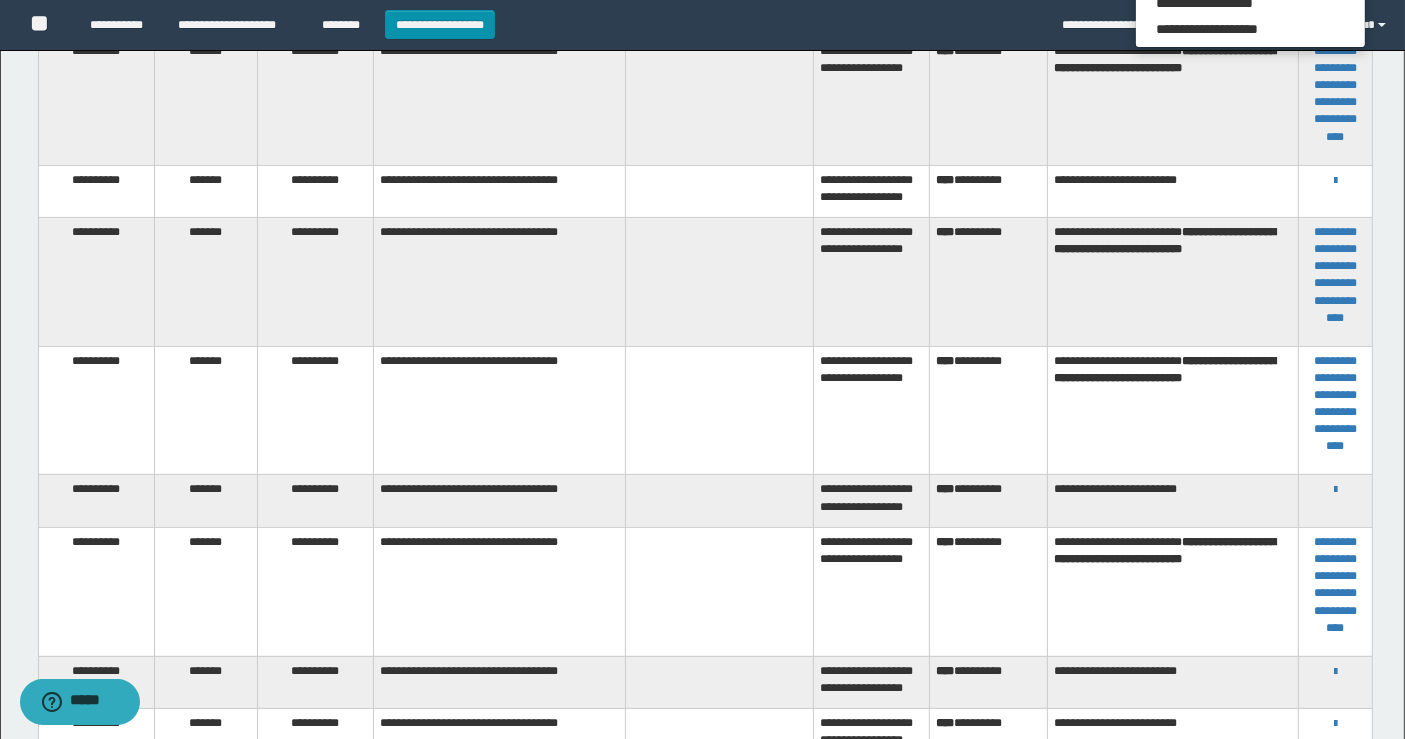 scroll, scrollTop: 535, scrollLeft: 0, axis: vertical 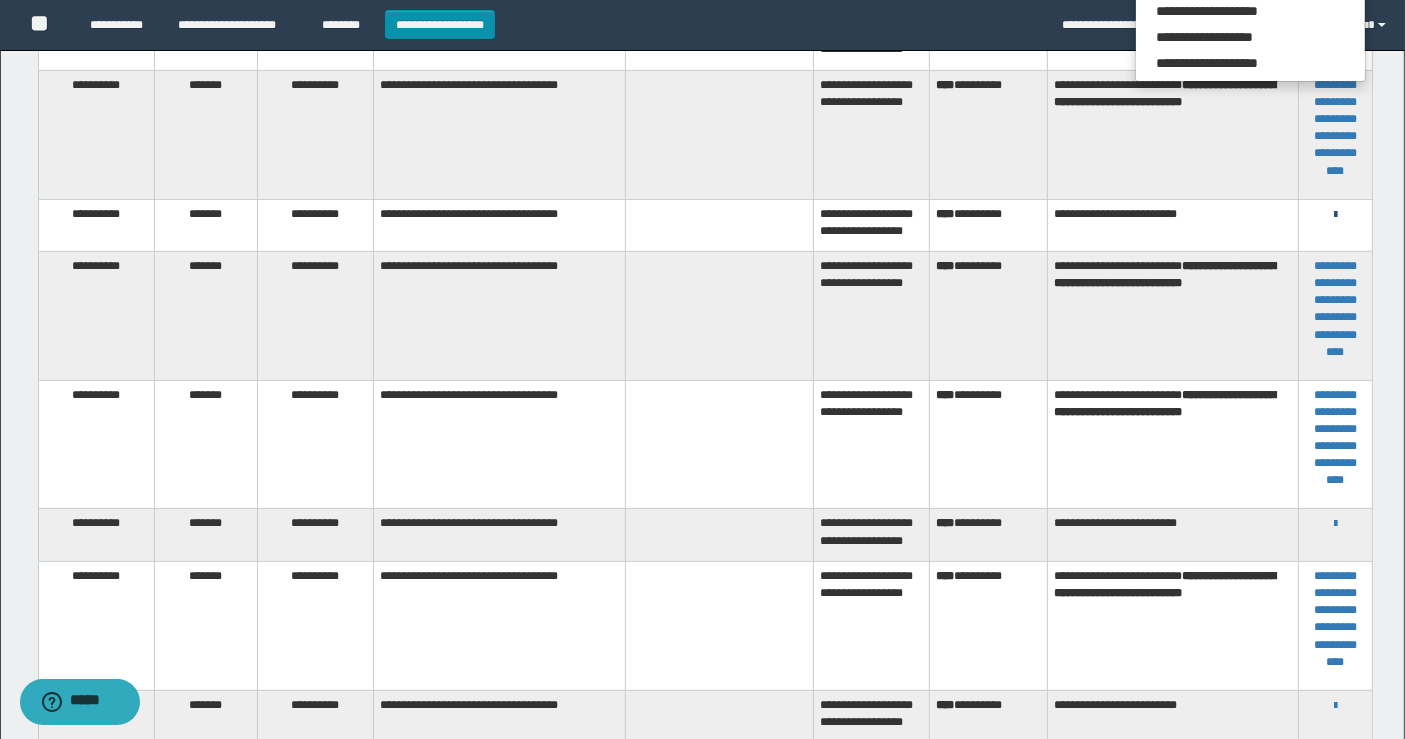 click at bounding box center (1335, 215) 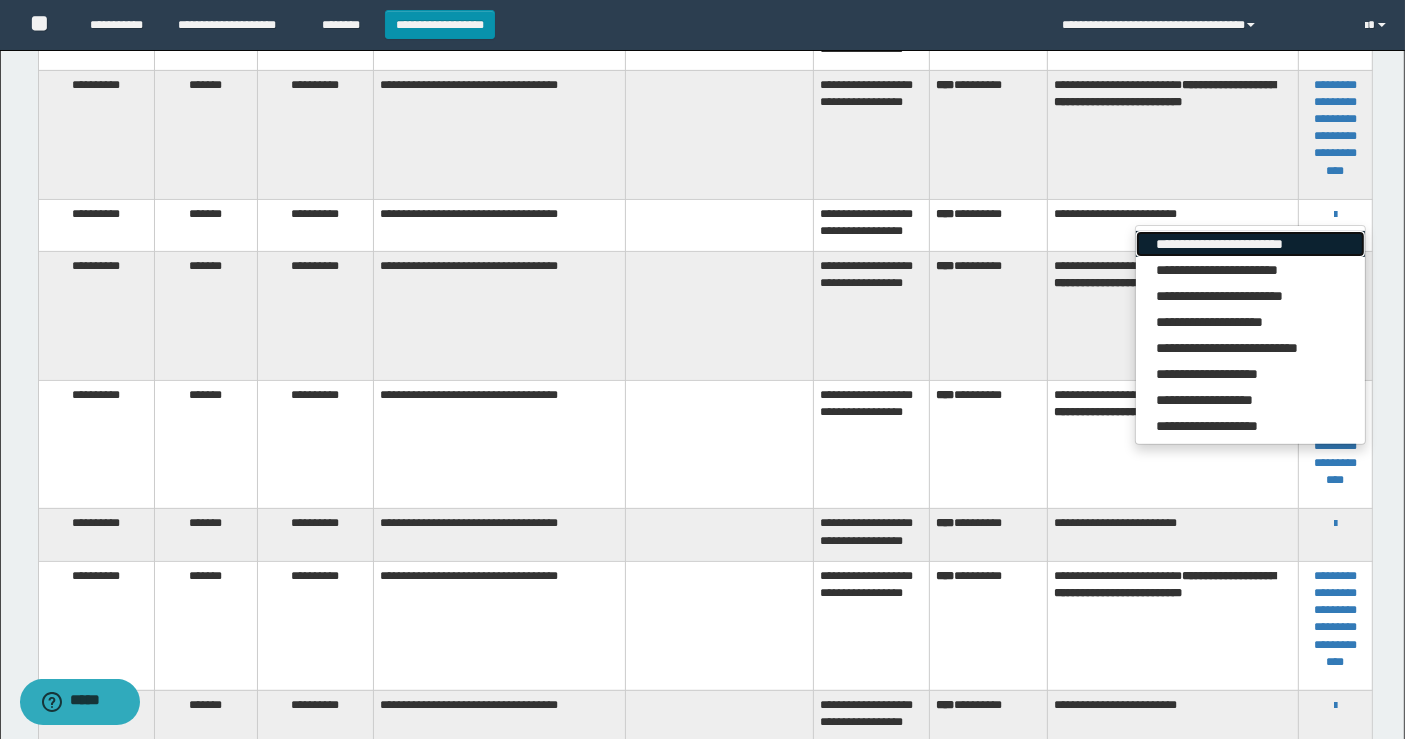 click on "**********" at bounding box center [1250, 244] 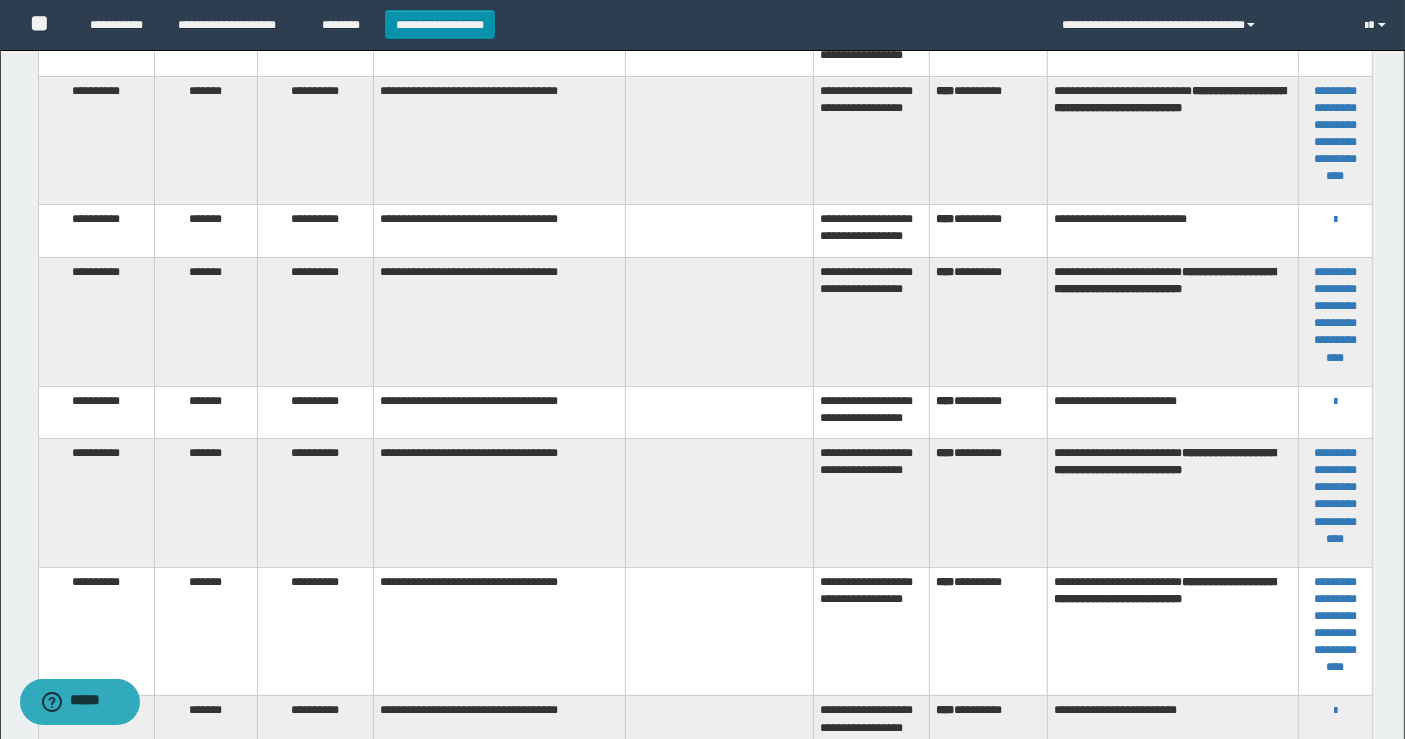 scroll, scrollTop: 313, scrollLeft: 0, axis: vertical 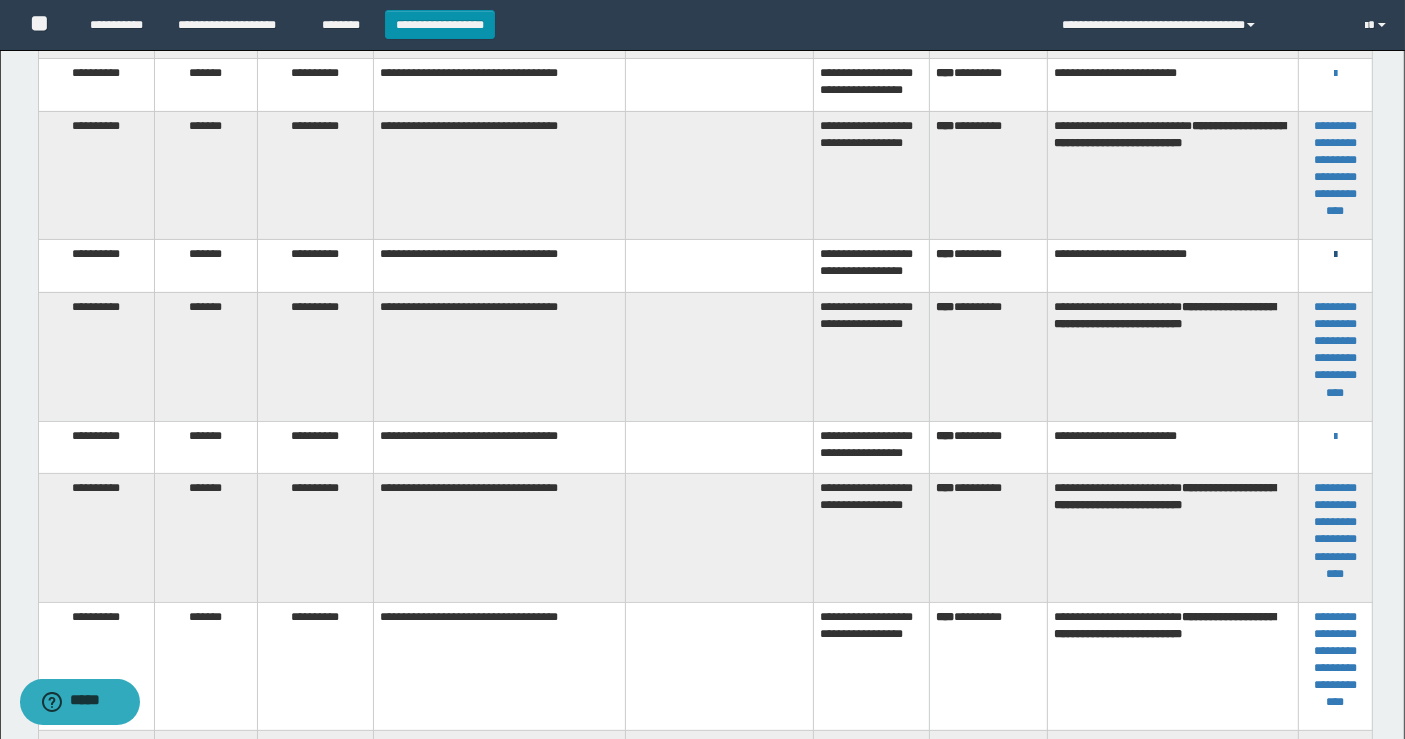 click at bounding box center (1335, 255) 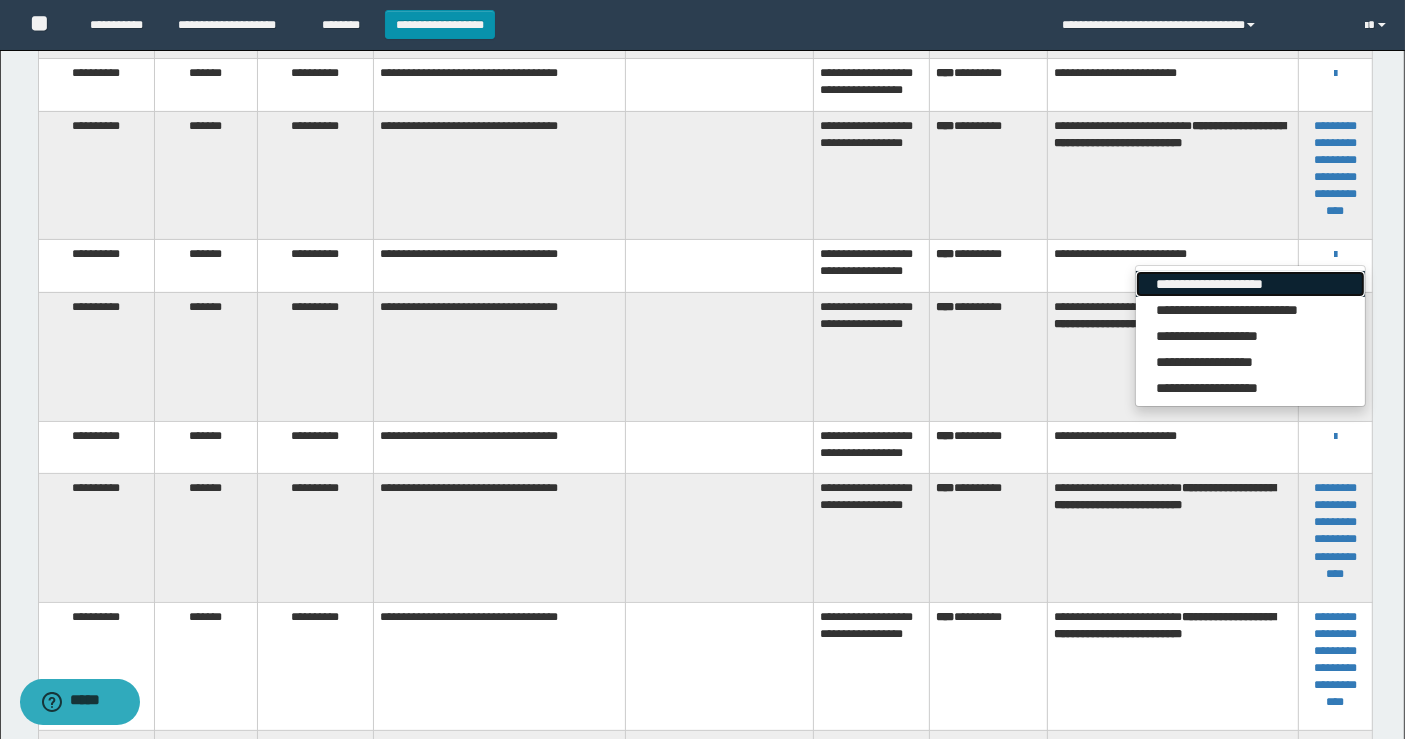 click on "**********" at bounding box center (1250, 284) 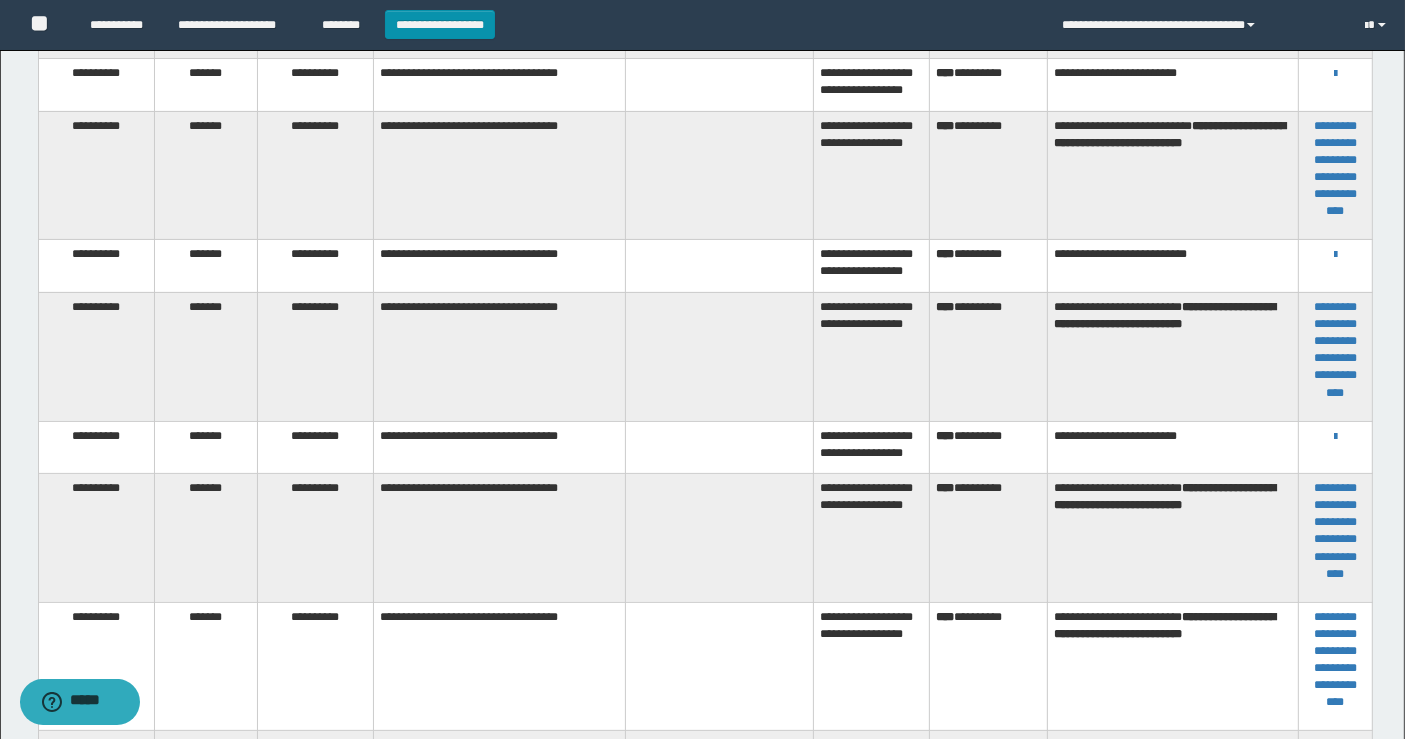 click on "**********" at bounding box center [702, 56] 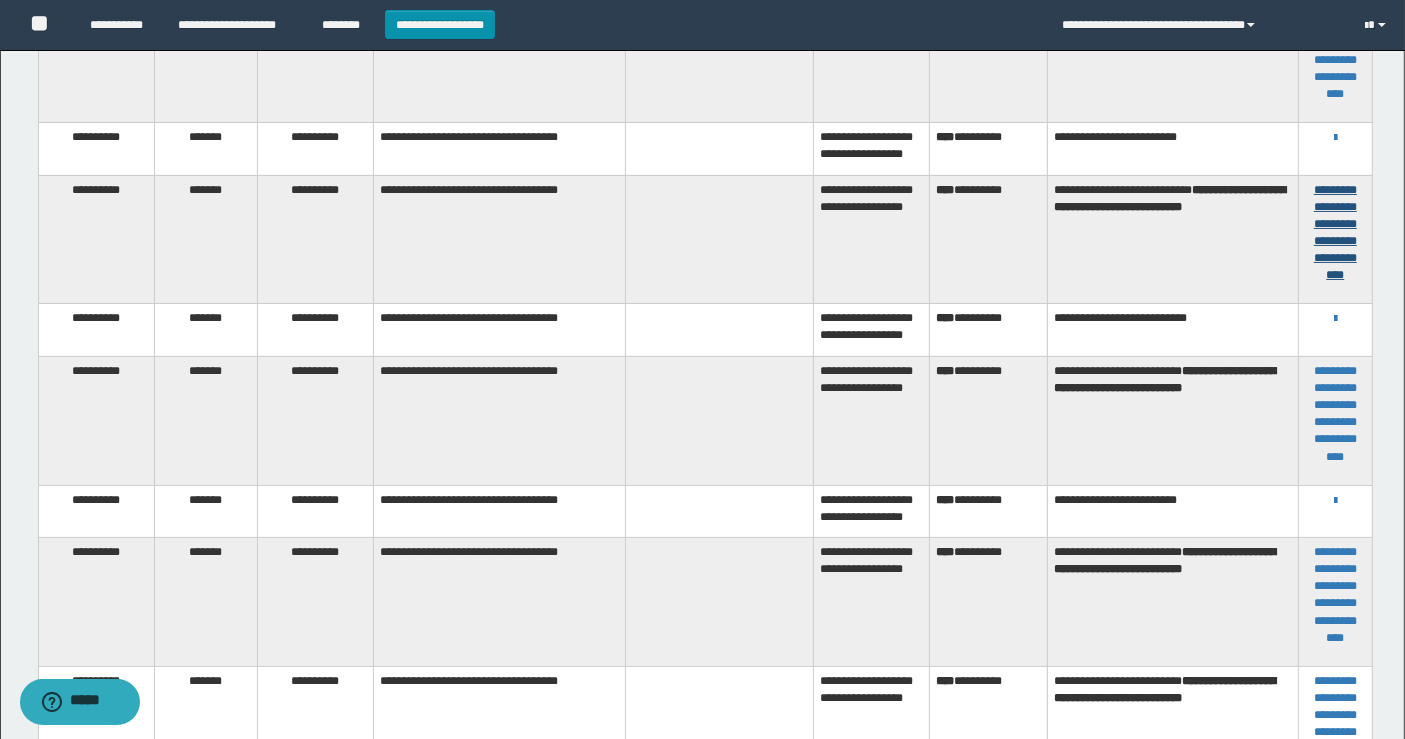 scroll, scrollTop: 202, scrollLeft: 0, axis: vertical 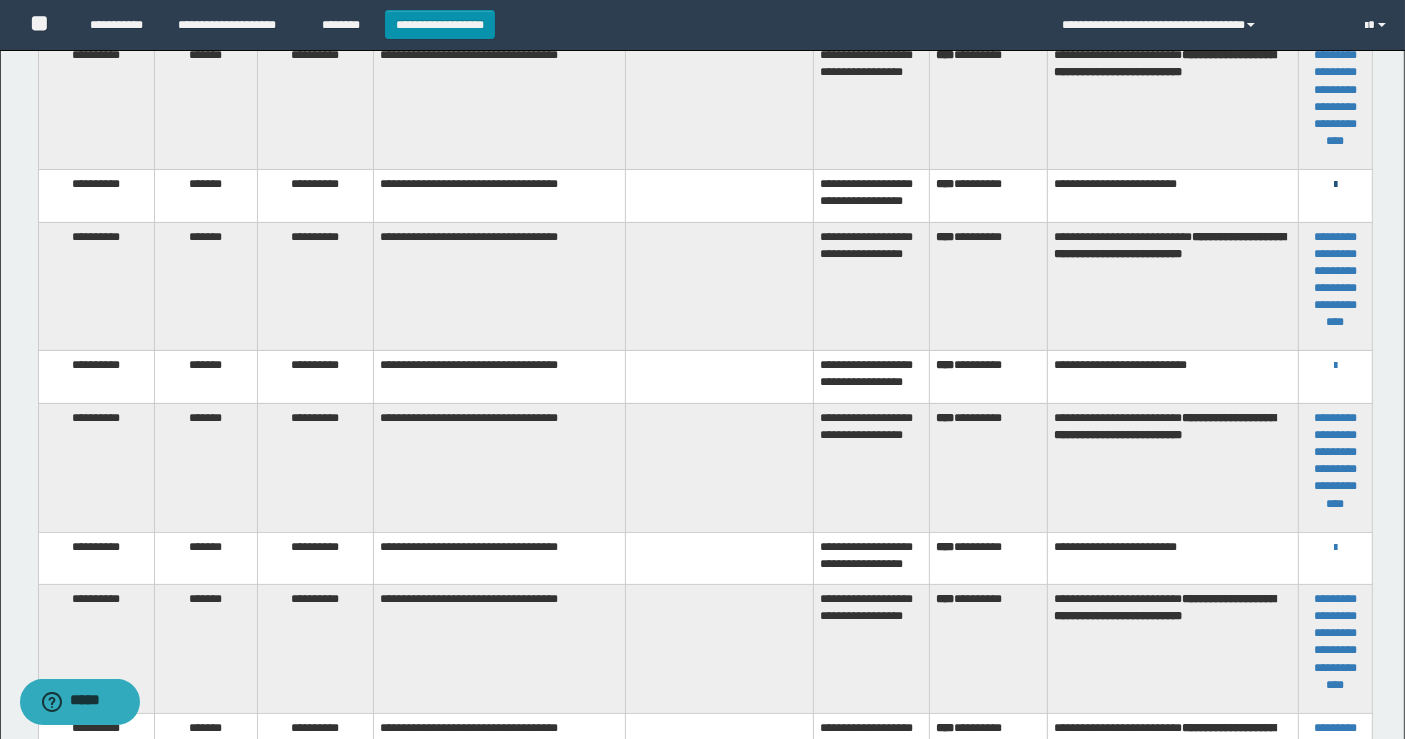 click at bounding box center (1335, 185) 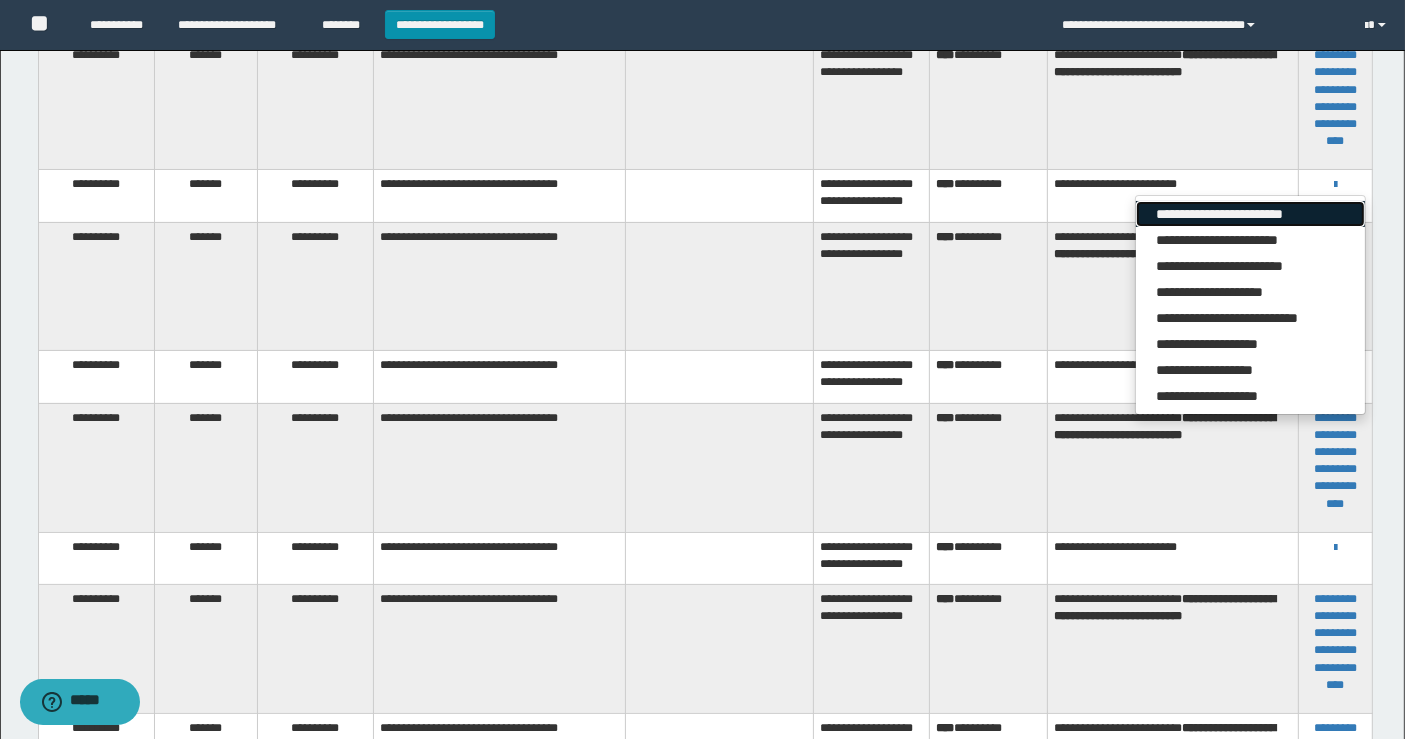 click on "**********" at bounding box center [1250, 214] 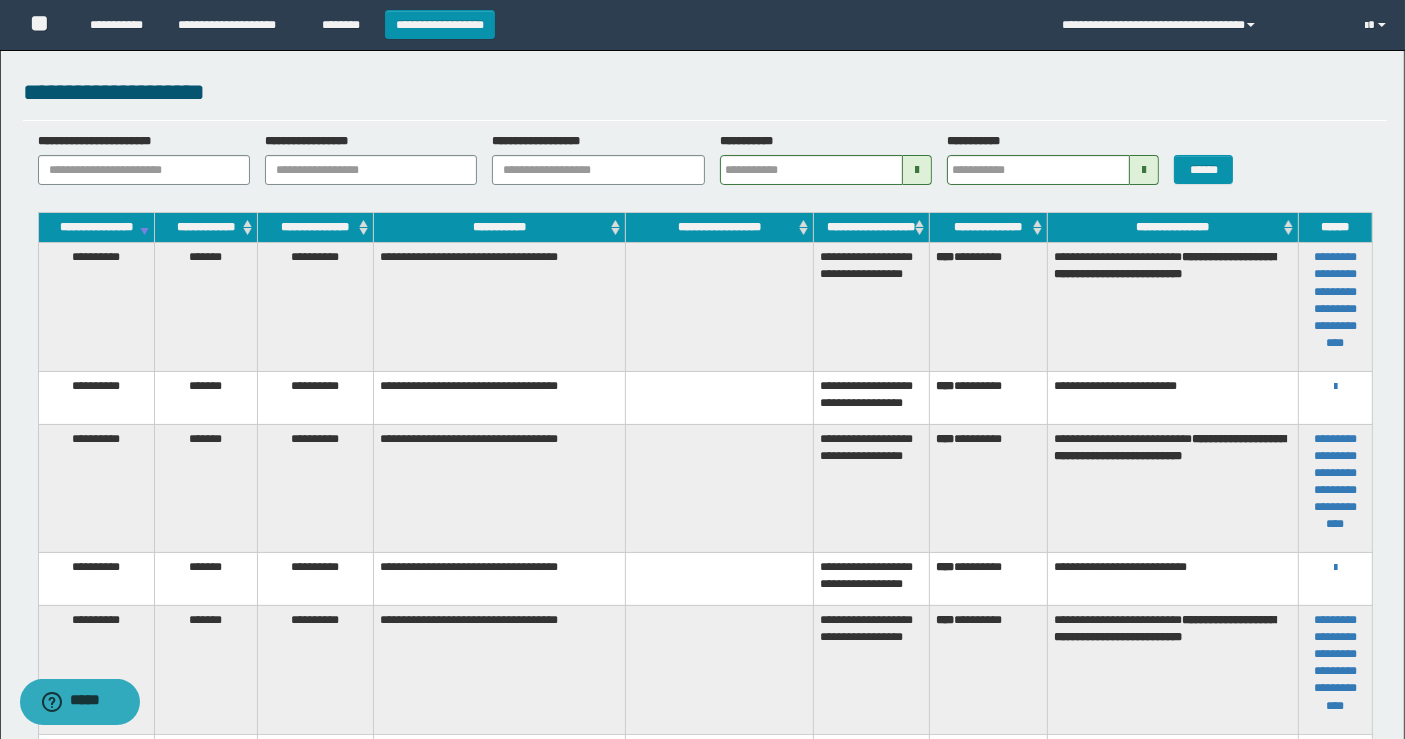 scroll, scrollTop: 0, scrollLeft: 0, axis: both 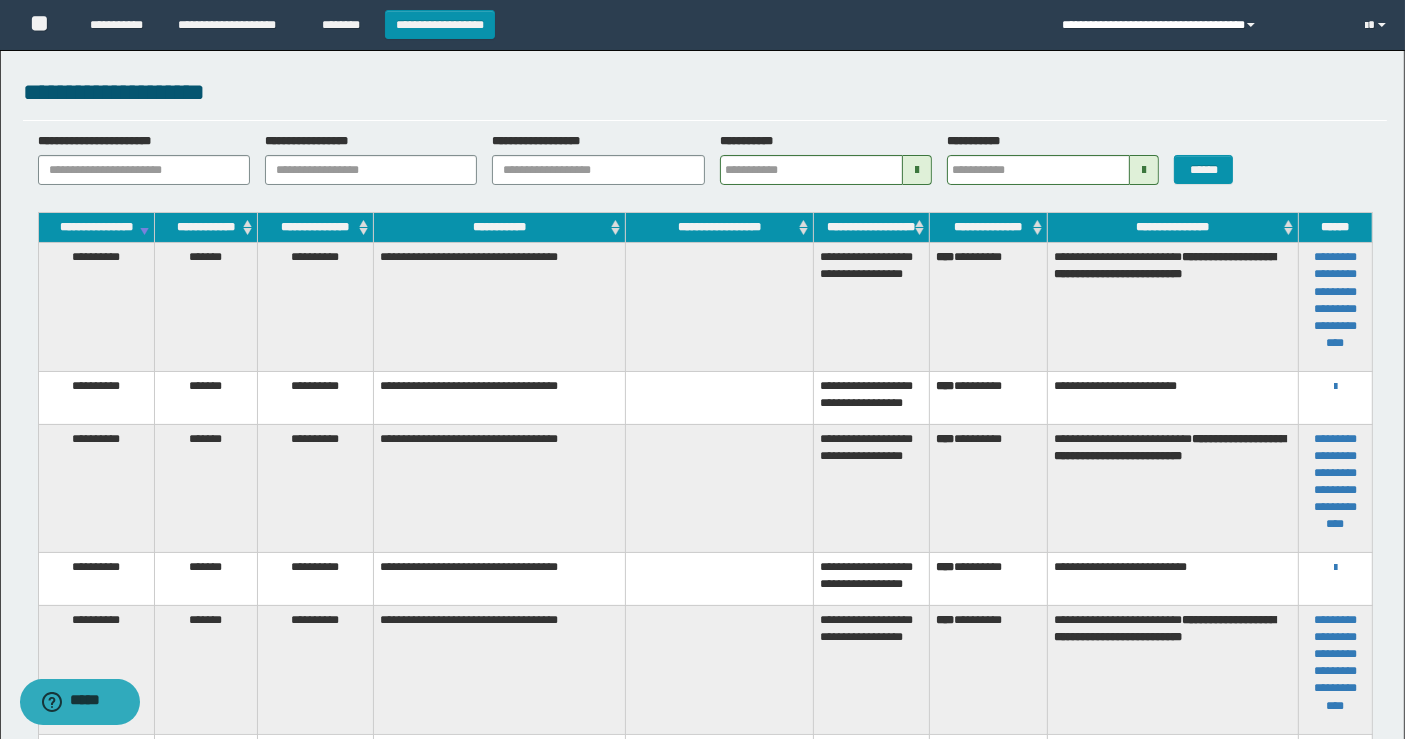 click on "**********" at bounding box center [1199, 25] 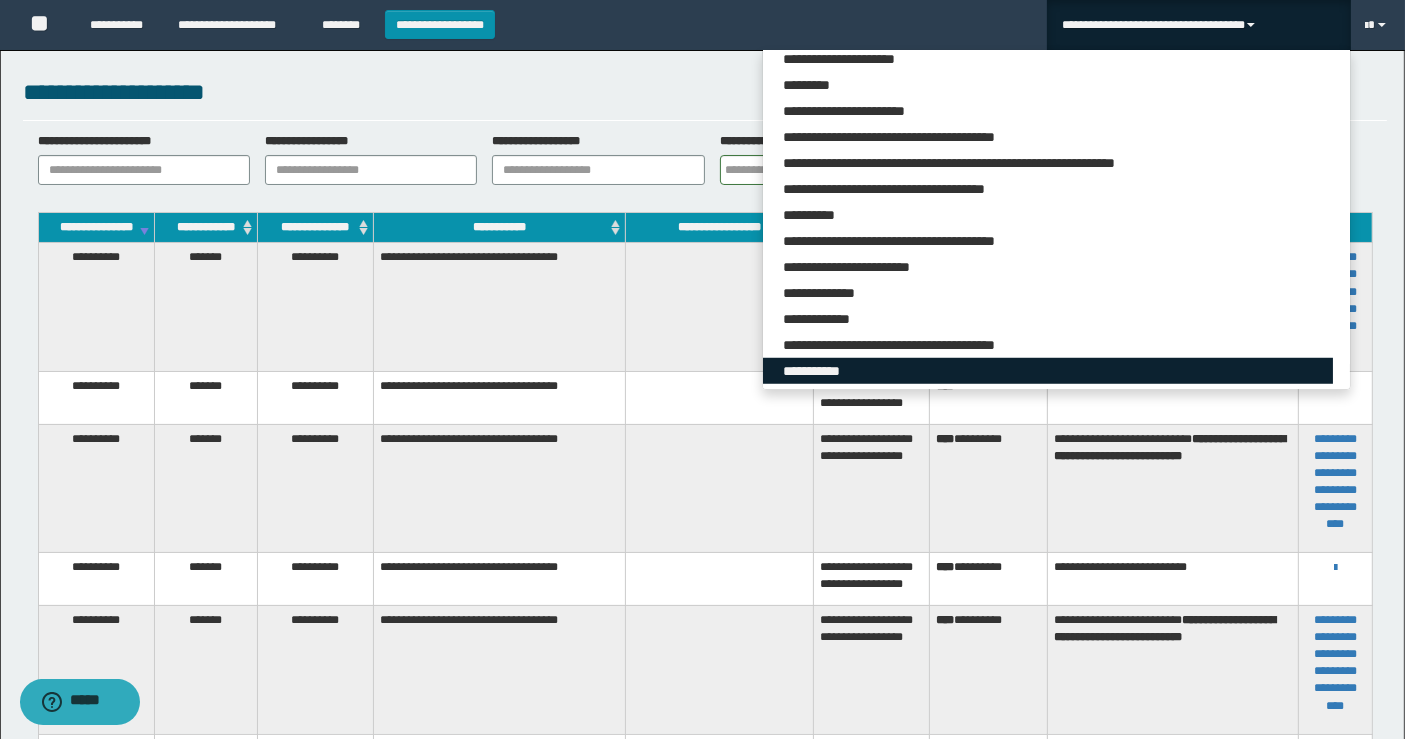 scroll, scrollTop: 1432, scrollLeft: 0, axis: vertical 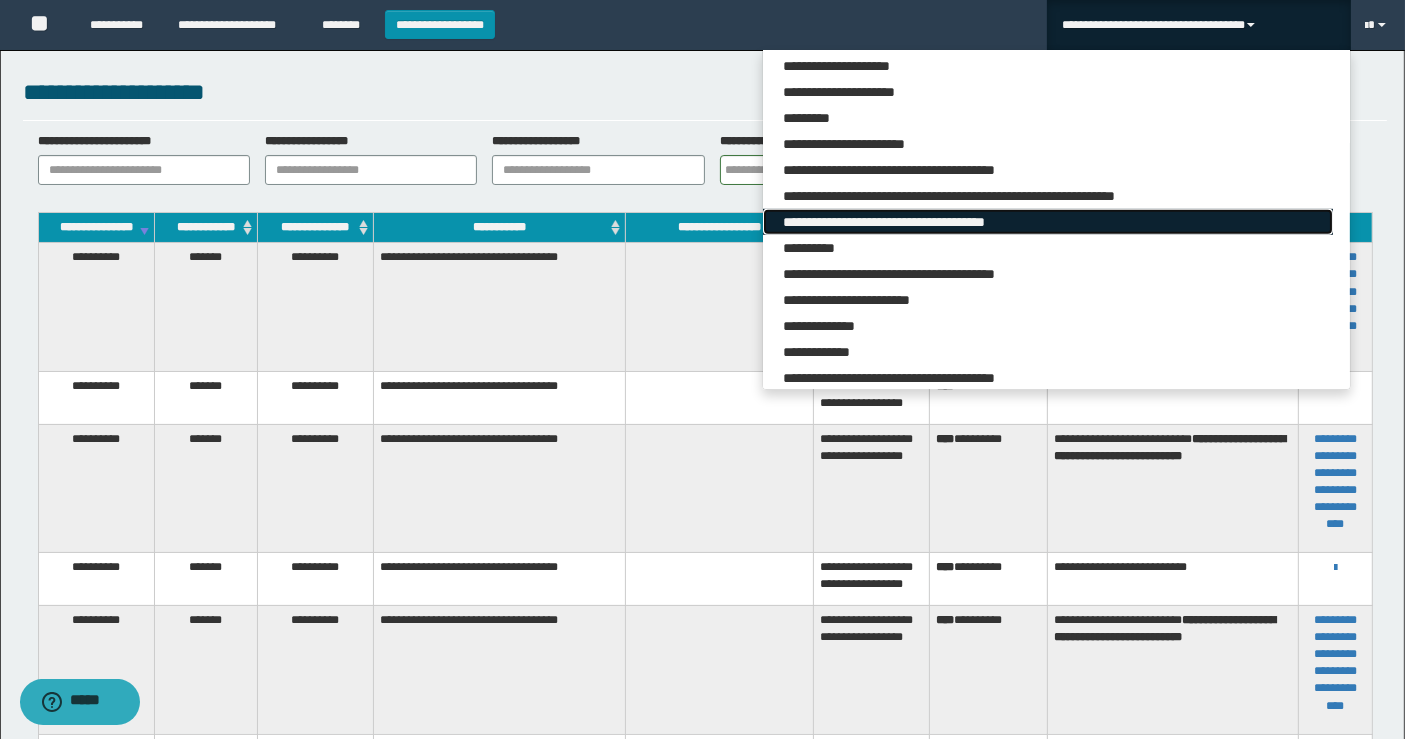 click on "**********" at bounding box center [1048, 222] 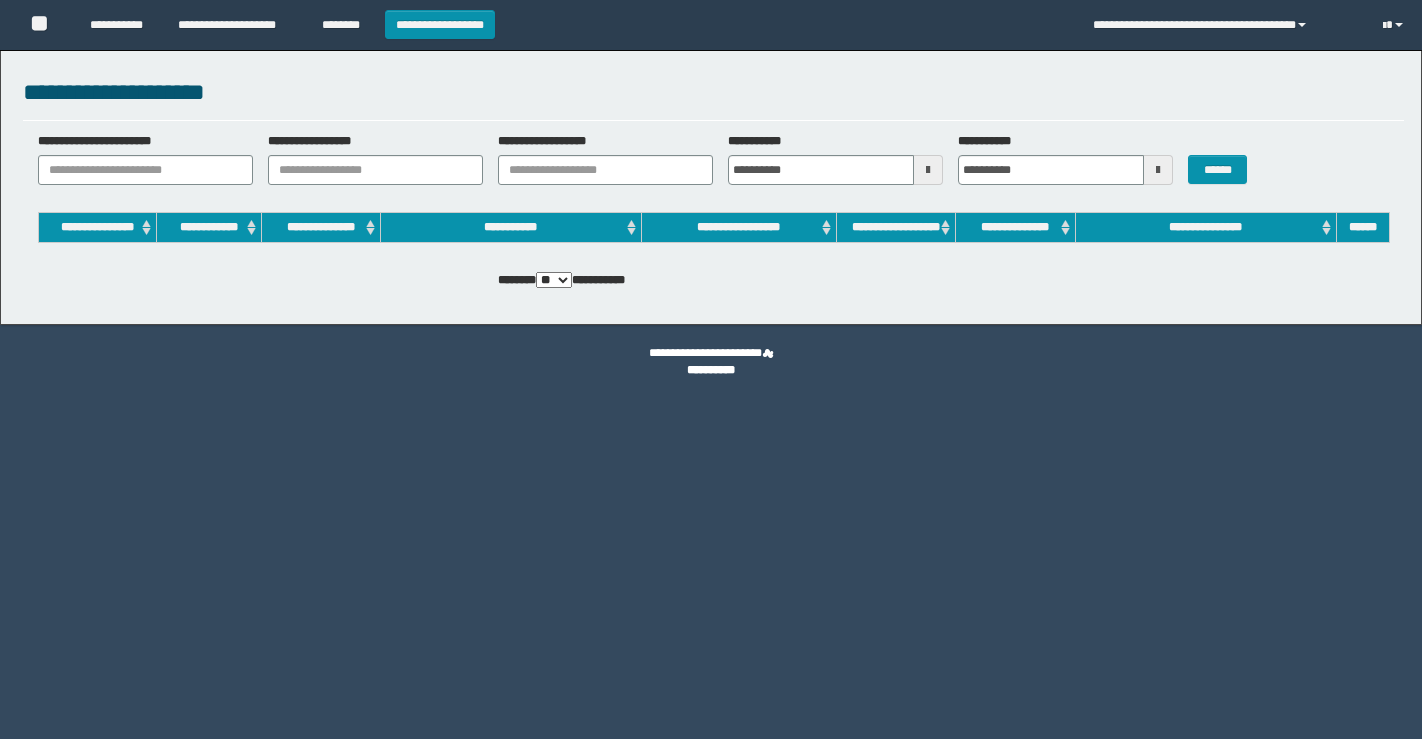 scroll, scrollTop: 0, scrollLeft: 0, axis: both 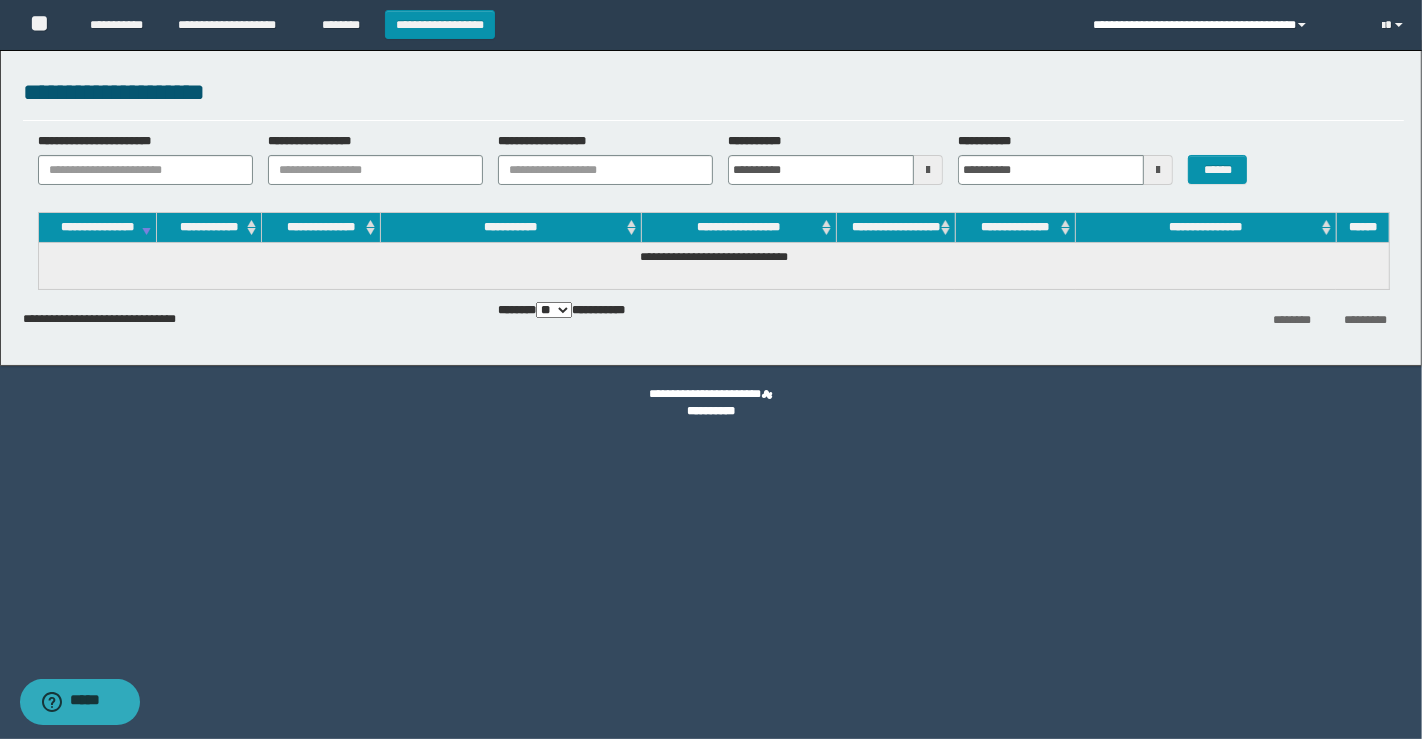 click on "**********" at bounding box center [1223, 25] 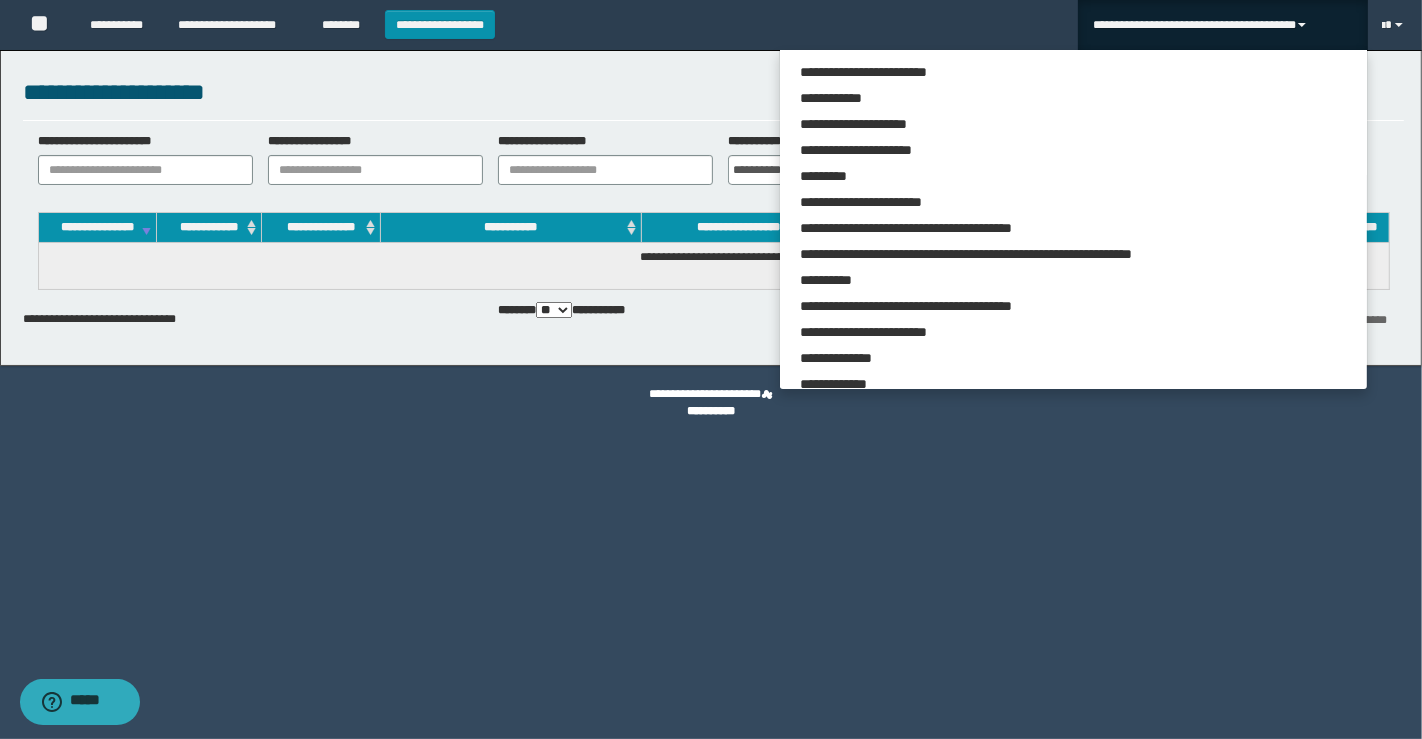 scroll, scrollTop: 1542, scrollLeft: 0, axis: vertical 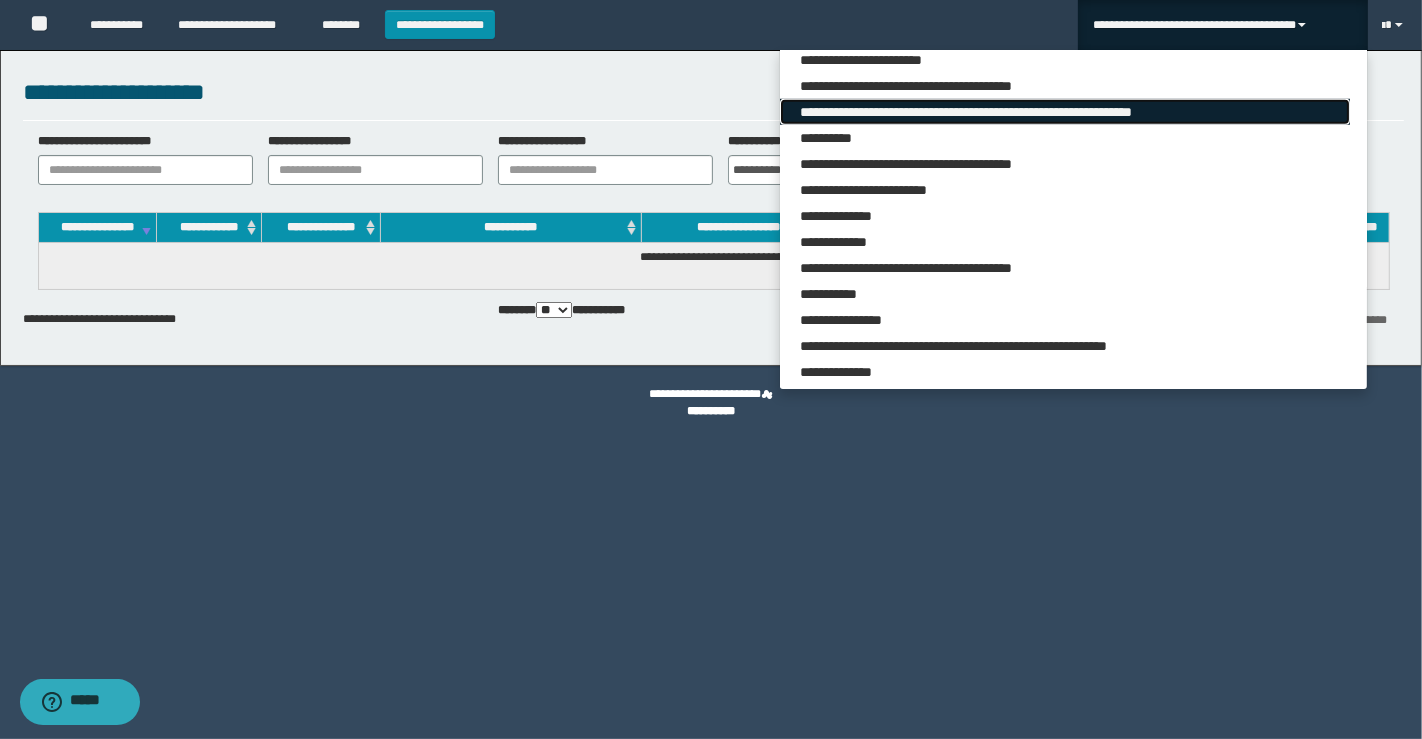 click on "**********" at bounding box center [1065, 112] 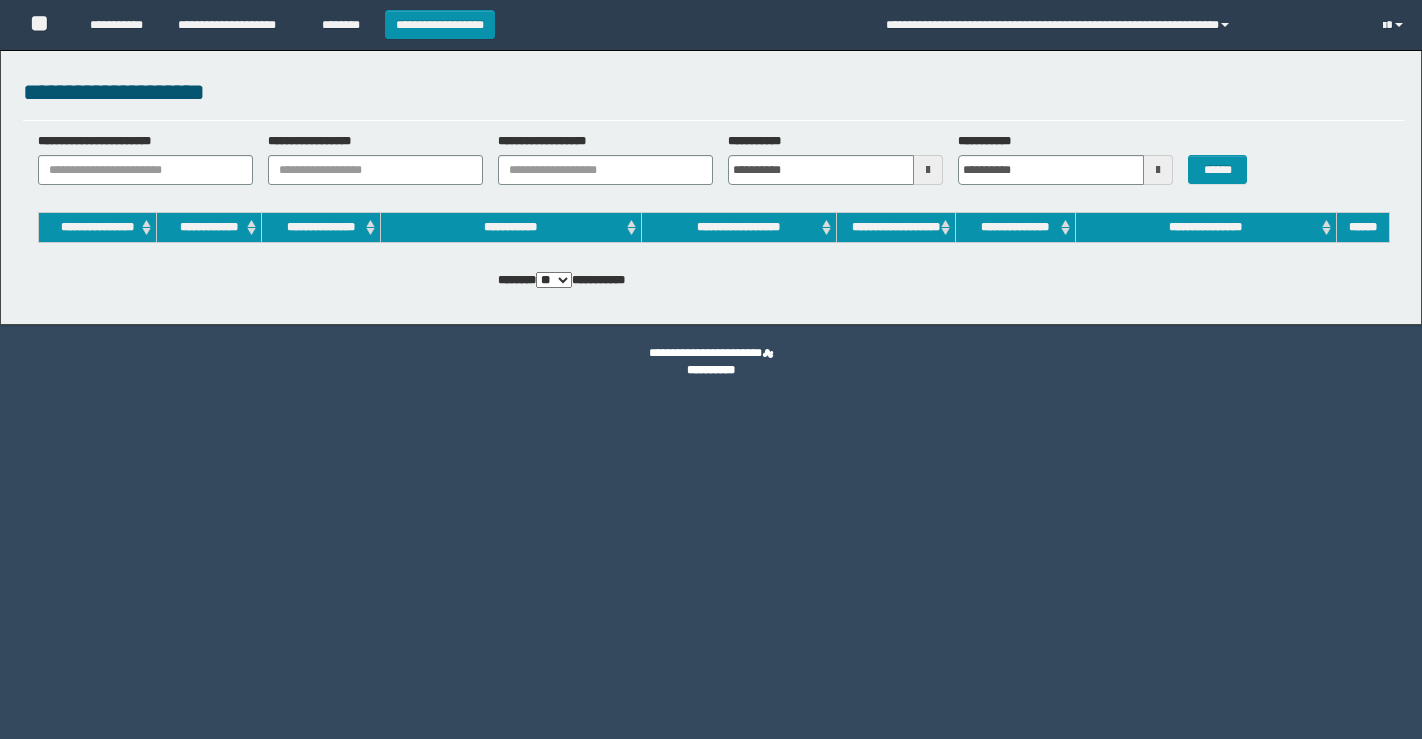 scroll, scrollTop: 0, scrollLeft: 0, axis: both 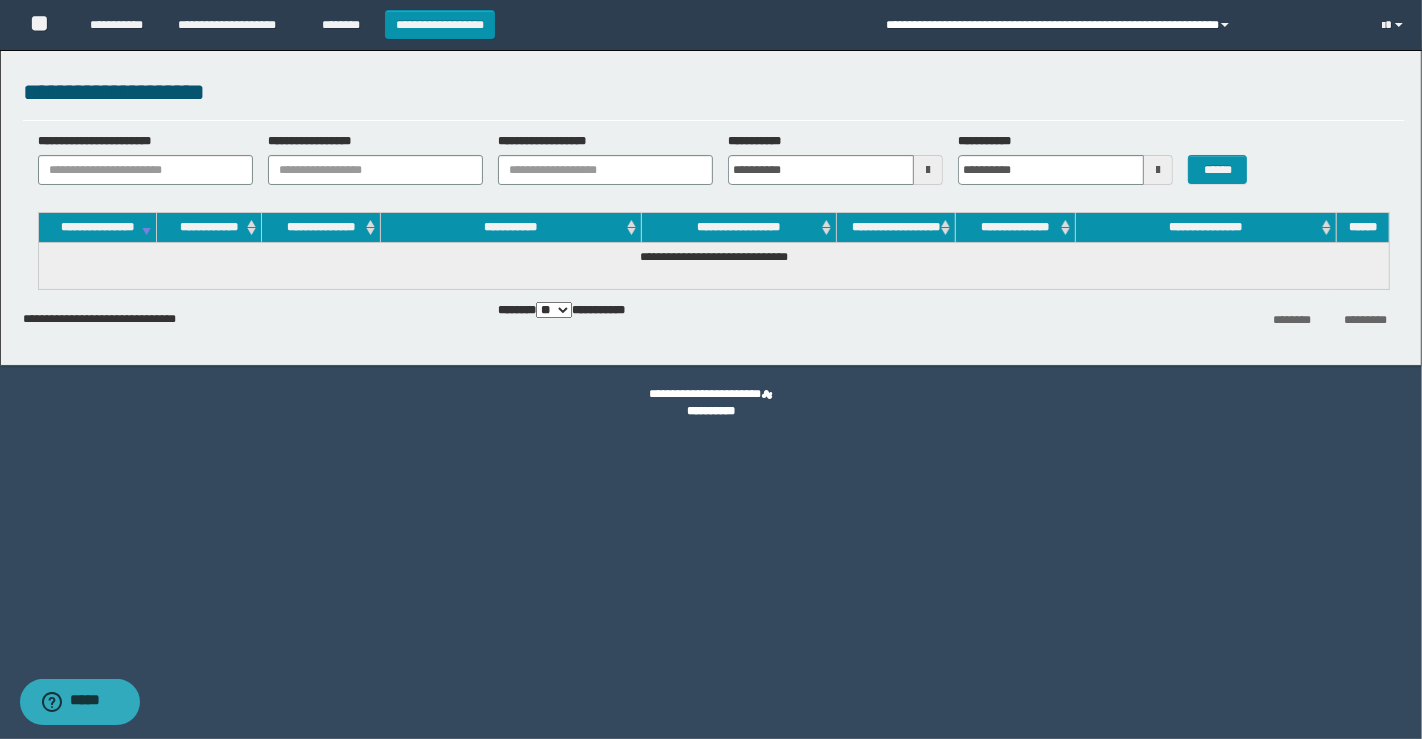 click on "**********" at bounding box center (1119, 25) 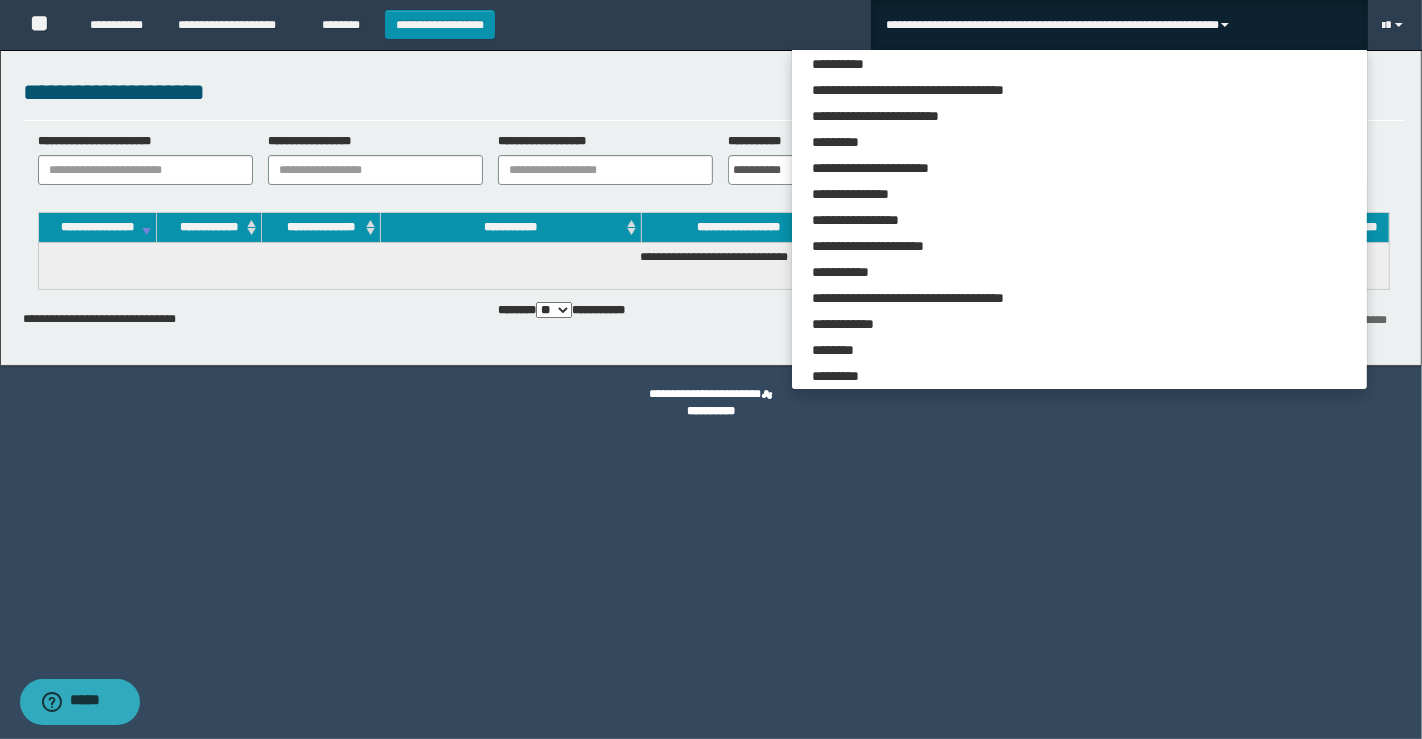 scroll, scrollTop: 1542, scrollLeft: 0, axis: vertical 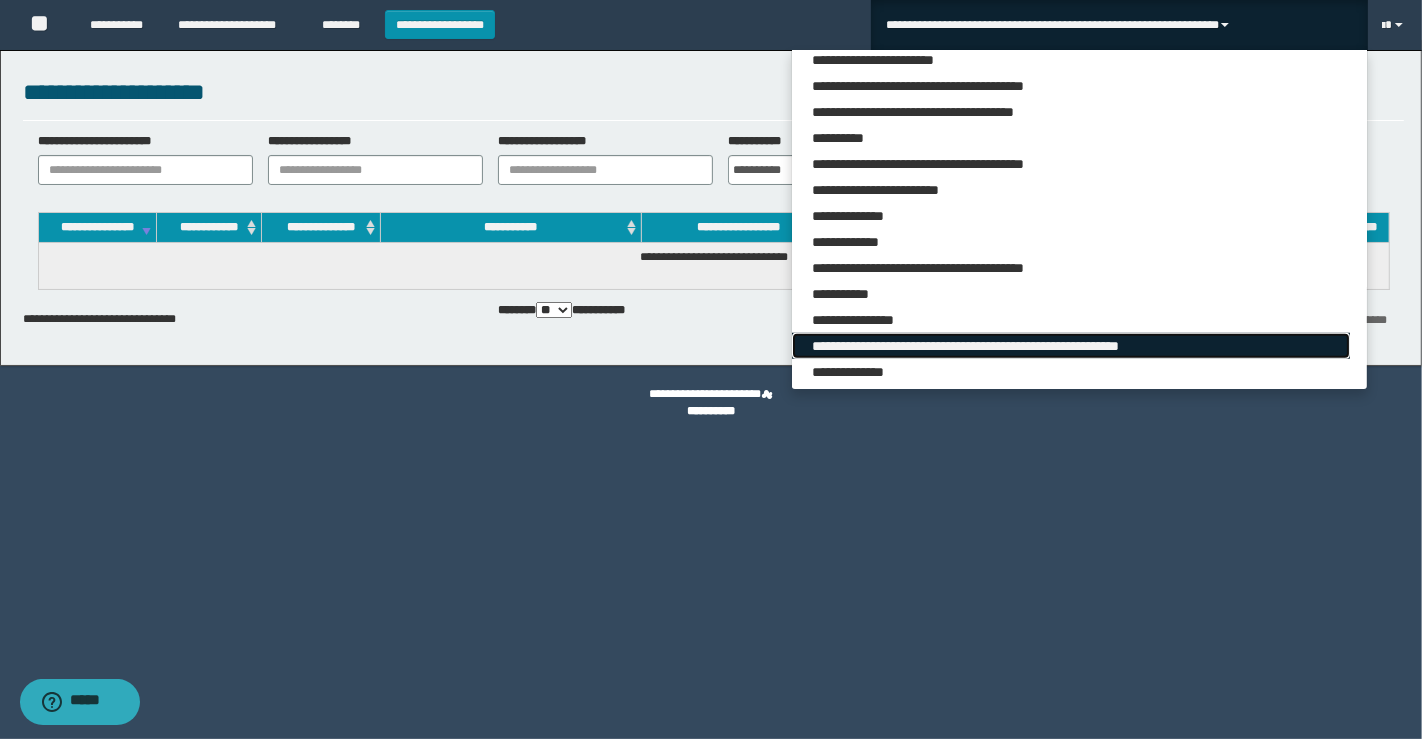 click on "**********" at bounding box center [1071, 346] 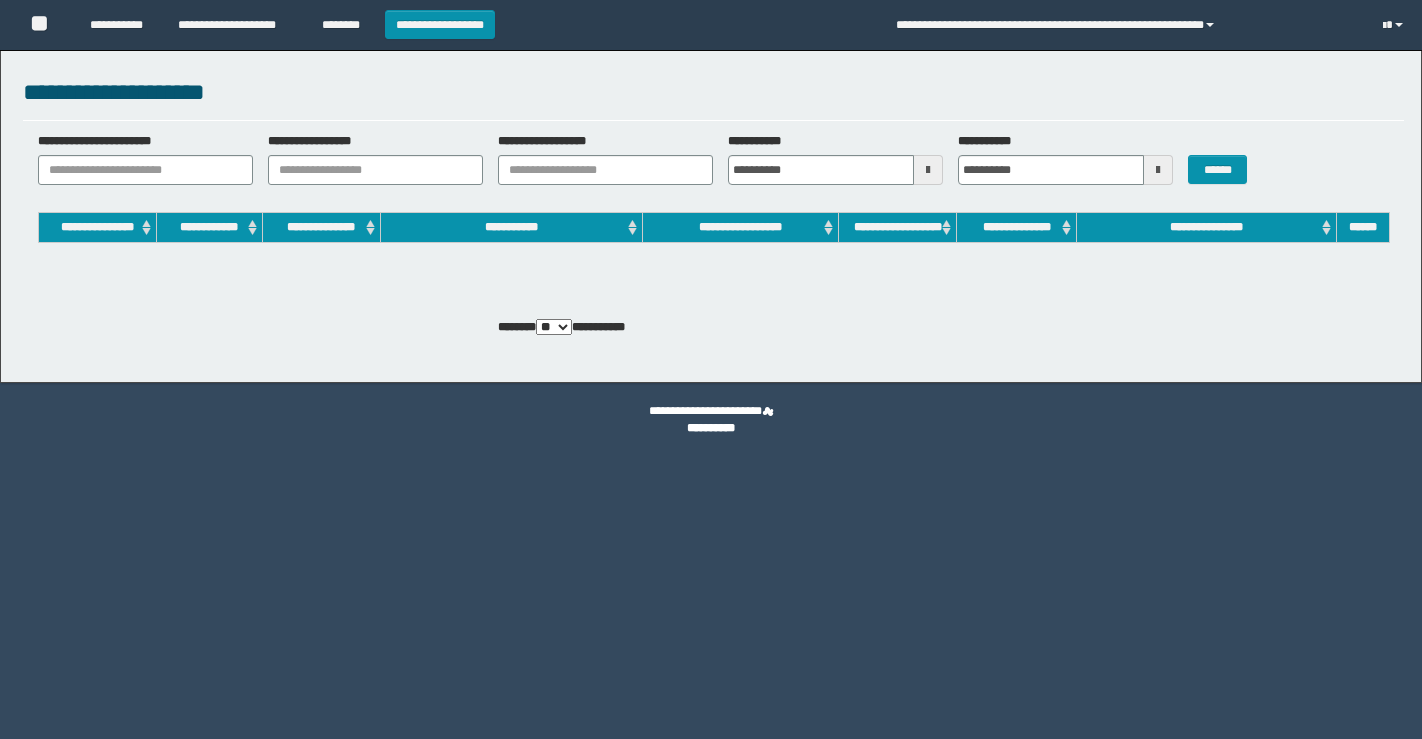 scroll, scrollTop: 0, scrollLeft: 0, axis: both 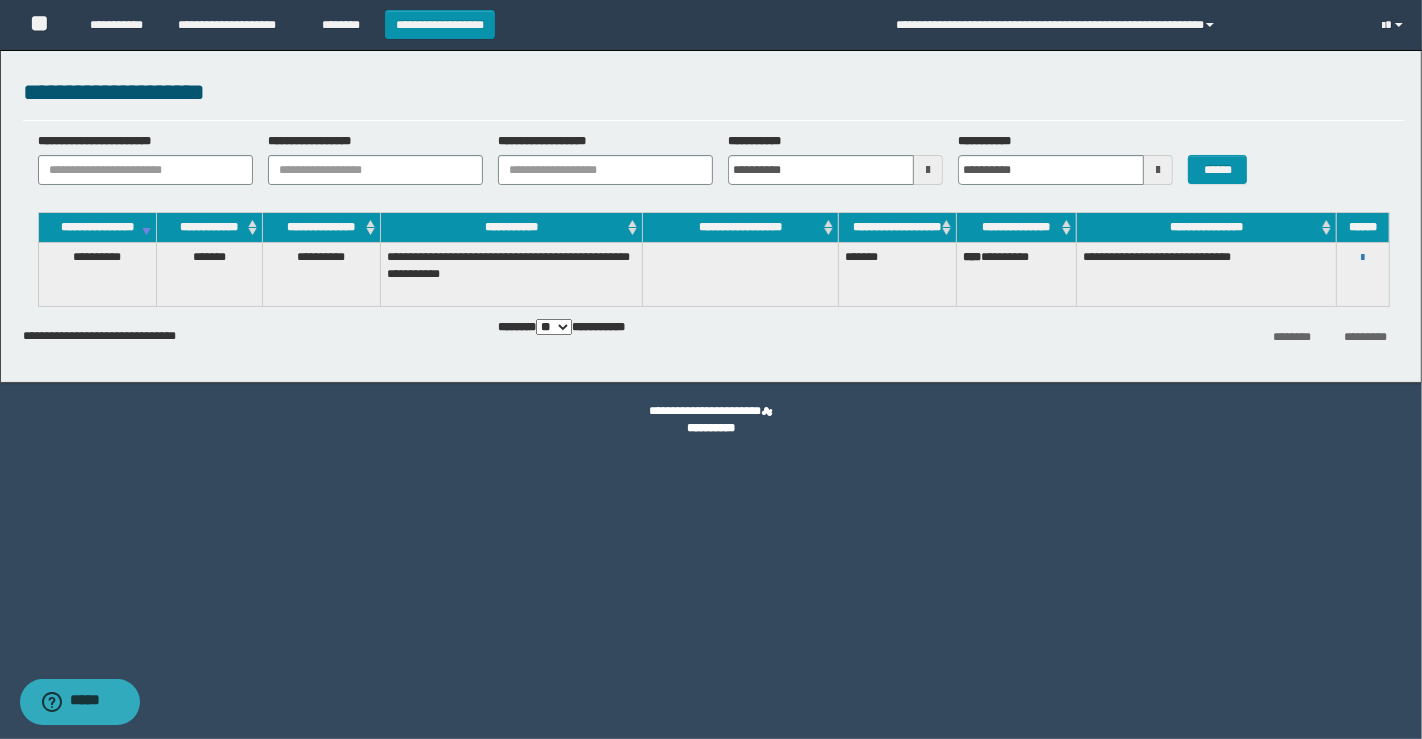 click on "**********" at bounding box center [1363, 257] 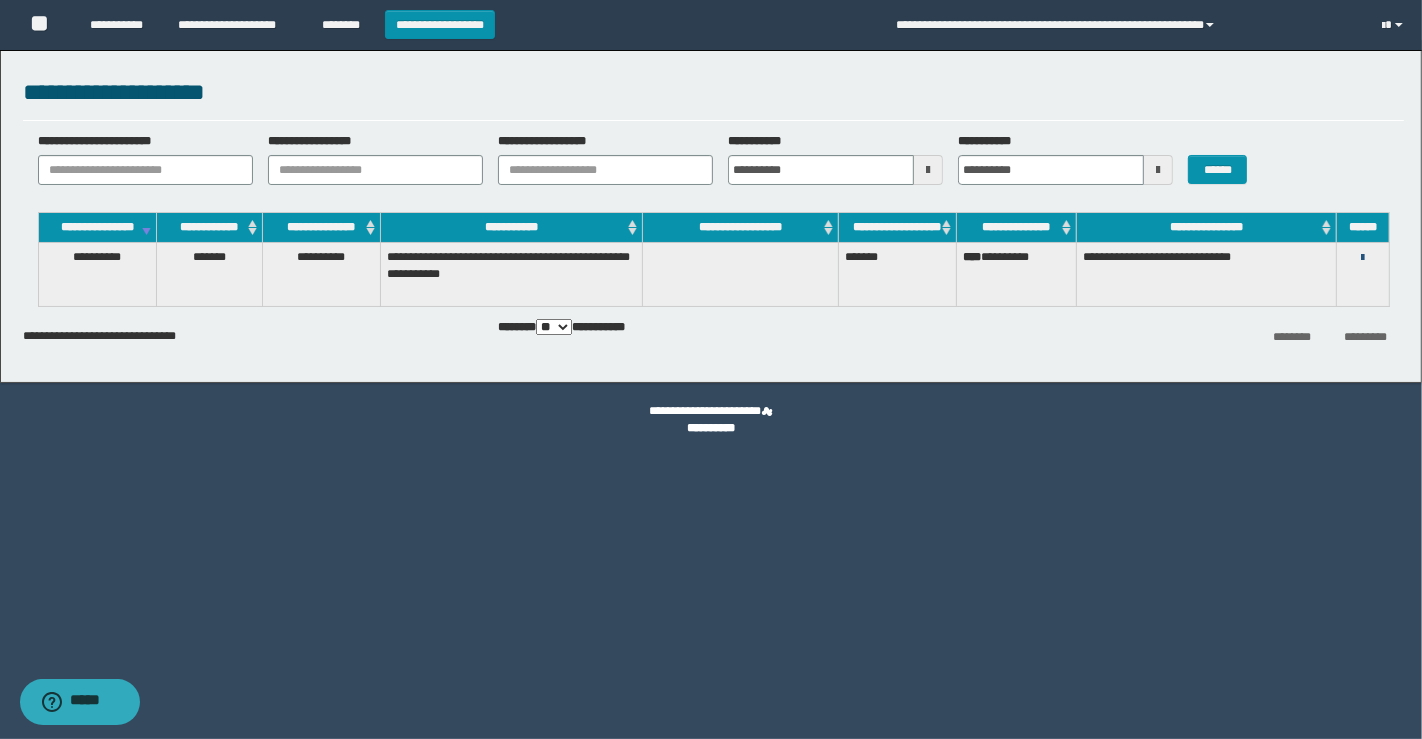 click at bounding box center [1362, 258] 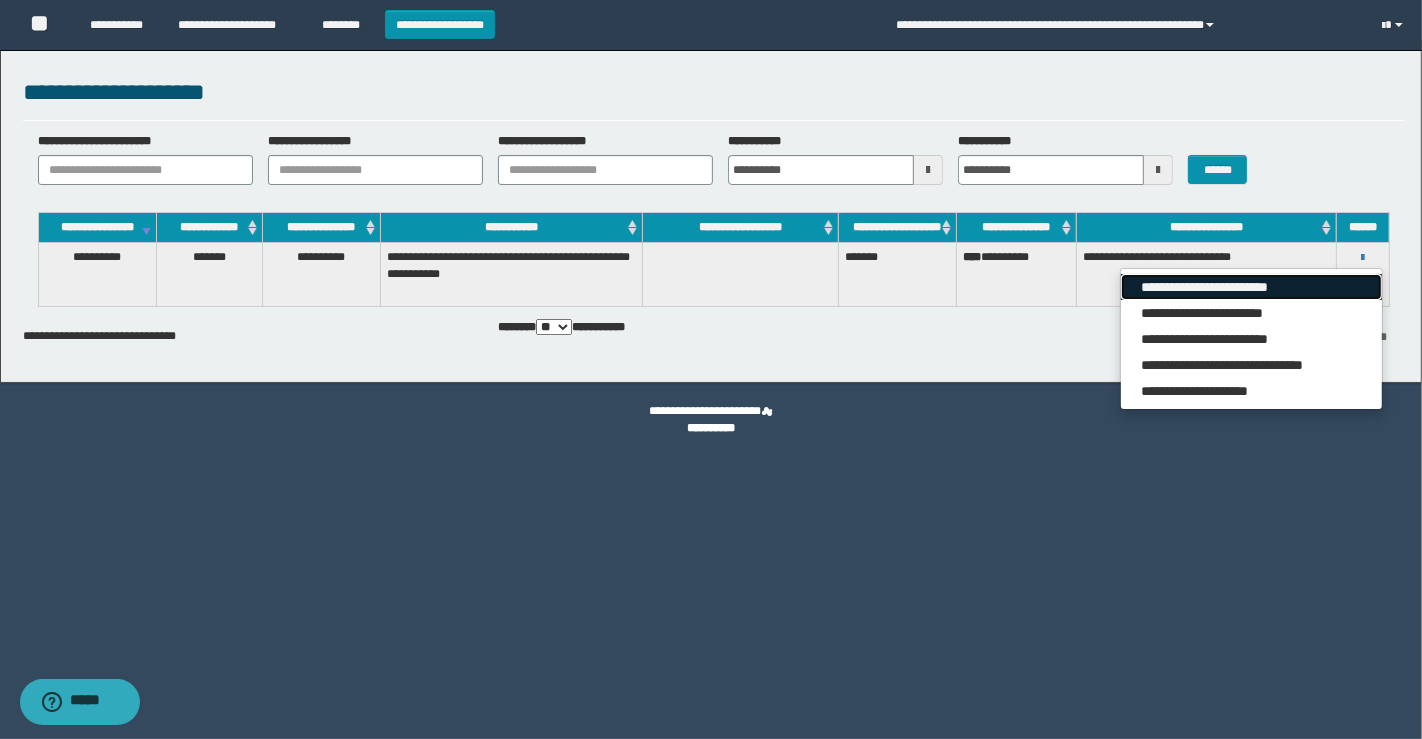 click on "**********" at bounding box center [1251, 287] 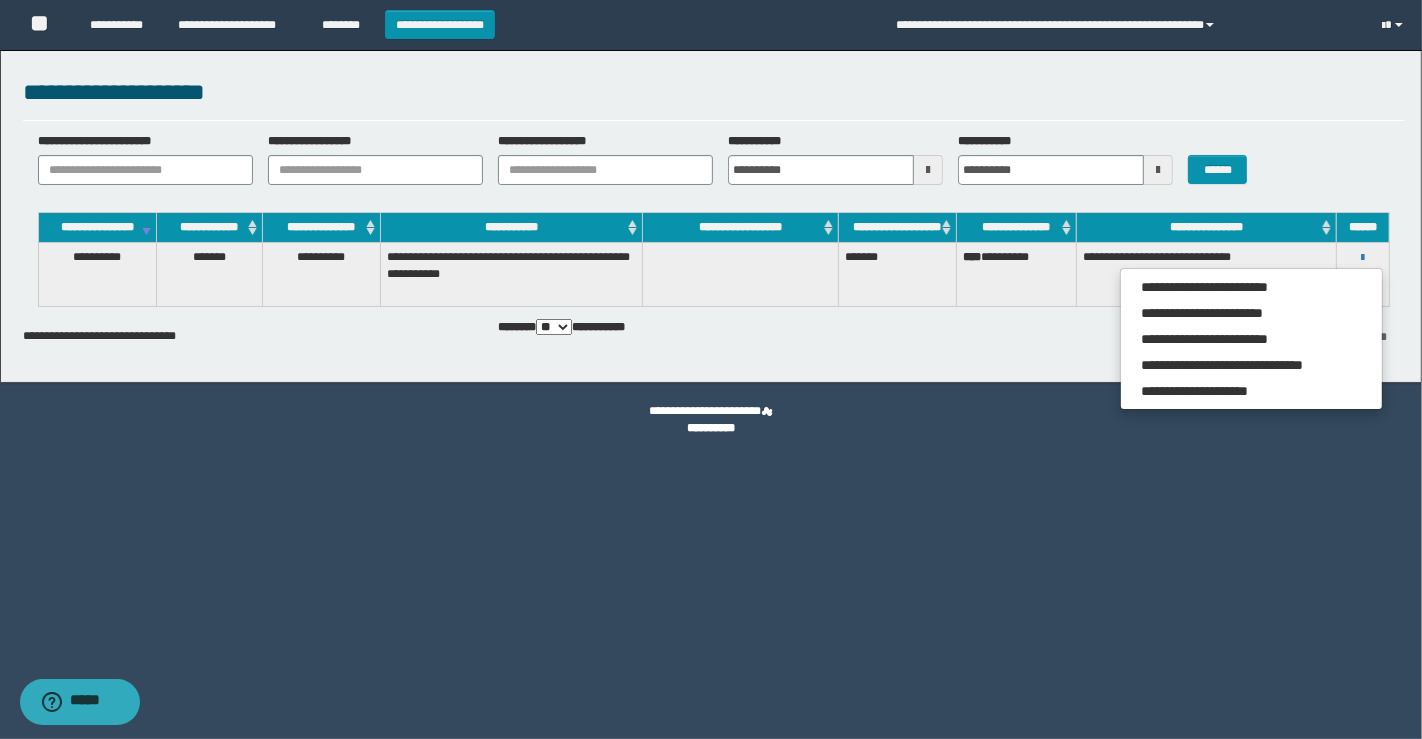 click on "**********" at bounding box center [1362, 275] 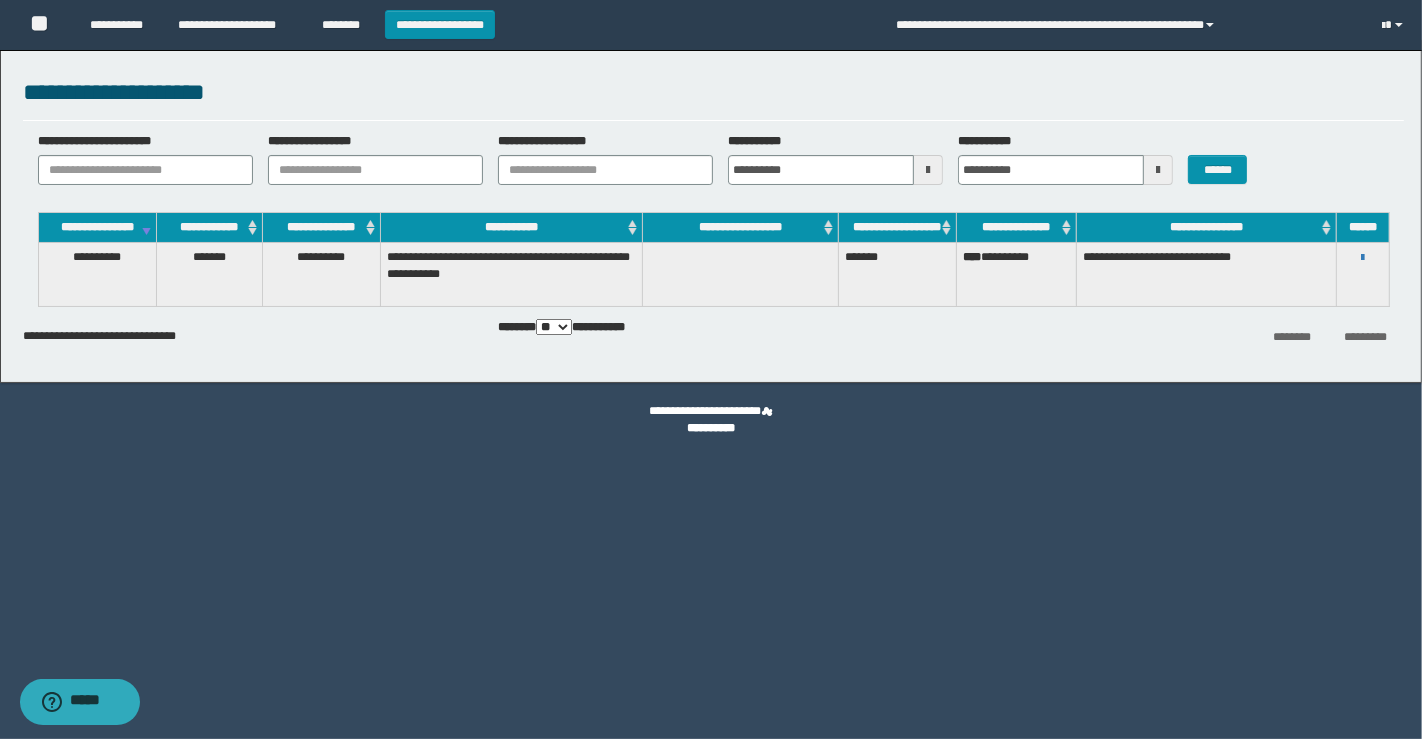 click on "**********" at bounding box center [1206, 275] 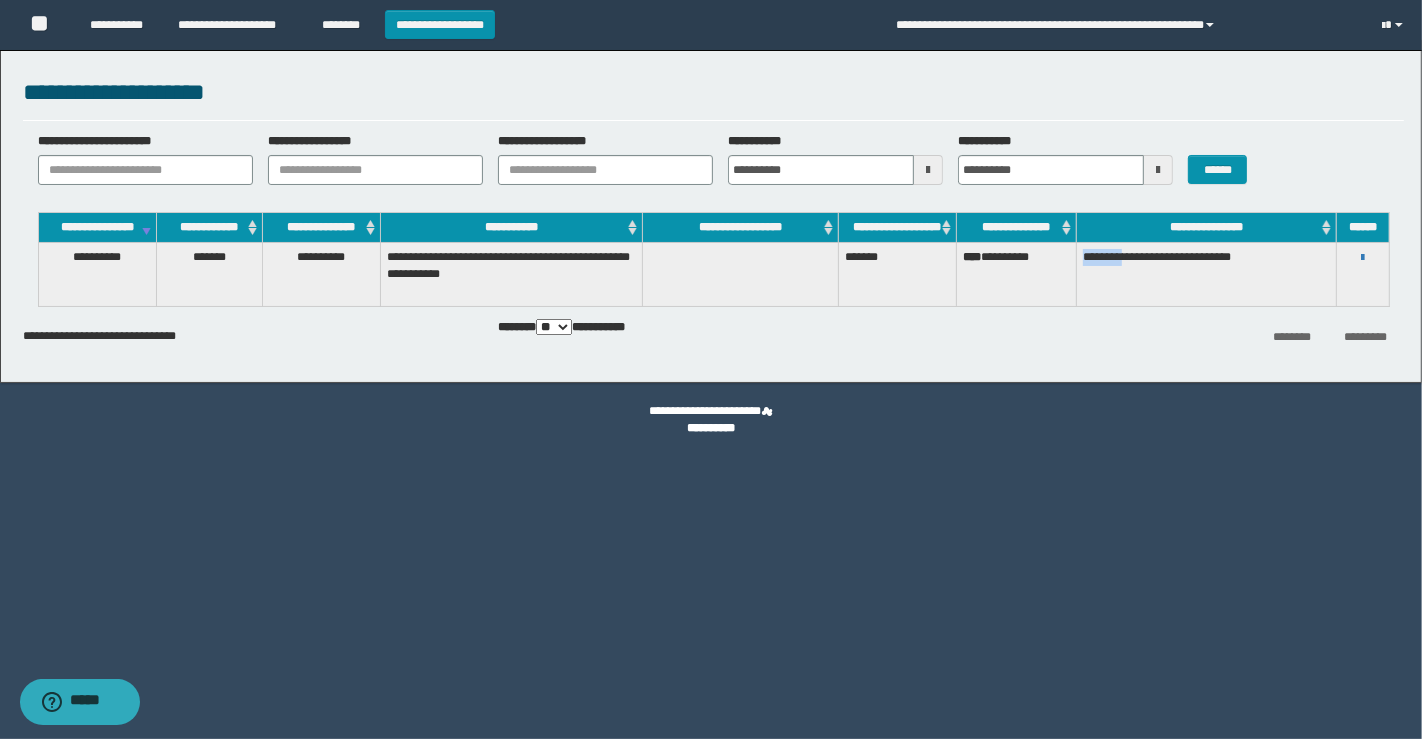 click on "**********" at bounding box center [1206, 275] 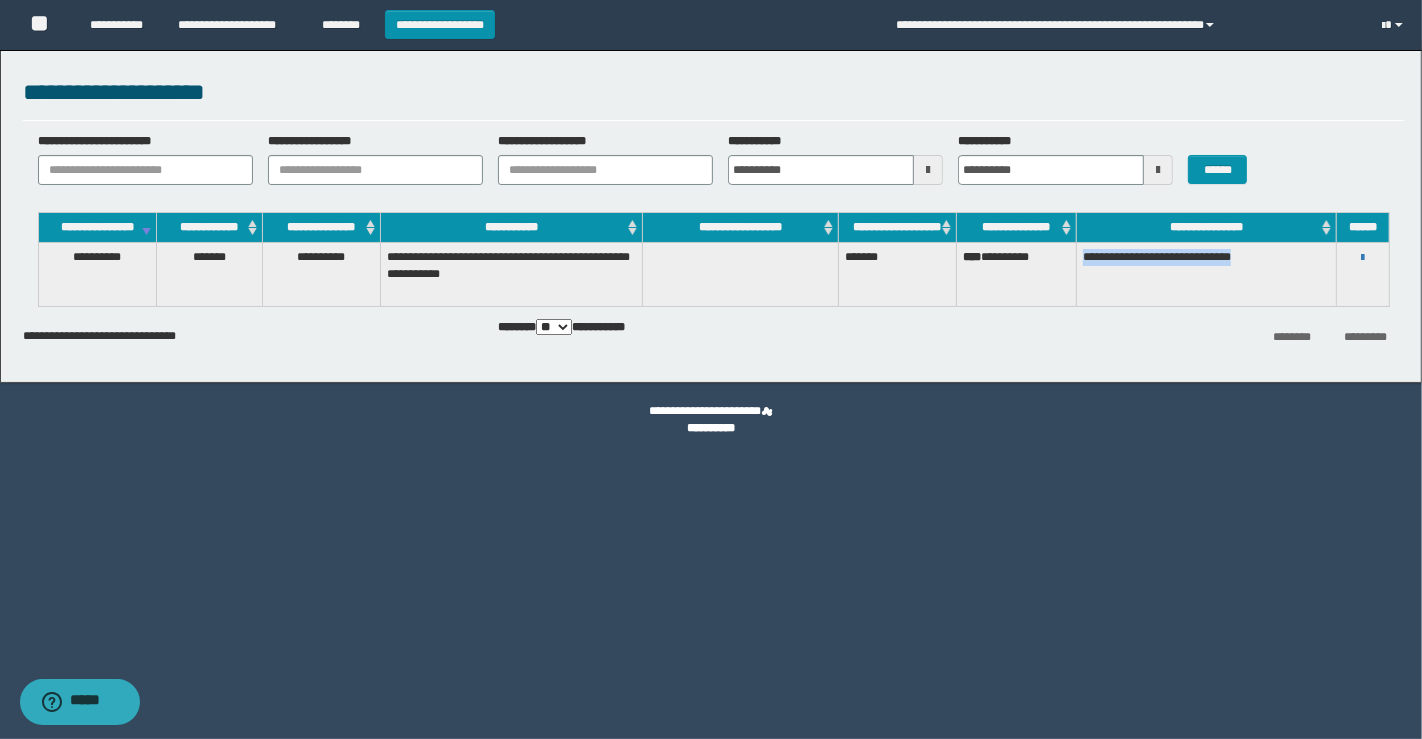 click on "**********" at bounding box center (1206, 275) 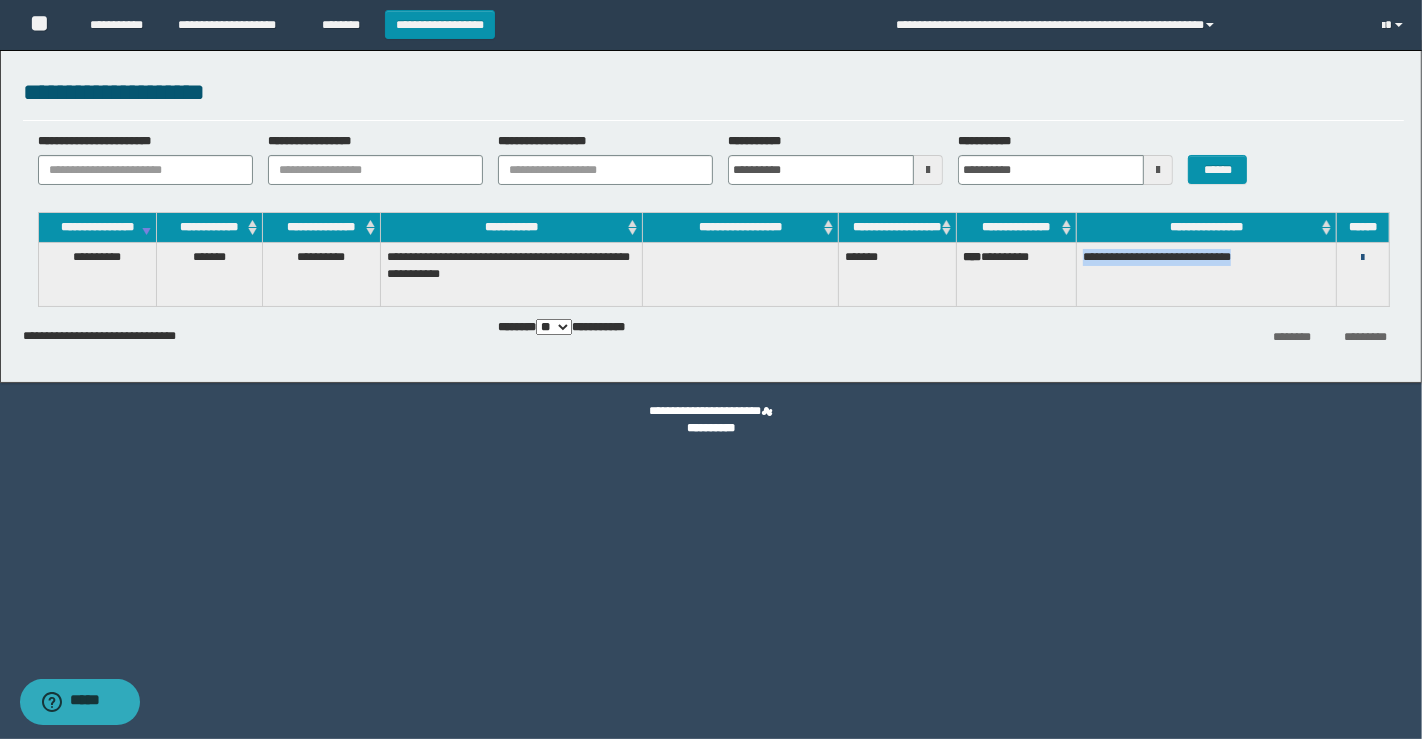 click at bounding box center (1362, 258) 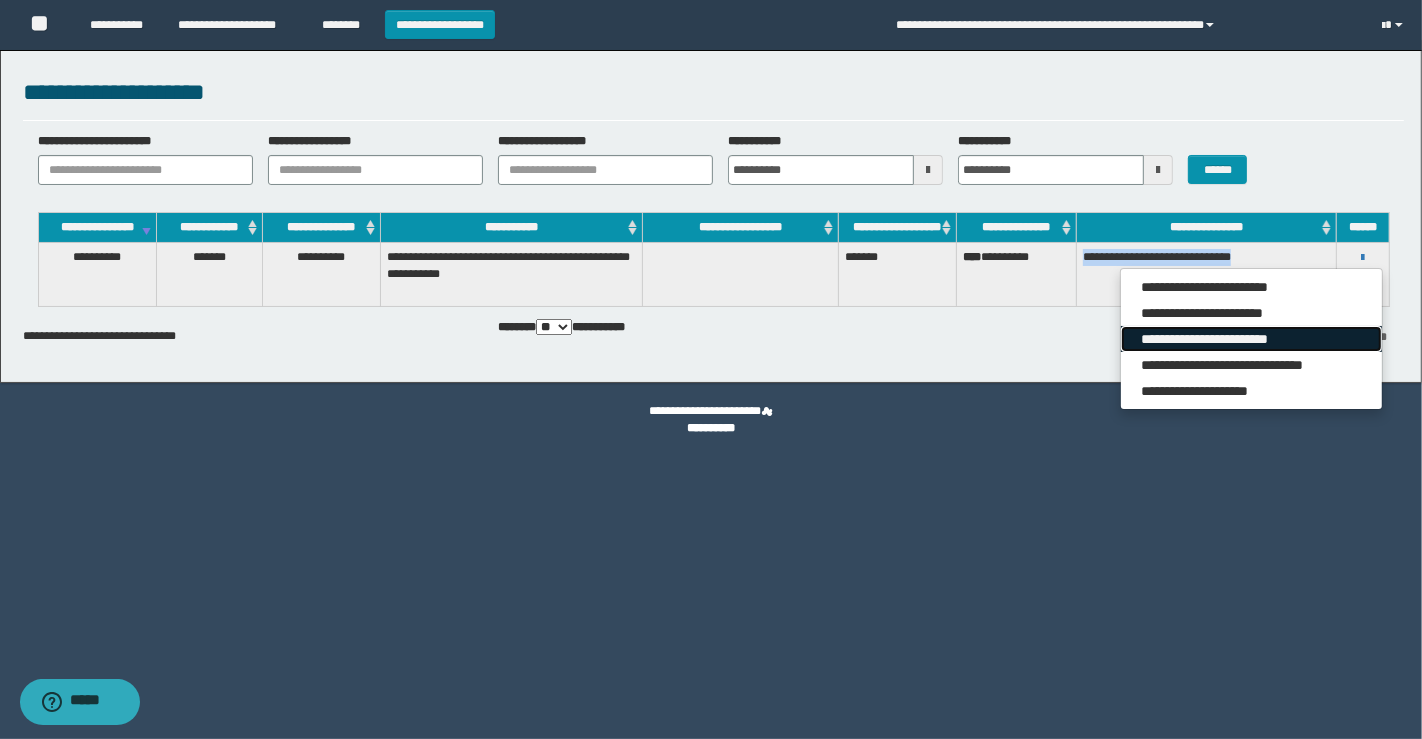 click on "**********" at bounding box center [1251, 339] 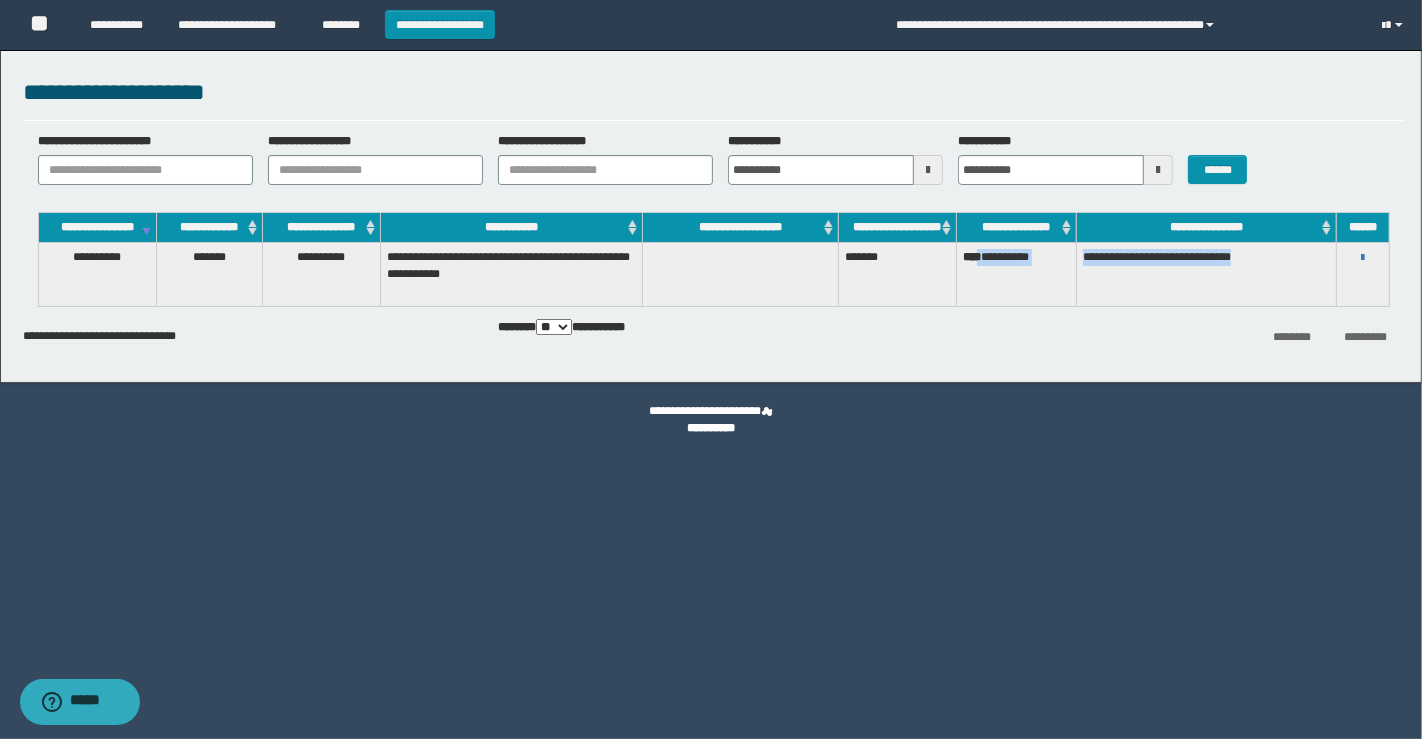 copy on "**********" 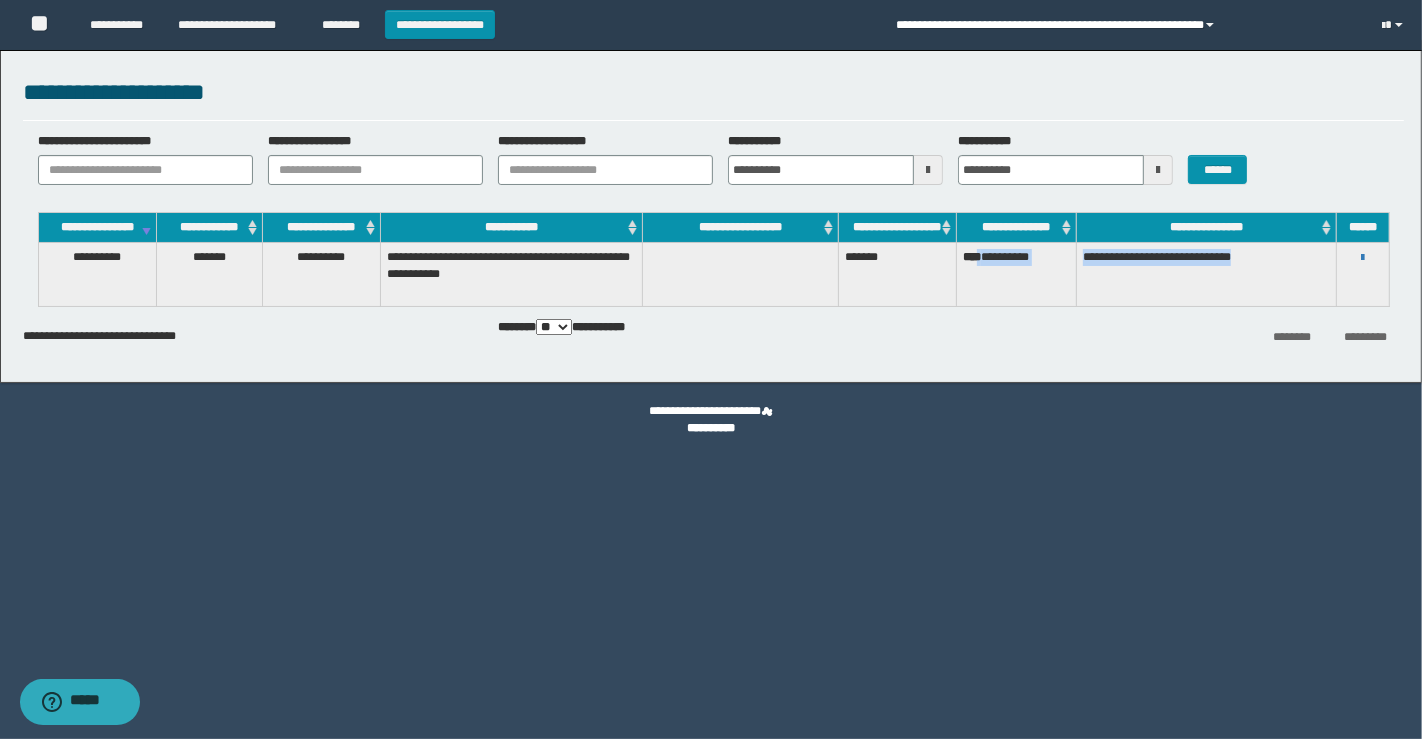 click on "**********" at bounding box center (1124, 25) 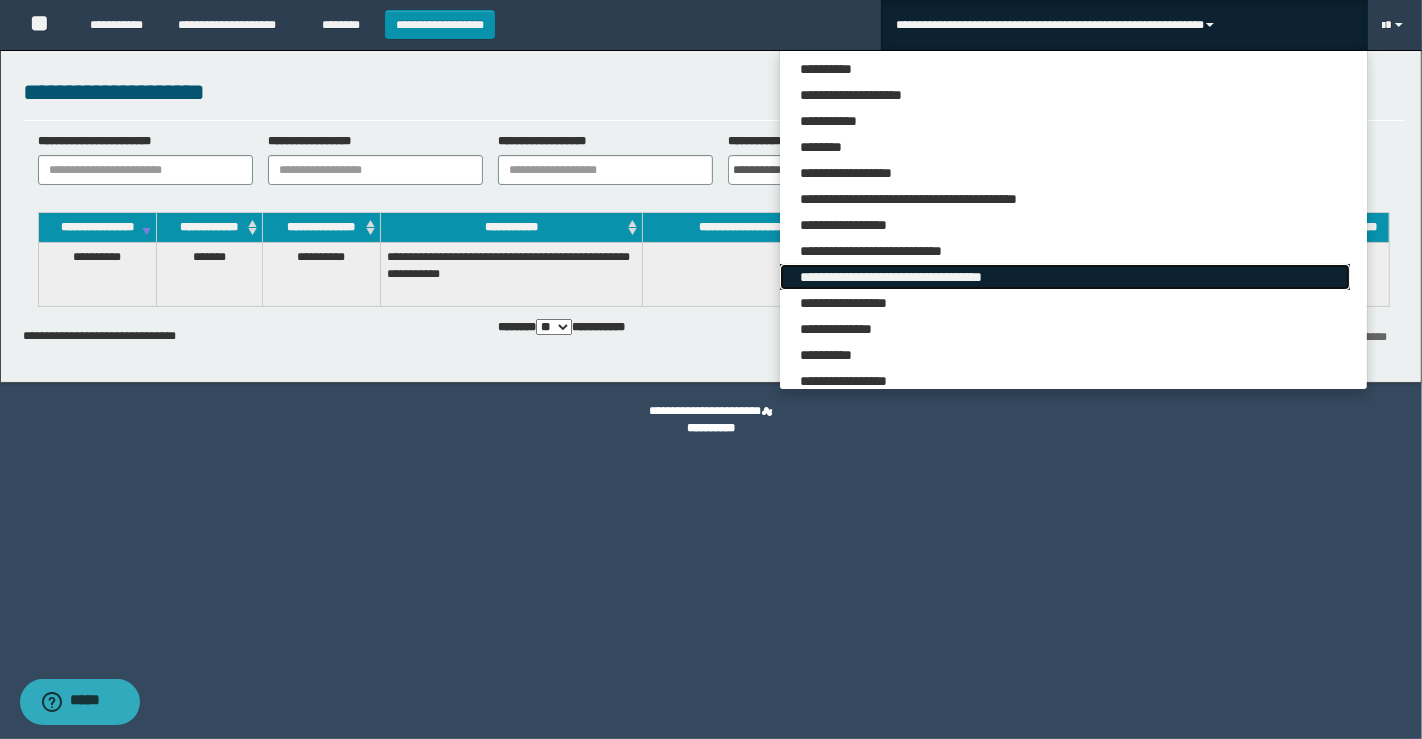 click on "**********" at bounding box center [1065, 277] 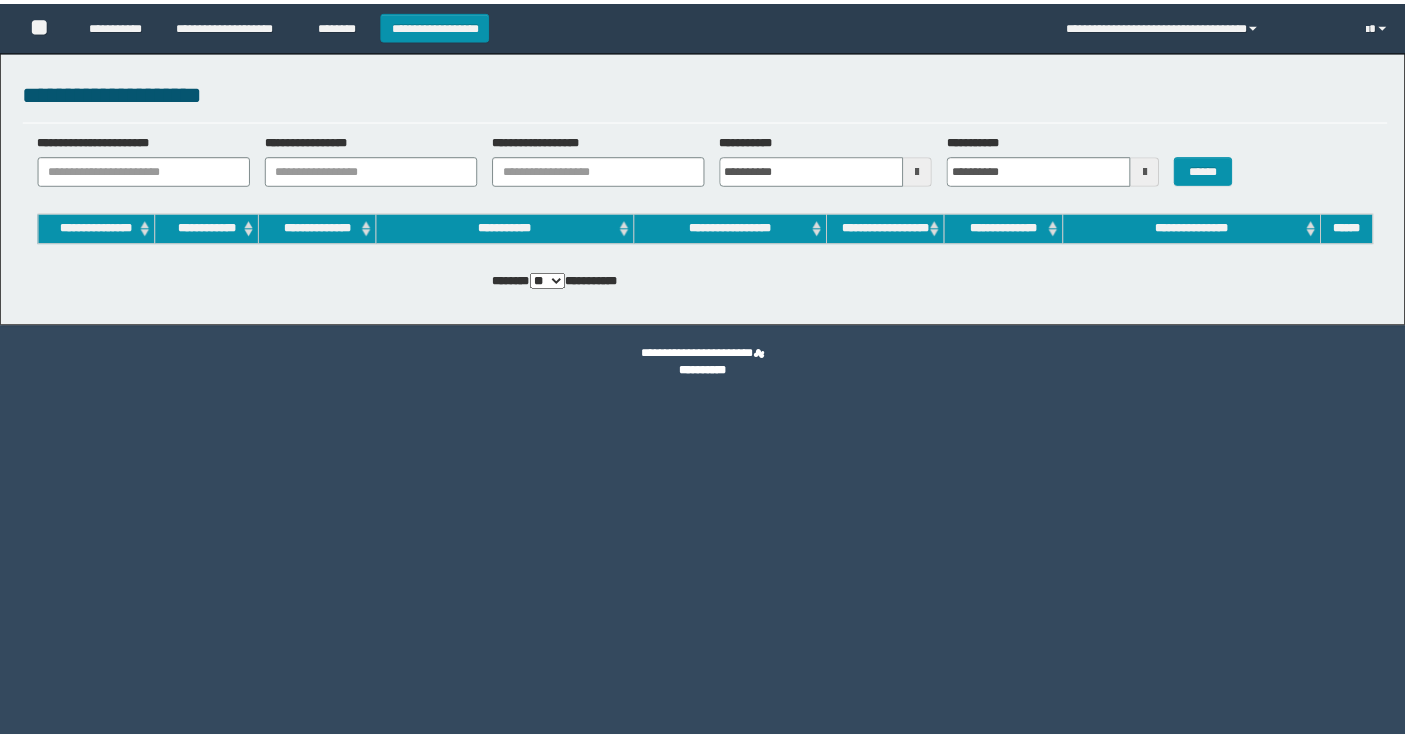scroll, scrollTop: 0, scrollLeft: 0, axis: both 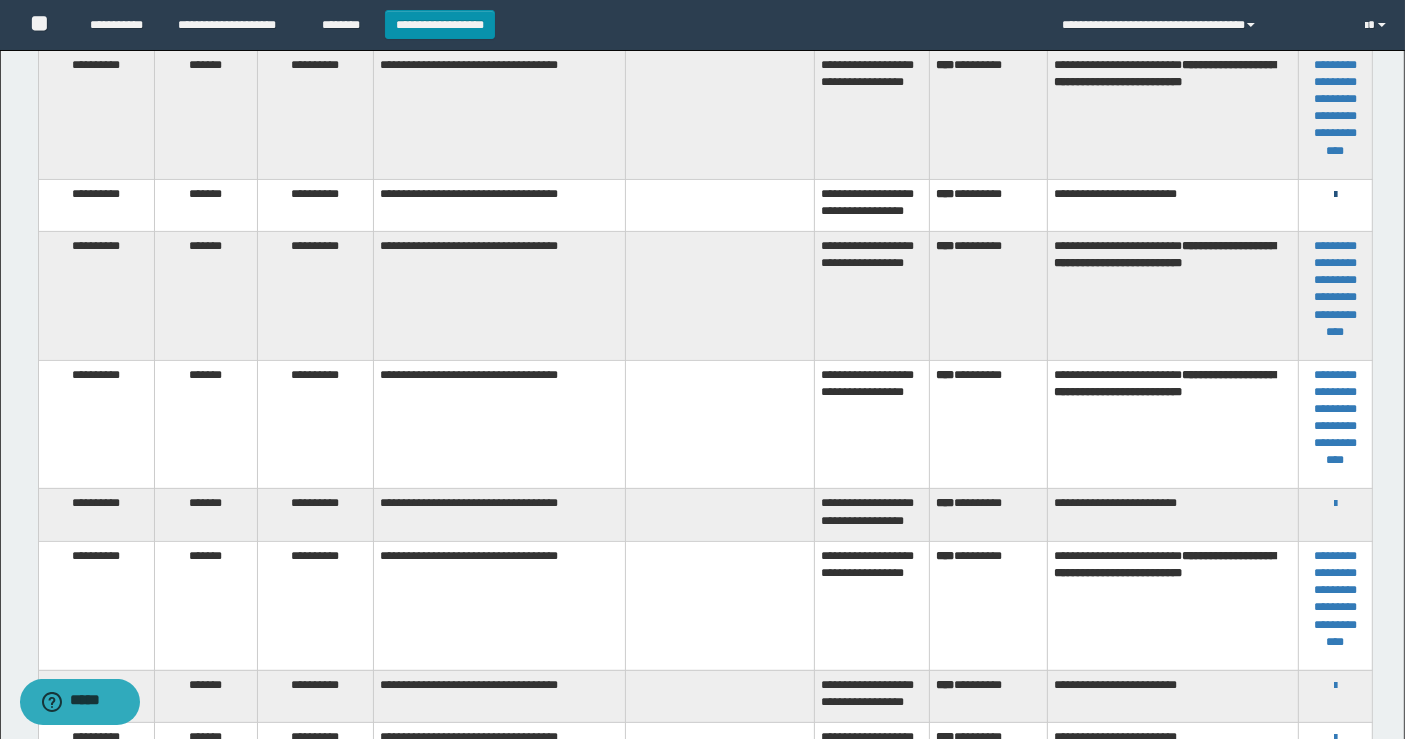 click at bounding box center [1335, 195] 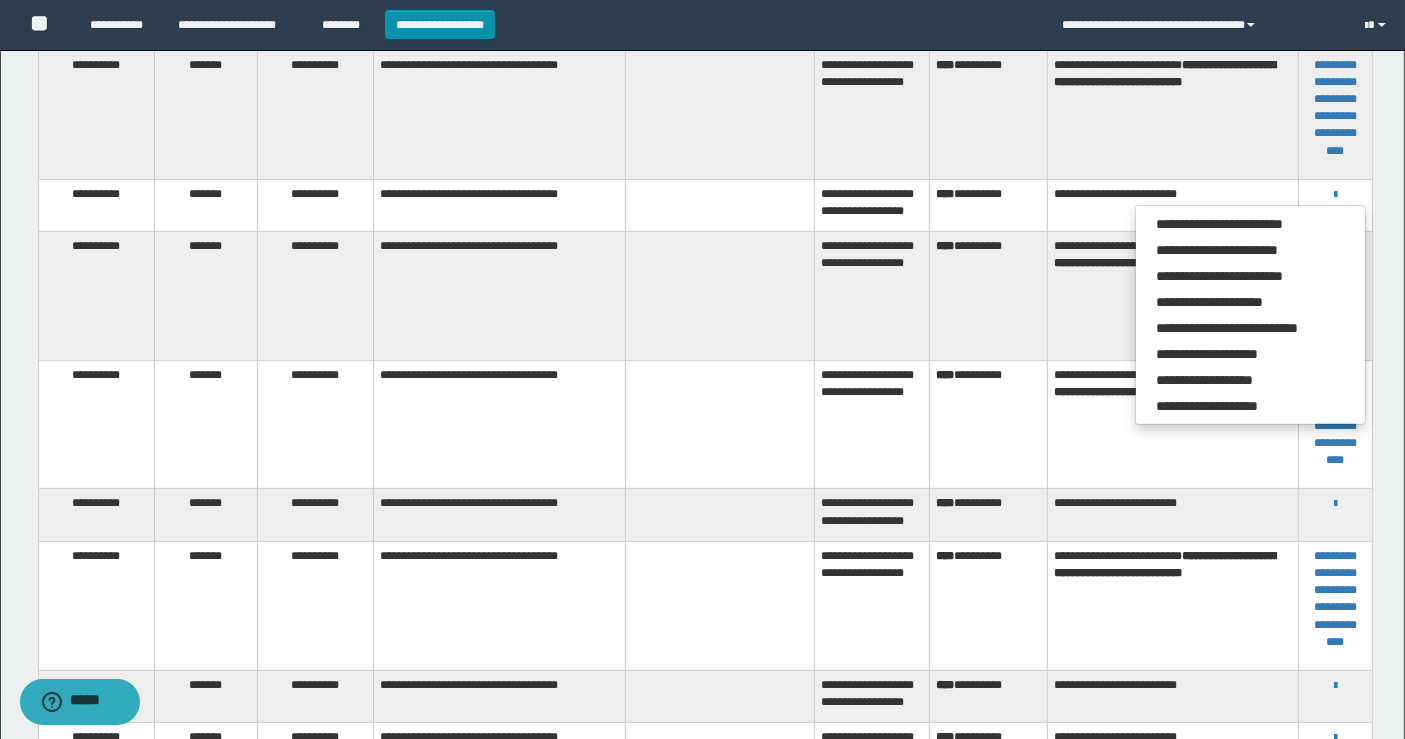 click on "**********" at bounding box center [1172, 205] 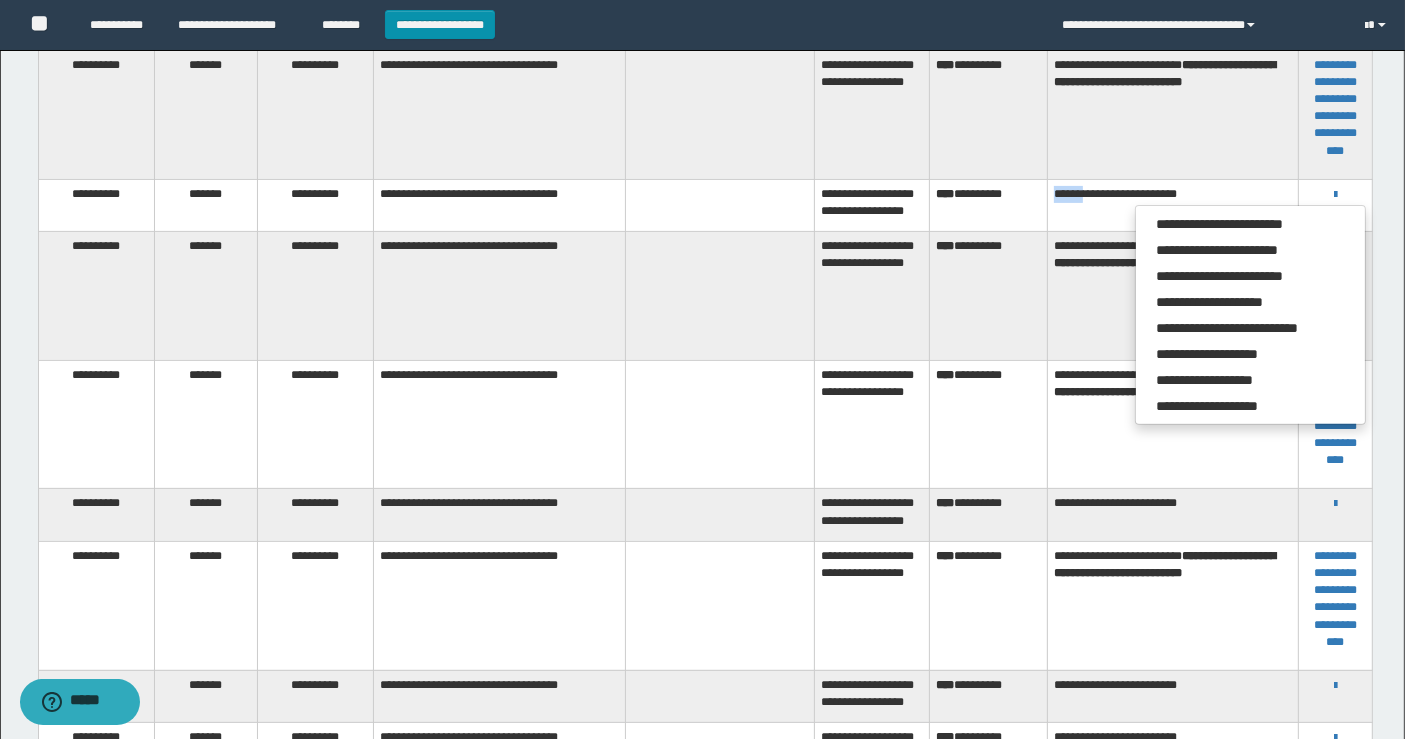 click on "**********" at bounding box center (1172, 205) 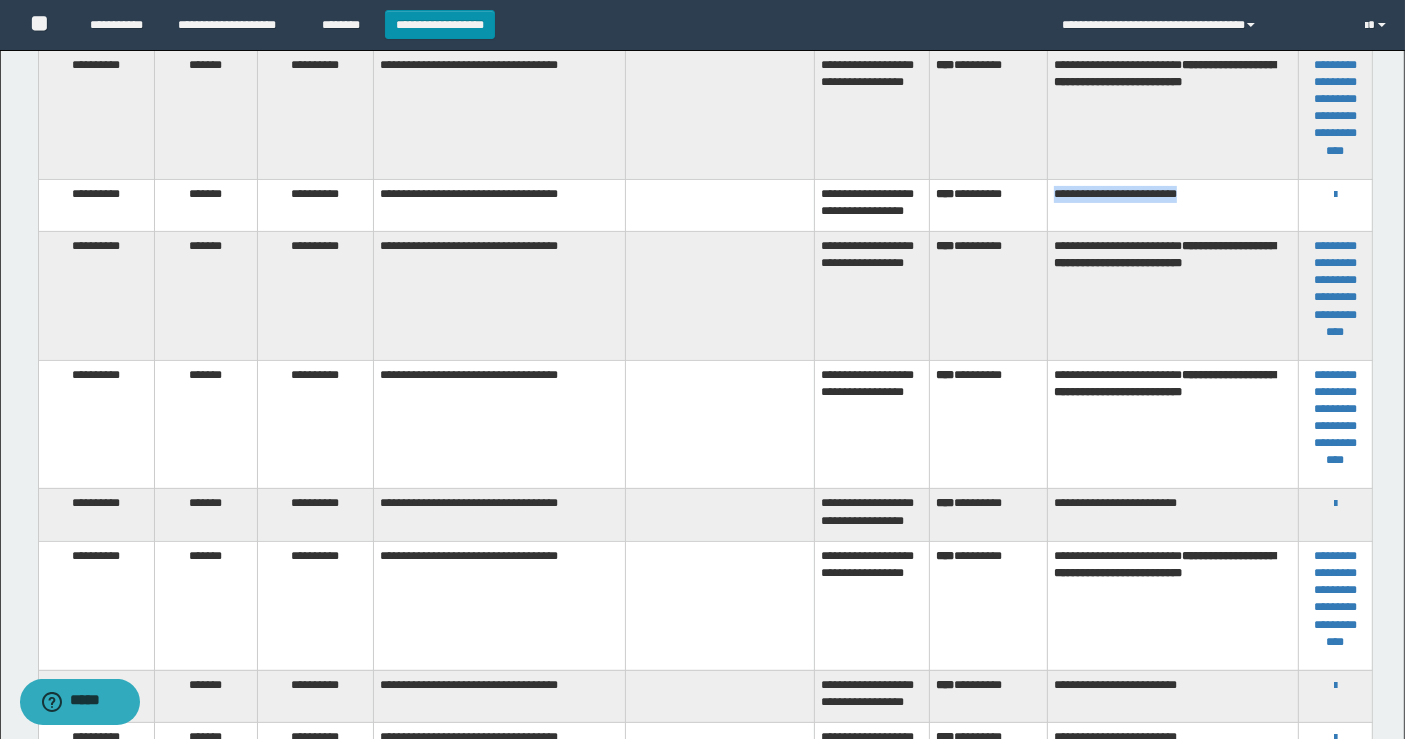 click on "**********" at bounding box center (1172, 205) 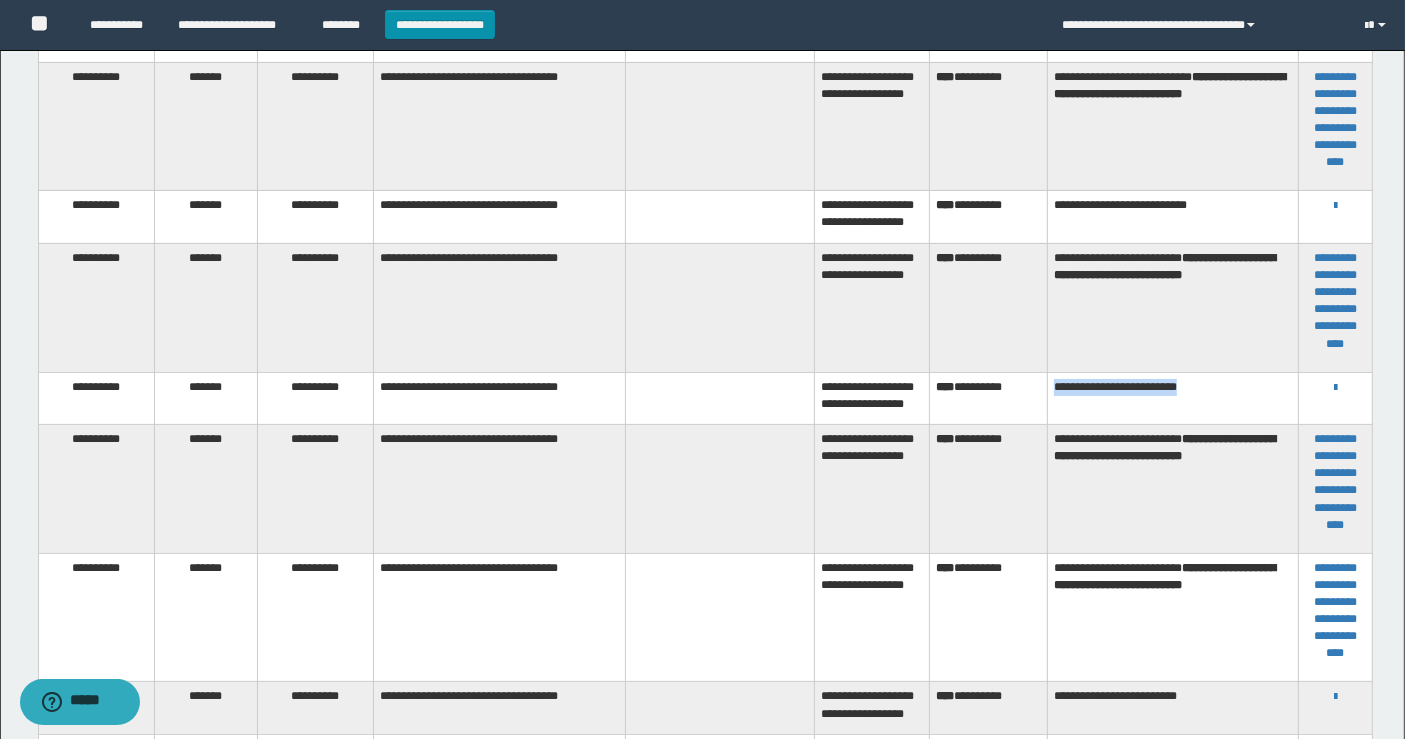 scroll, scrollTop: 333, scrollLeft: 0, axis: vertical 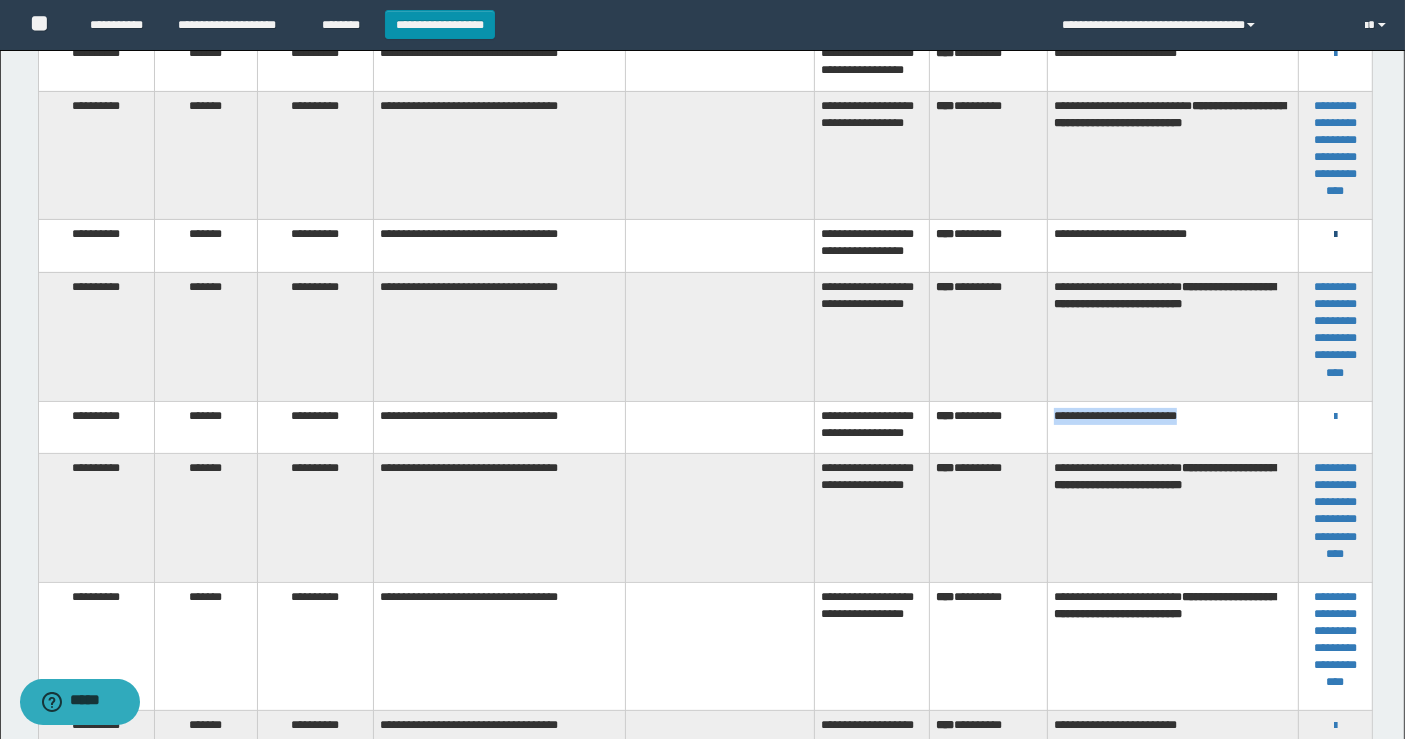 click at bounding box center [1335, 235] 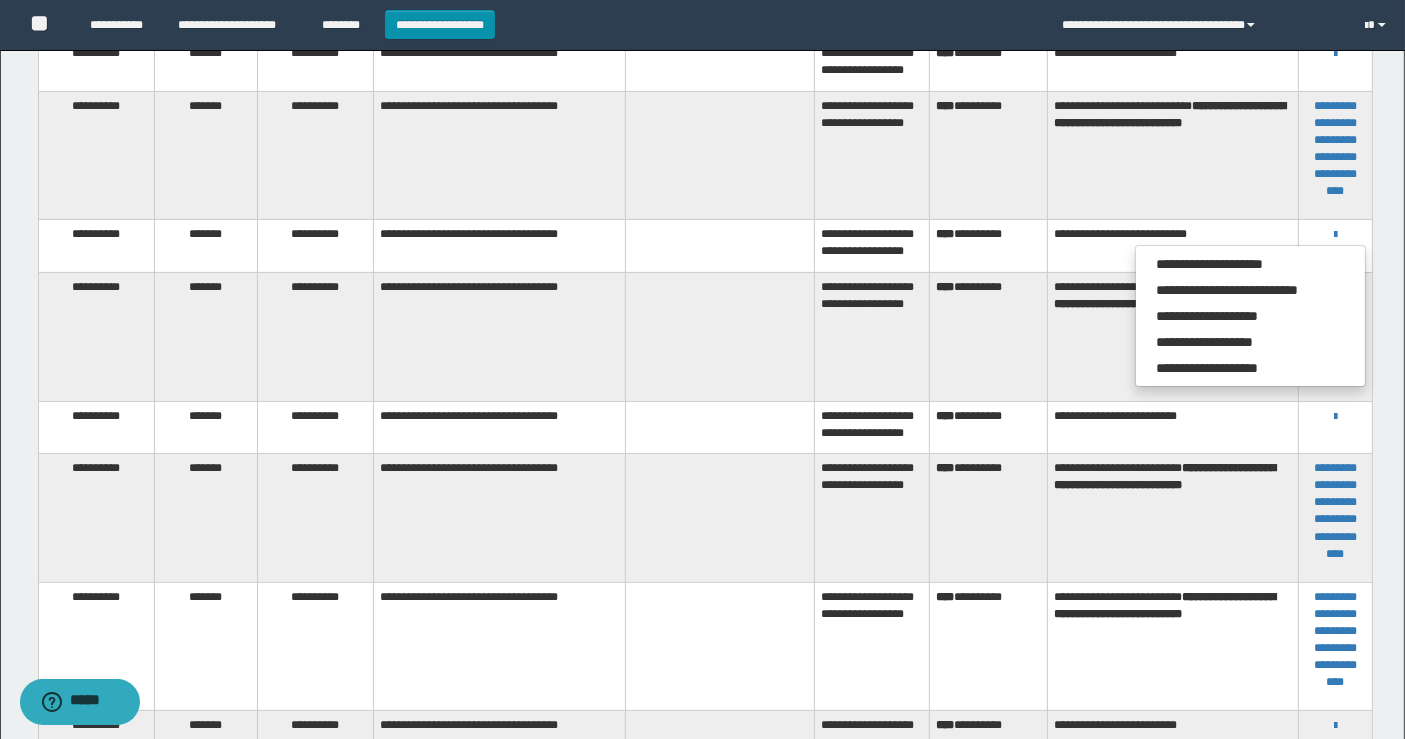 click on "**********" at bounding box center (1172, 155) 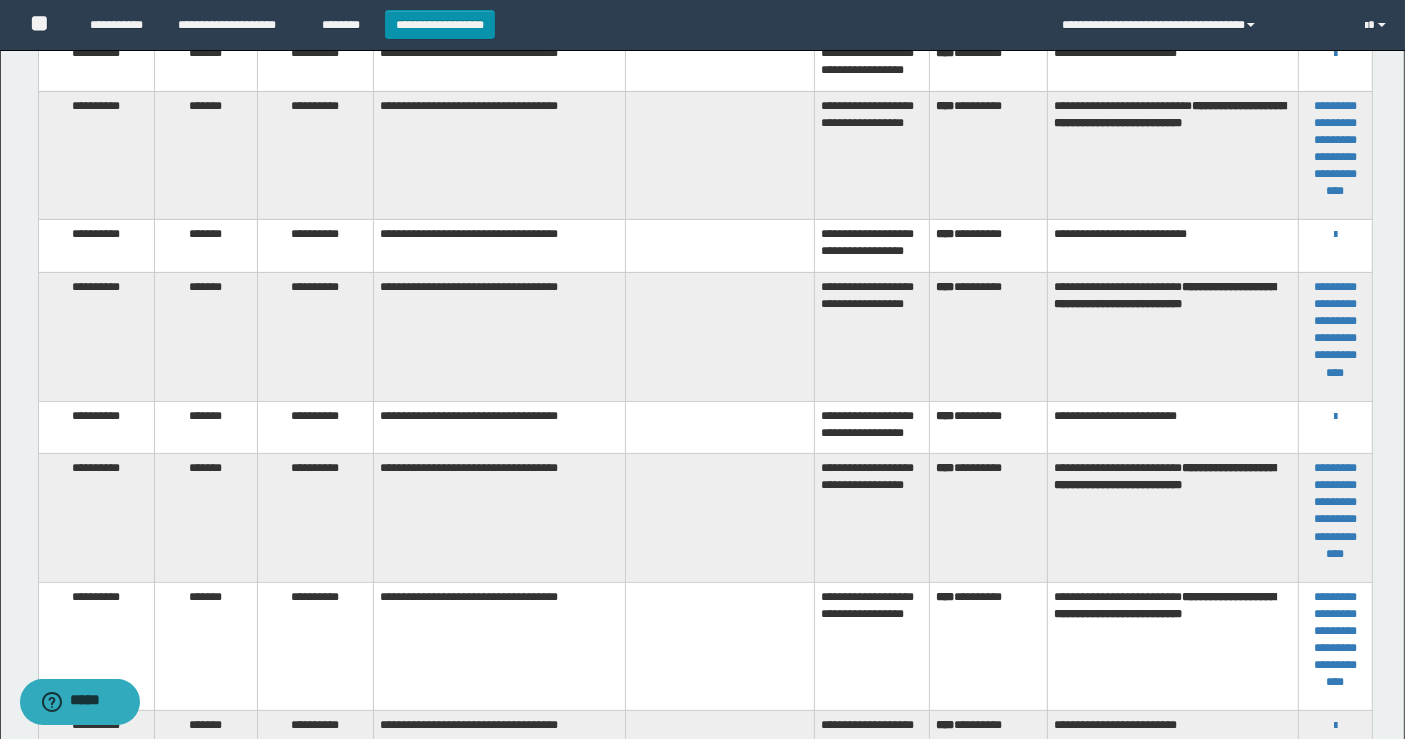 scroll, scrollTop: 222, scrollLeft: 0, axis: vertical 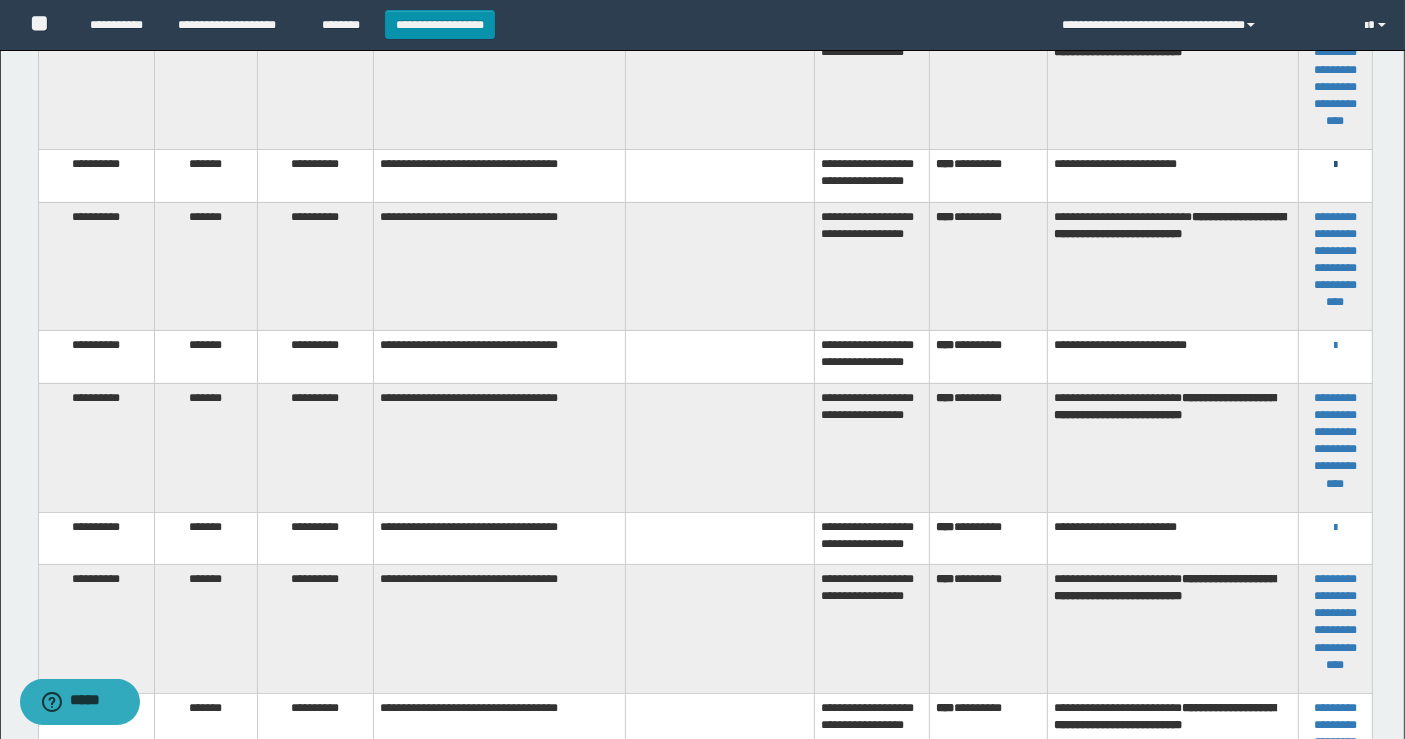 click at bounding box center [1335, 165] 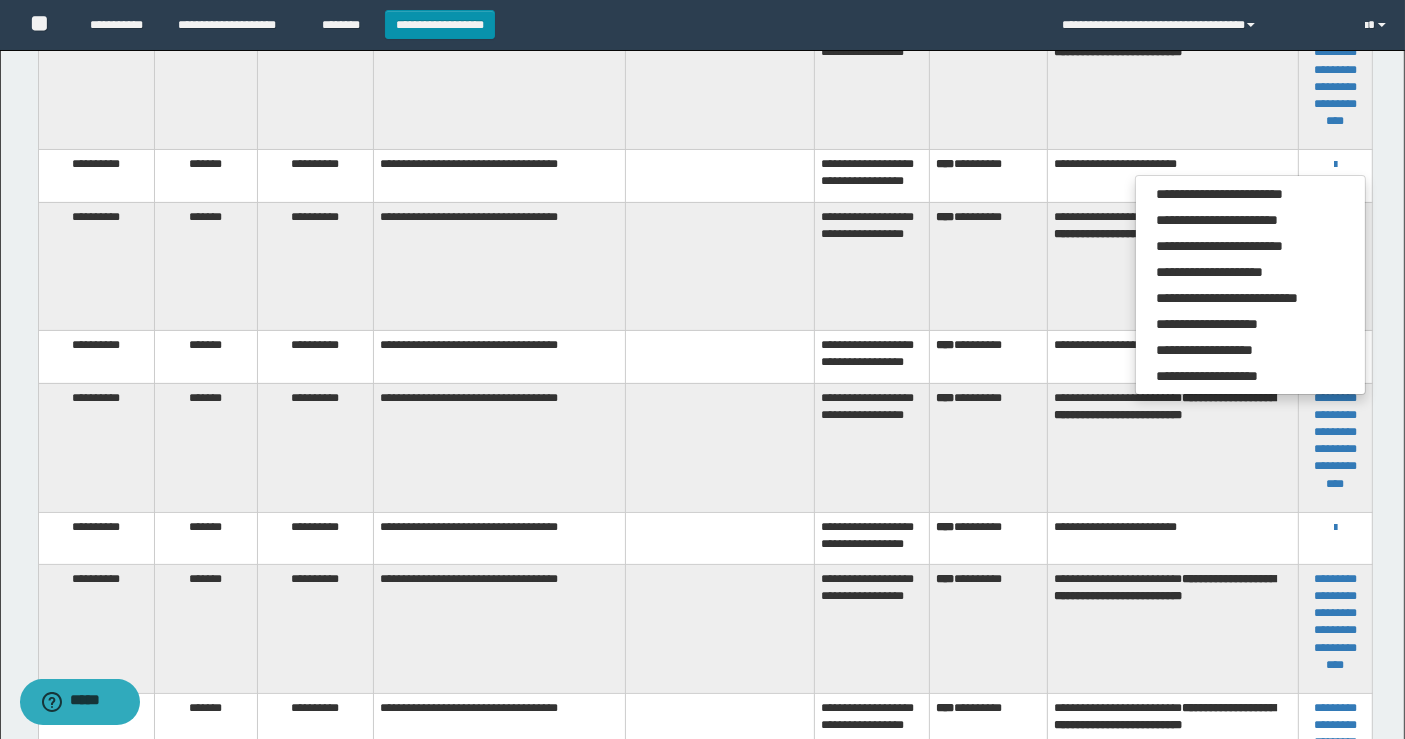 click on "**********" at bounding box center [1172, 176] 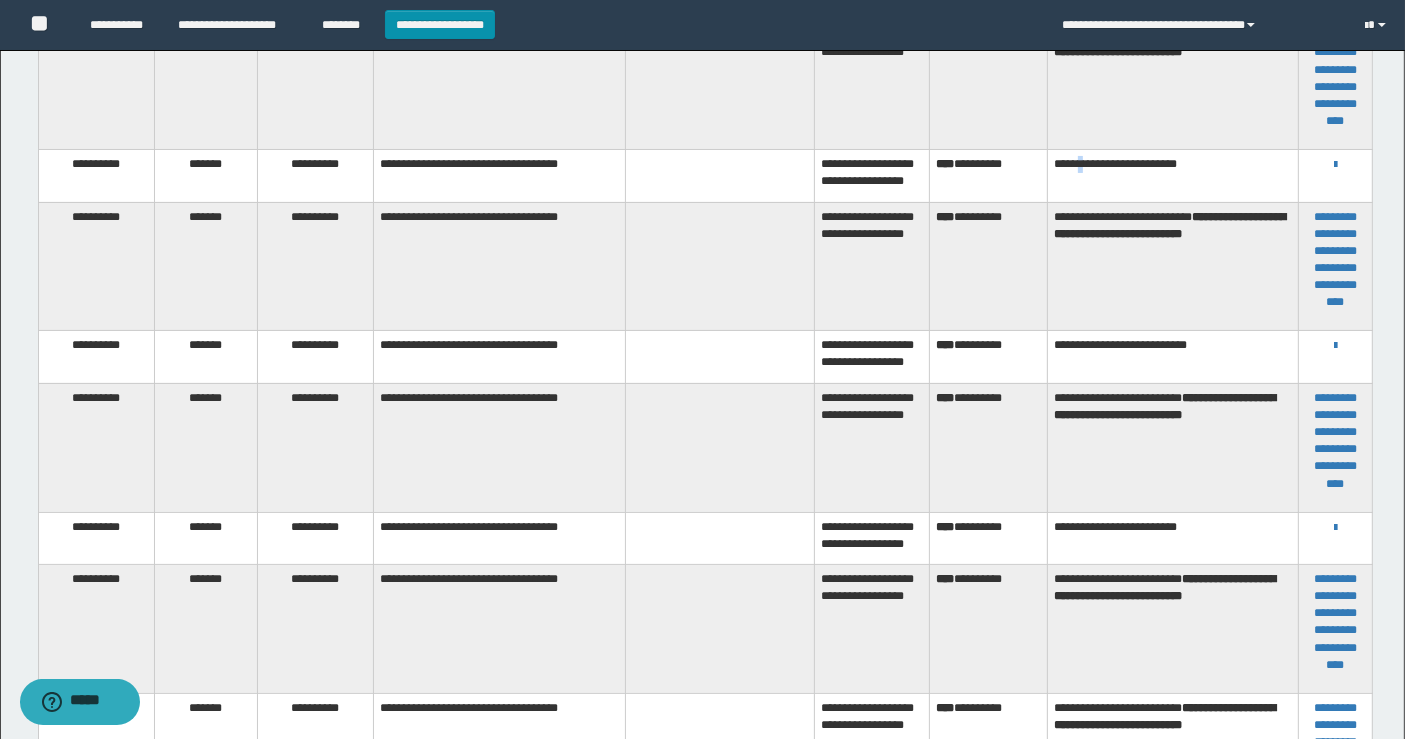 click on "**********" at bounding box center [1172, 176] 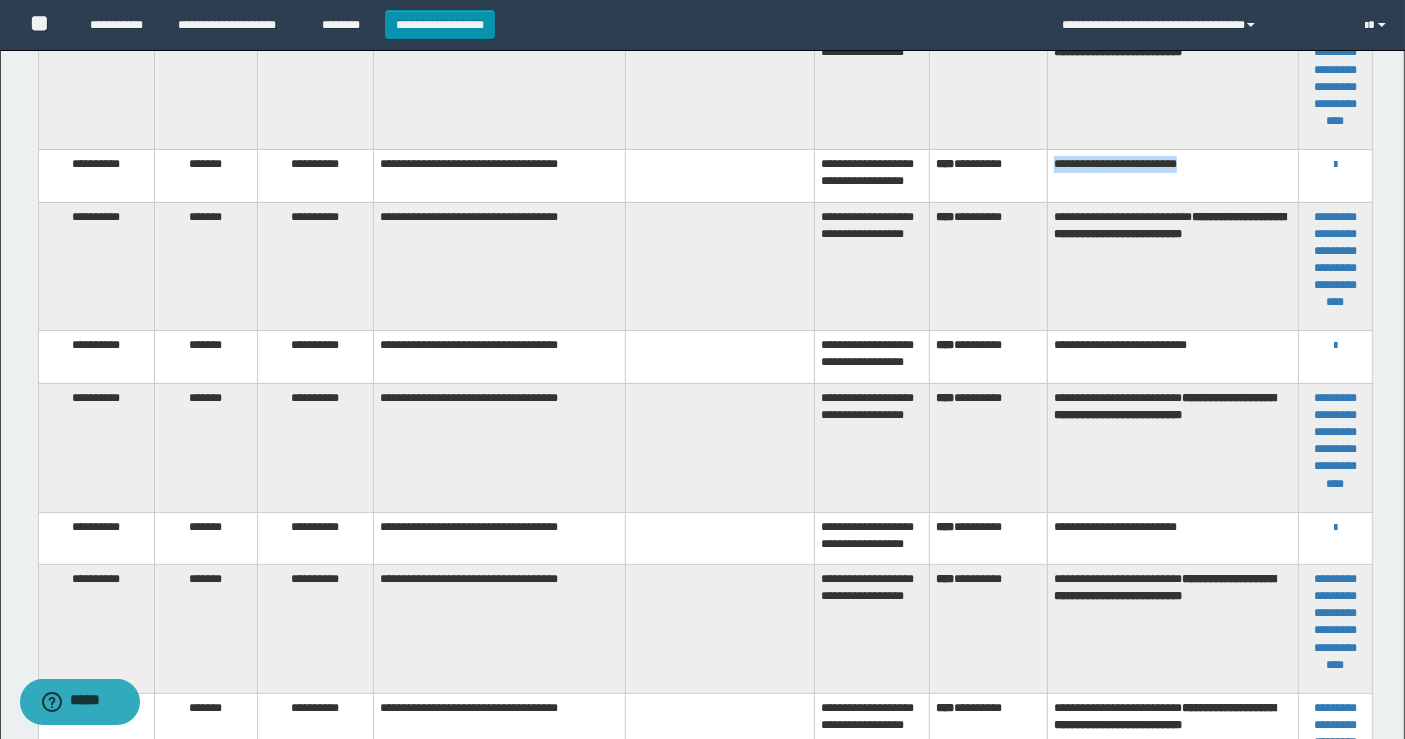 click on "**********" at bounding box center (1172, 176) 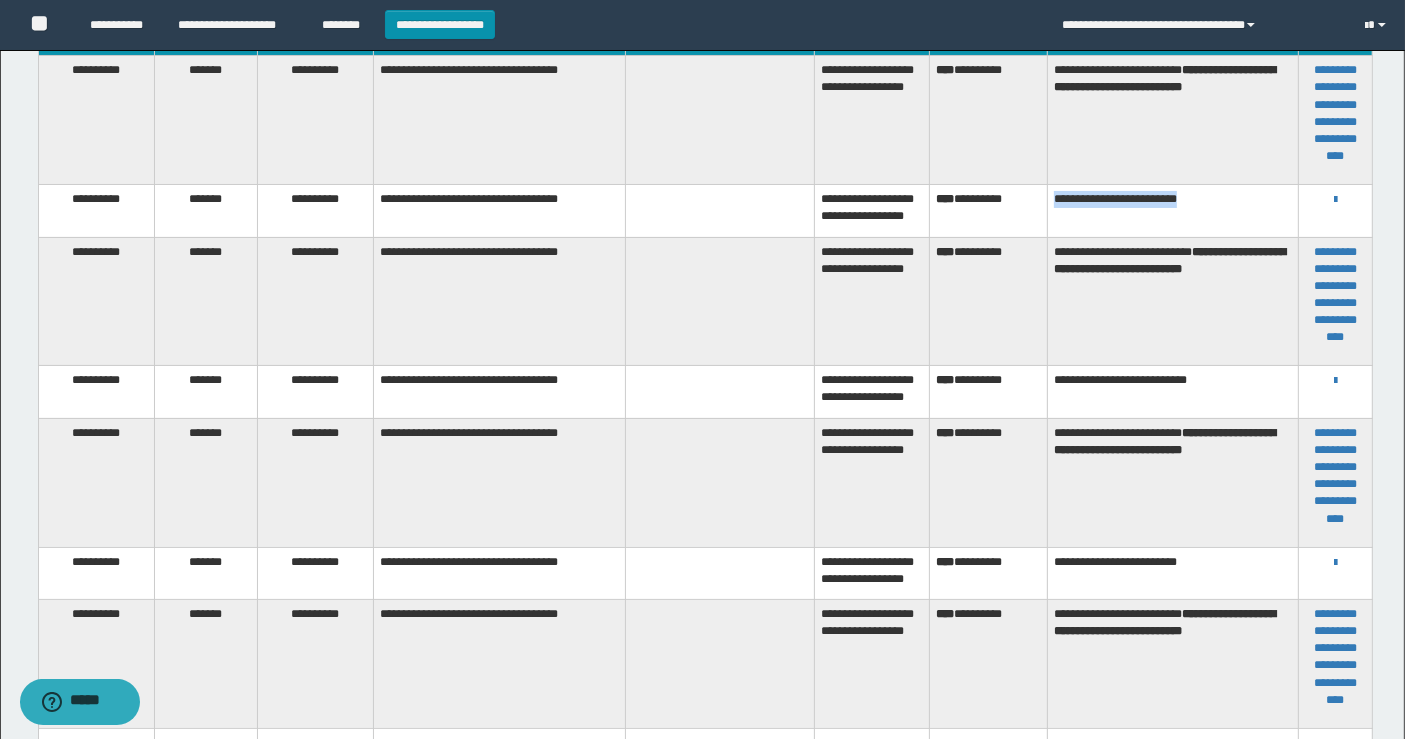 scroll, scrollTop: 222, scrollLeft: 0, axis: vertical 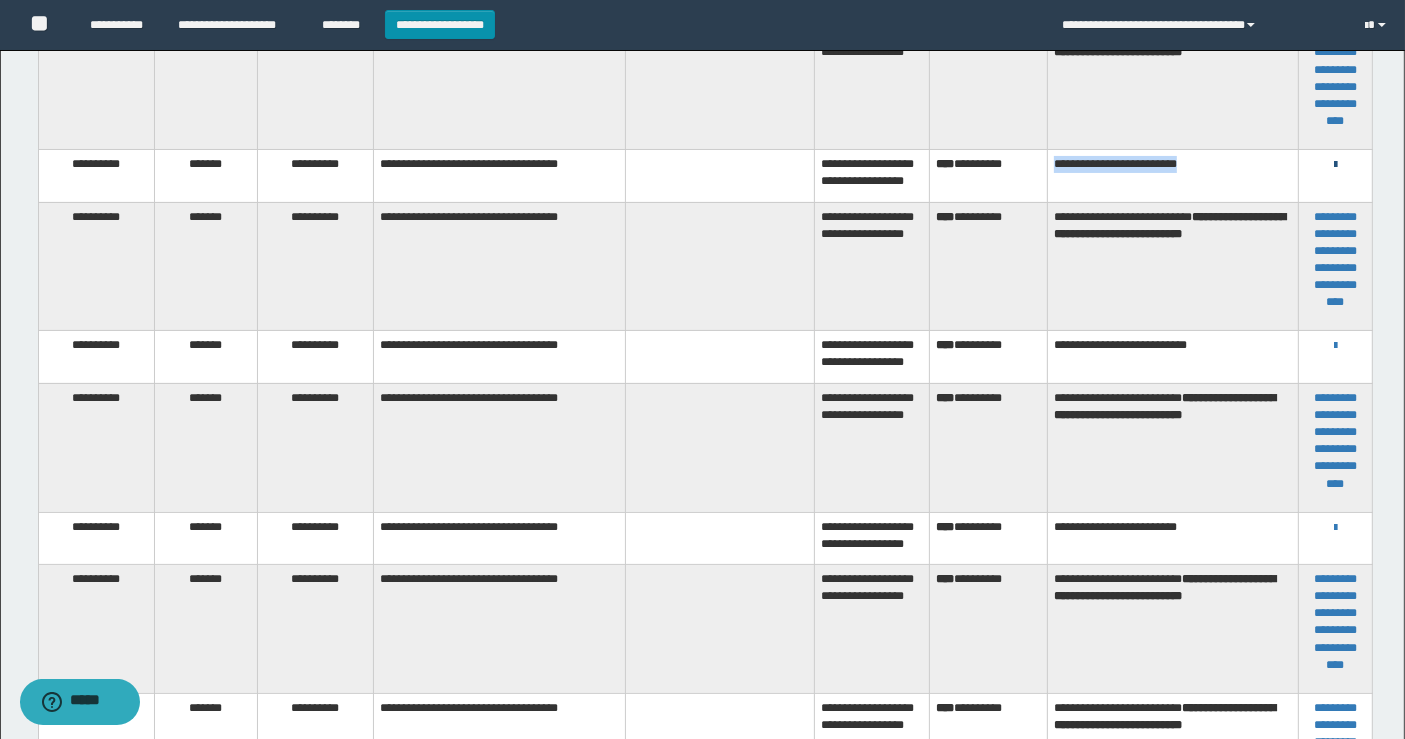 click at bounding box center [1335, 165] 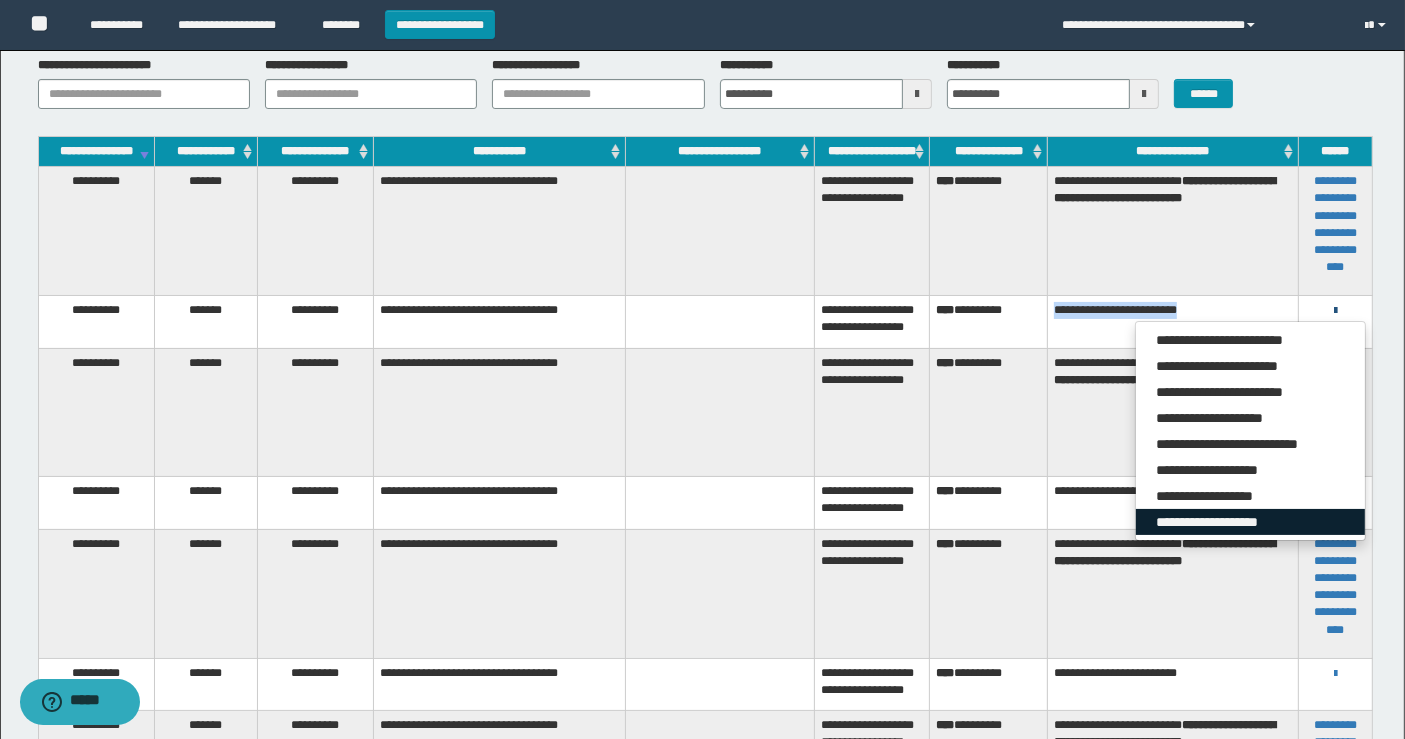 scroll, scrollTop: 0, scrollLeft: 0, axis: both 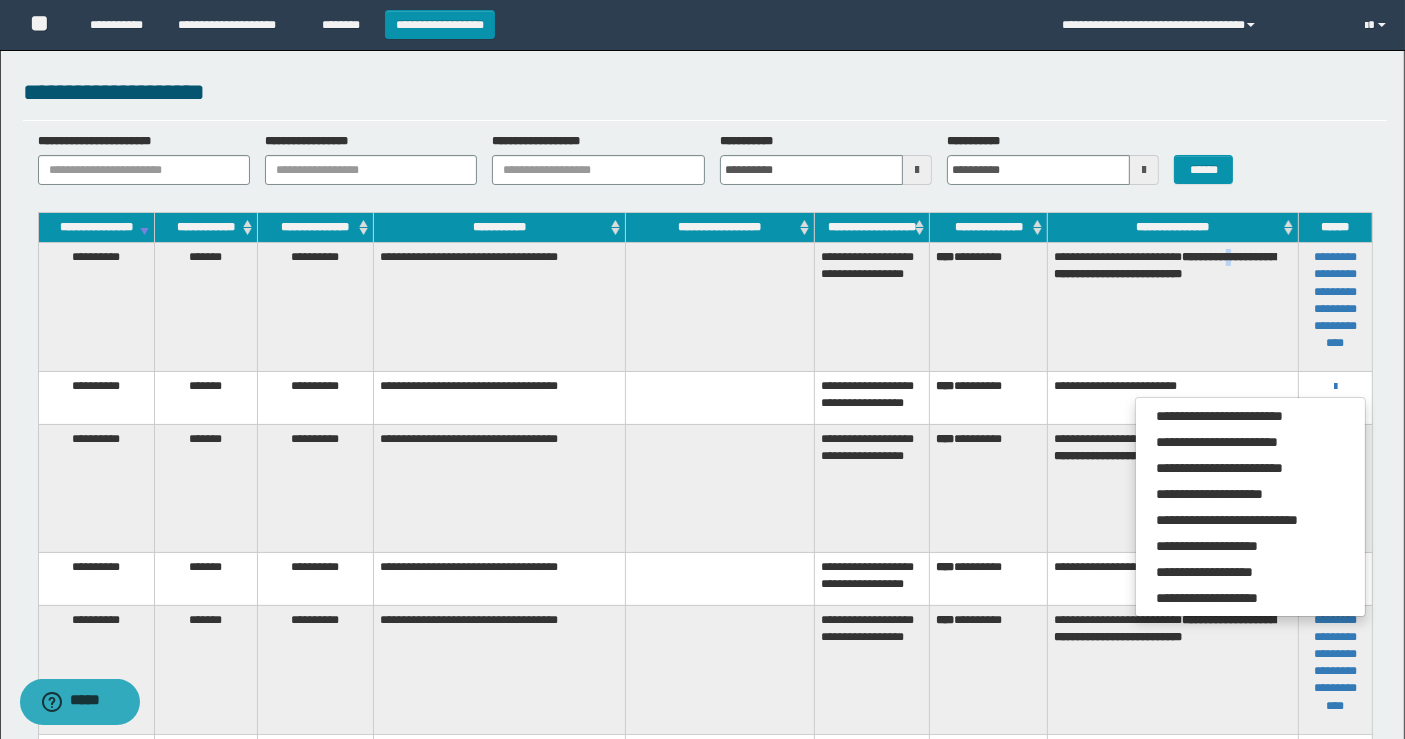click on "**********" at bounding box center [1172, 307] 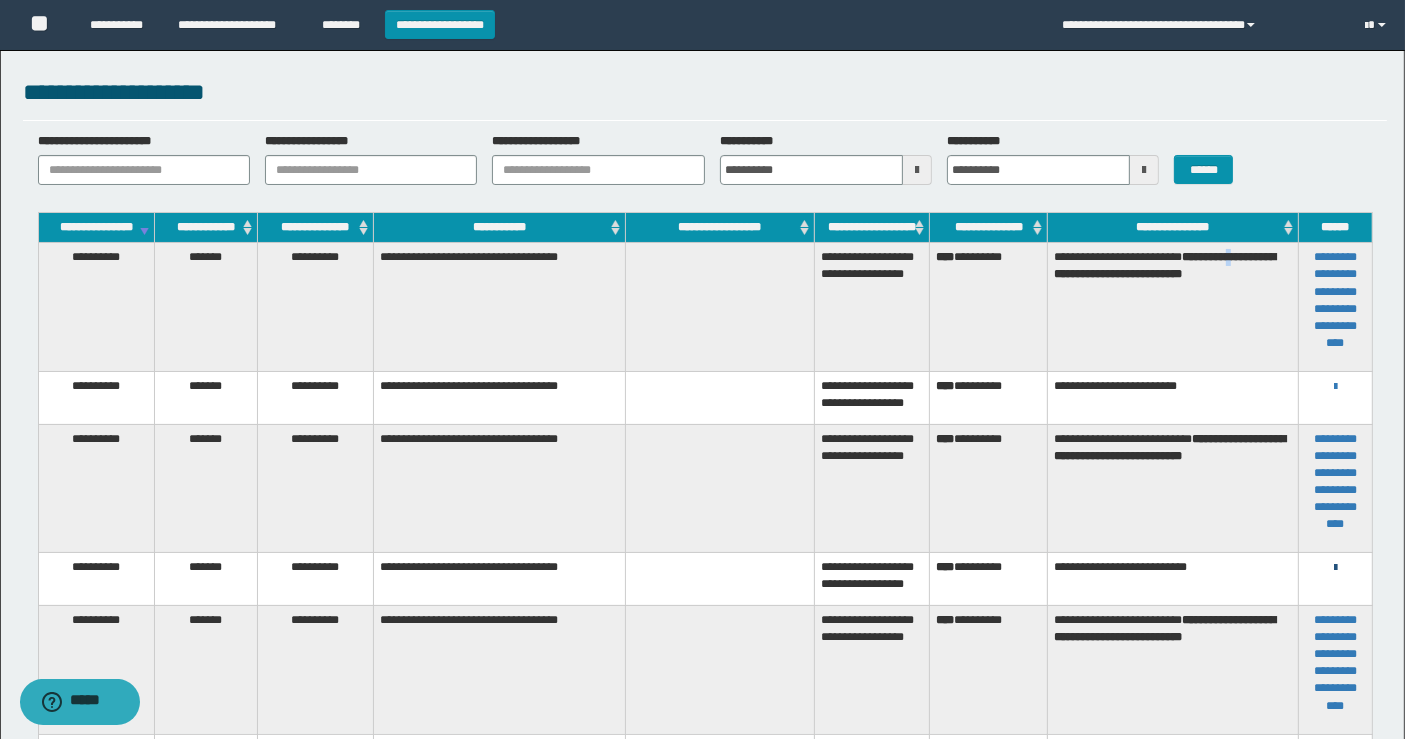 click at bounding box center (1335, 568) 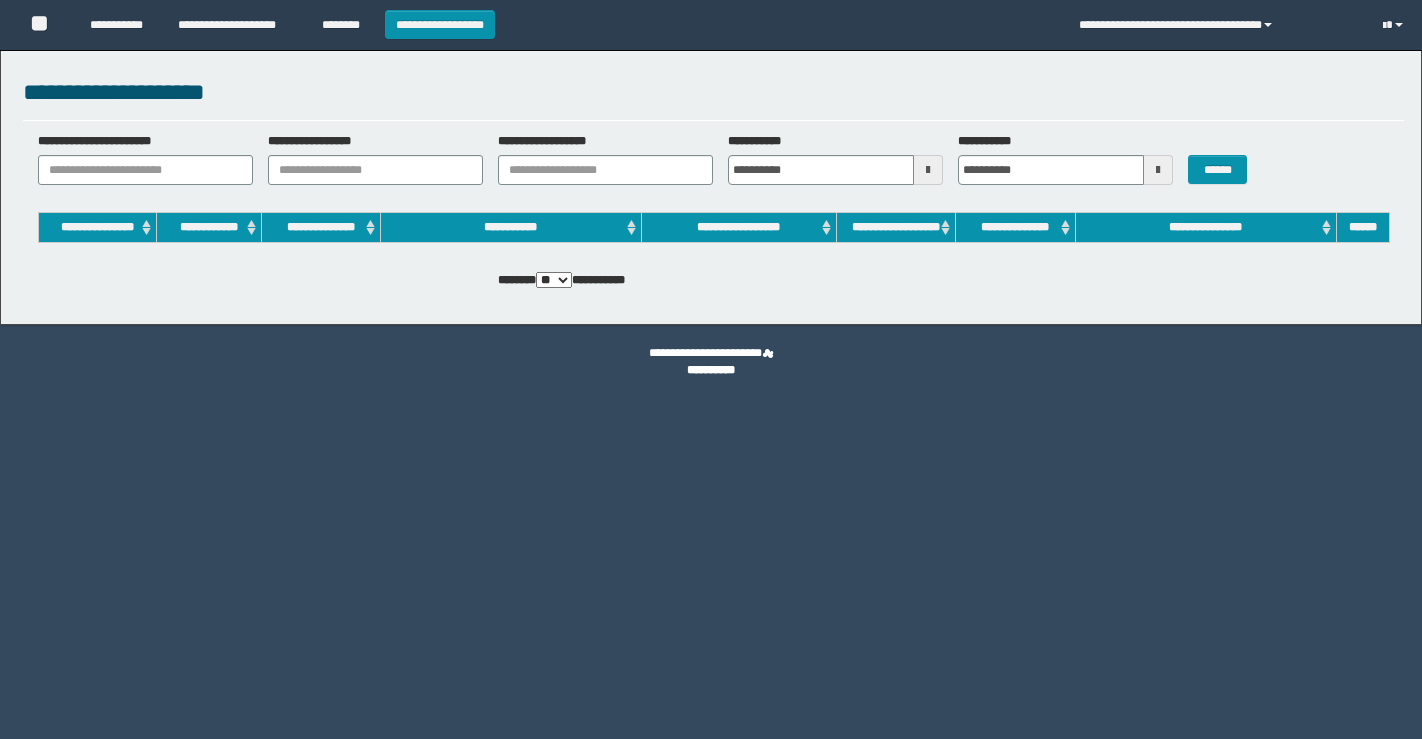 scroll, scrollTop: 0, scrollLeft: 0, axis: both 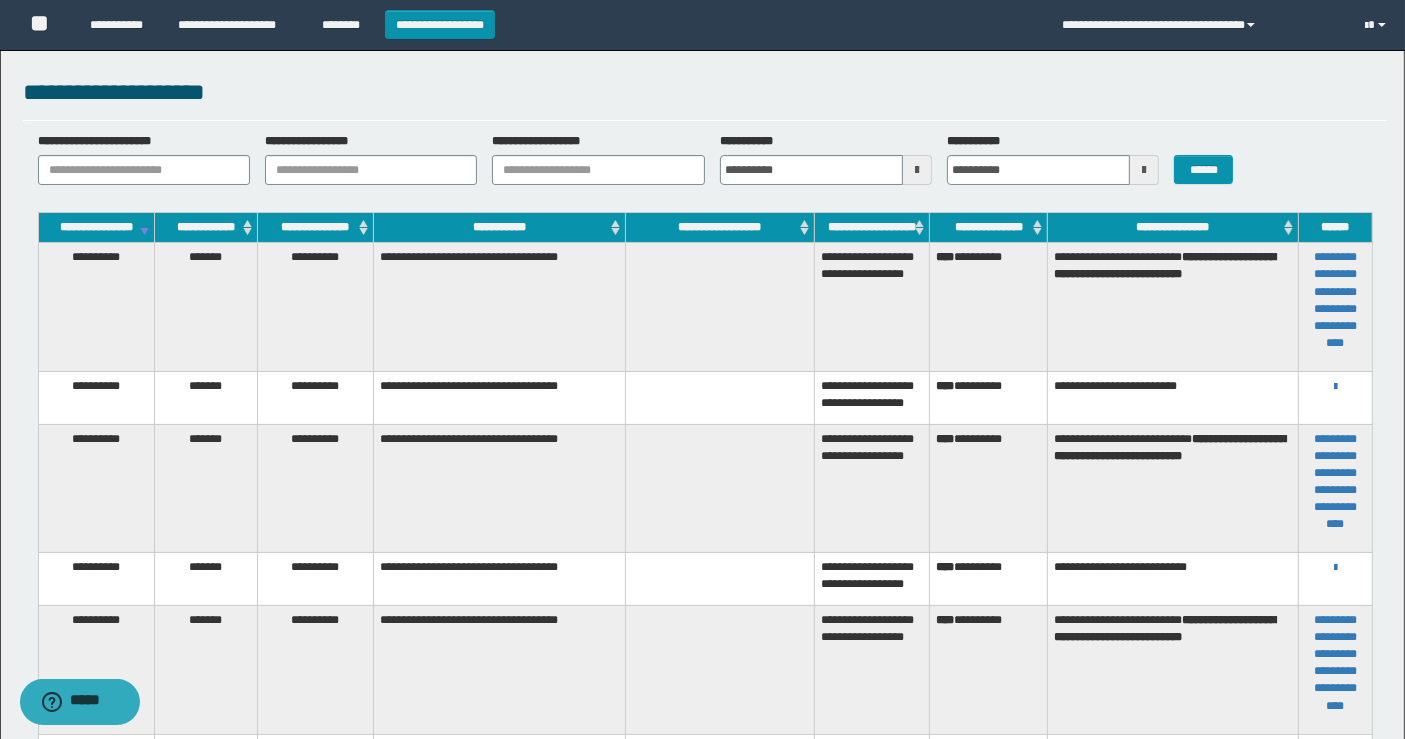 click on "**********" at bounding box center (1335, 567) 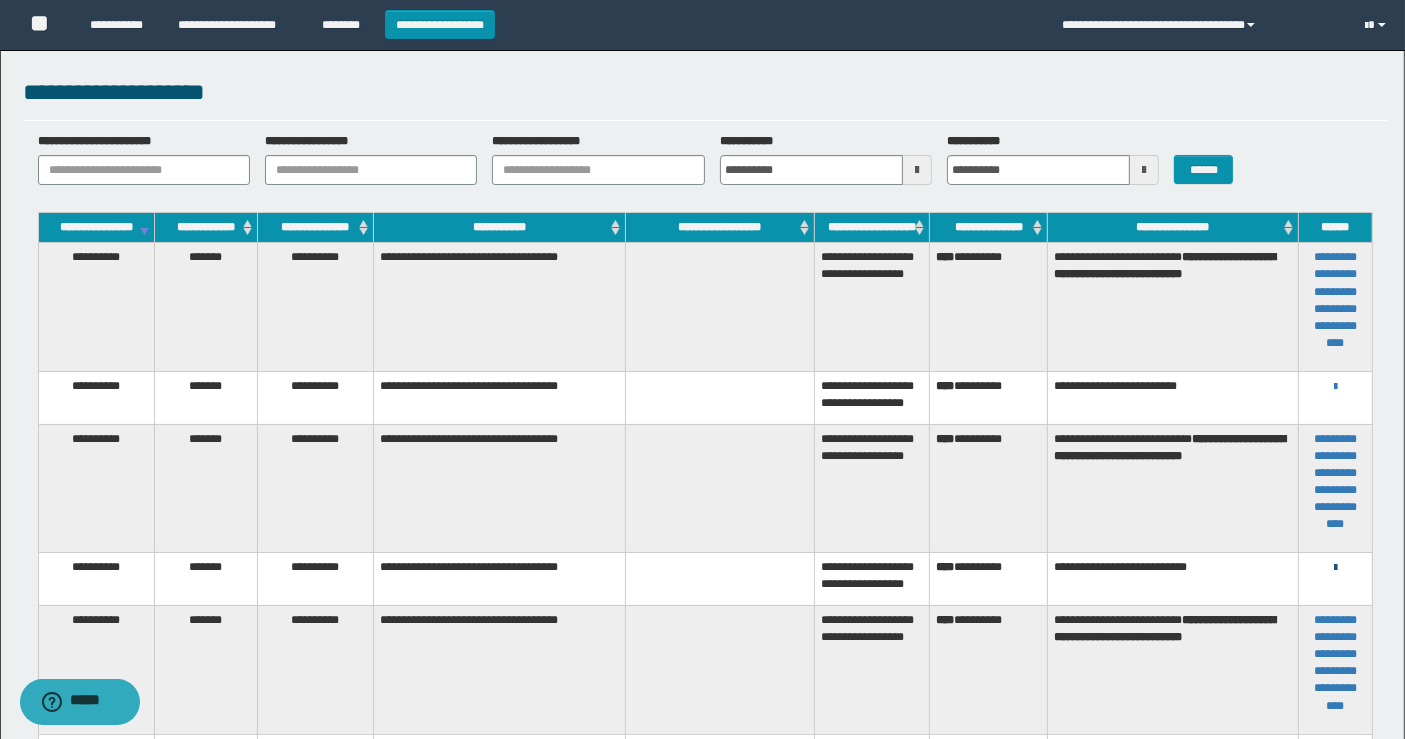 click at bounding box center [1335, 568] 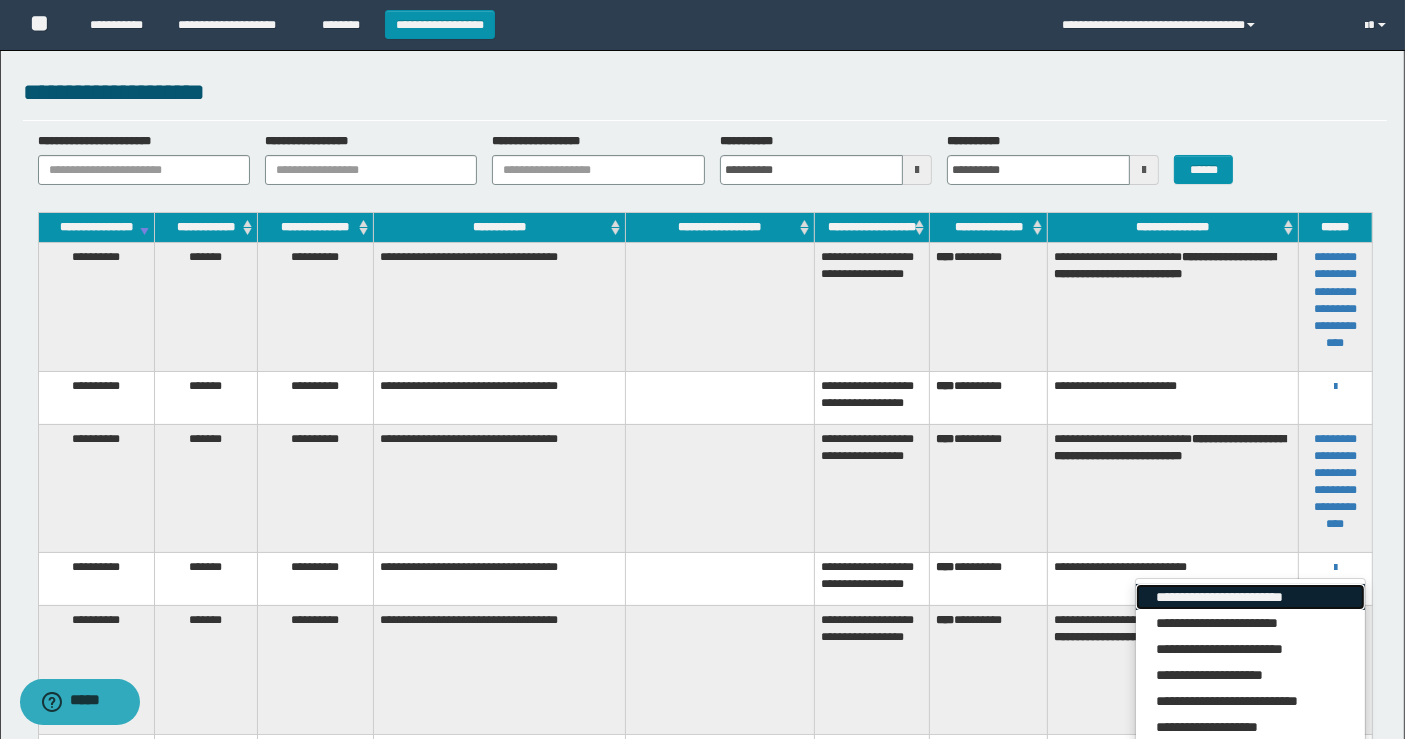 click on "**********" at bounding box center [1250, 597] 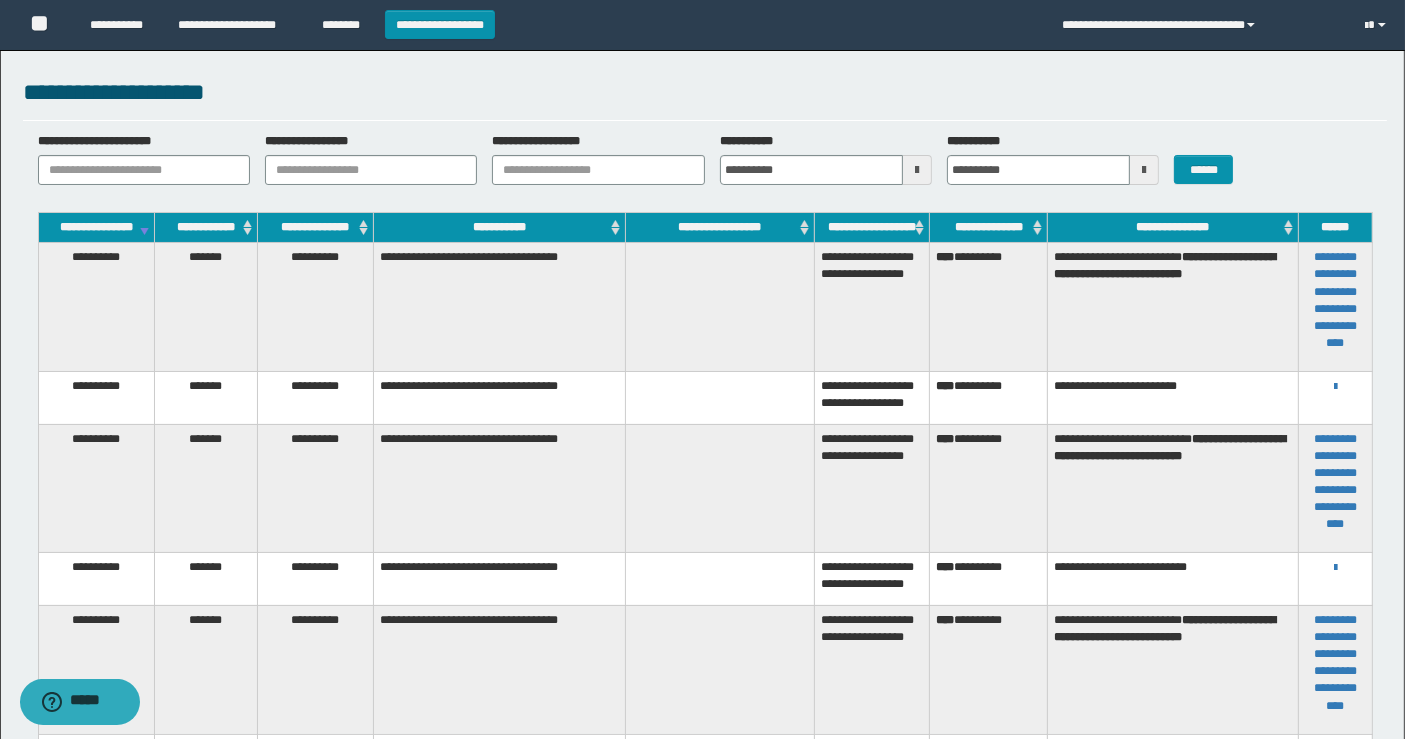 click on "**********" at bounding box center [1172, 579] 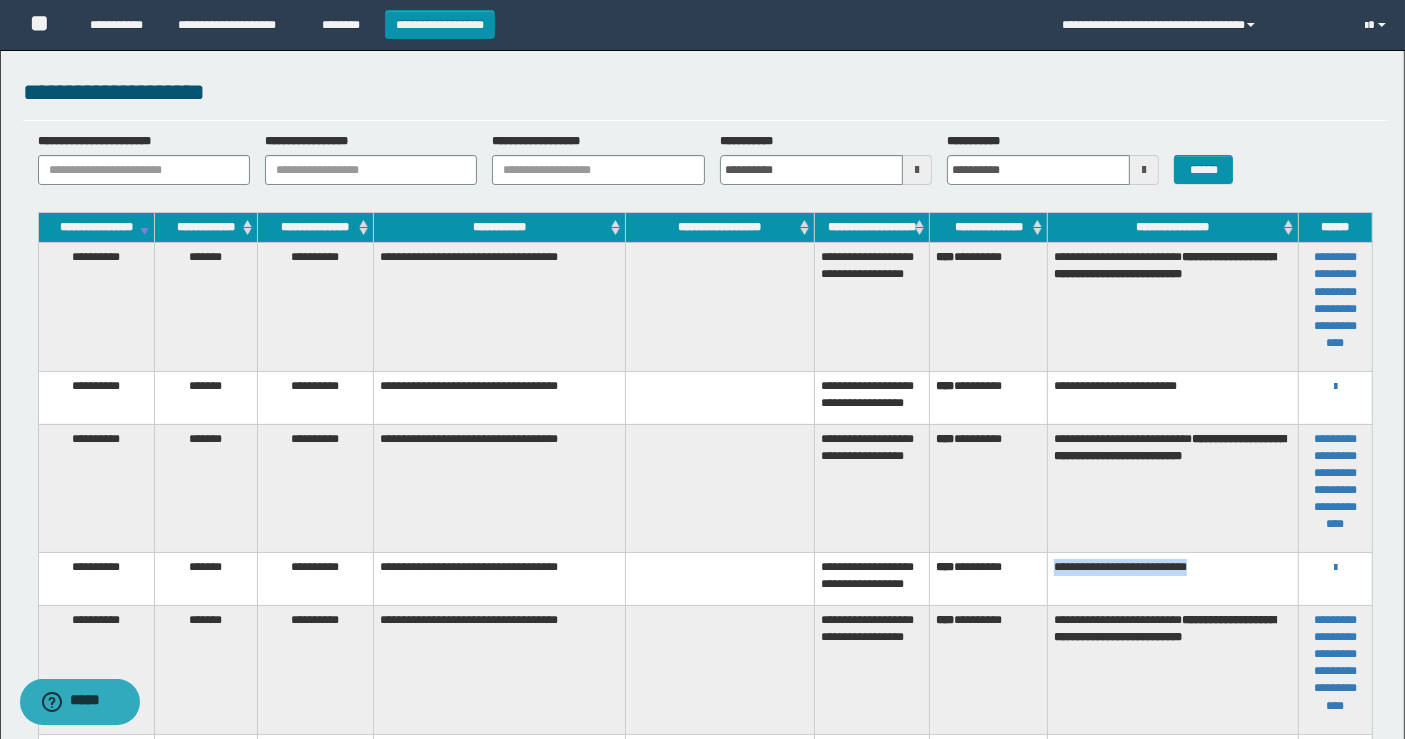 click on "**********" at bounding box center [1172, 579] 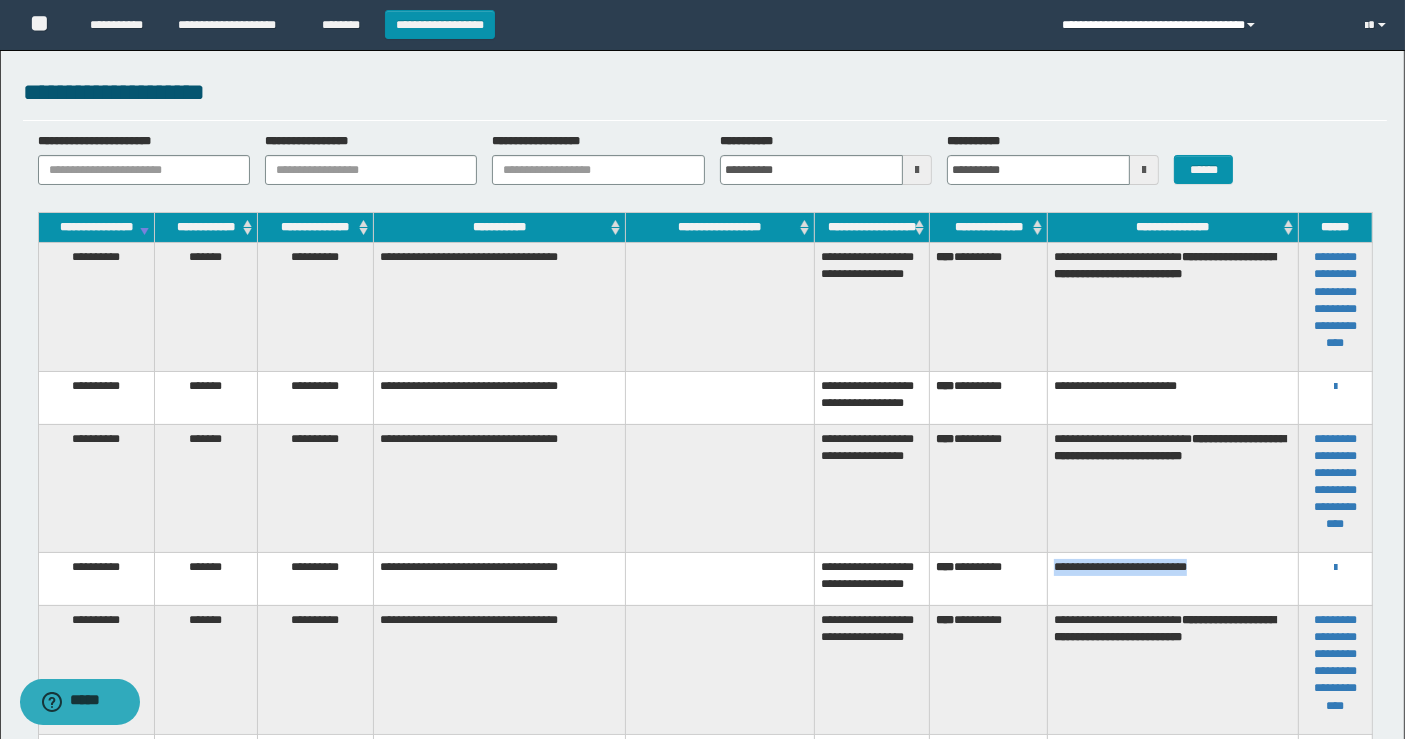 click on "**********" at bounding box center (1199, 25) 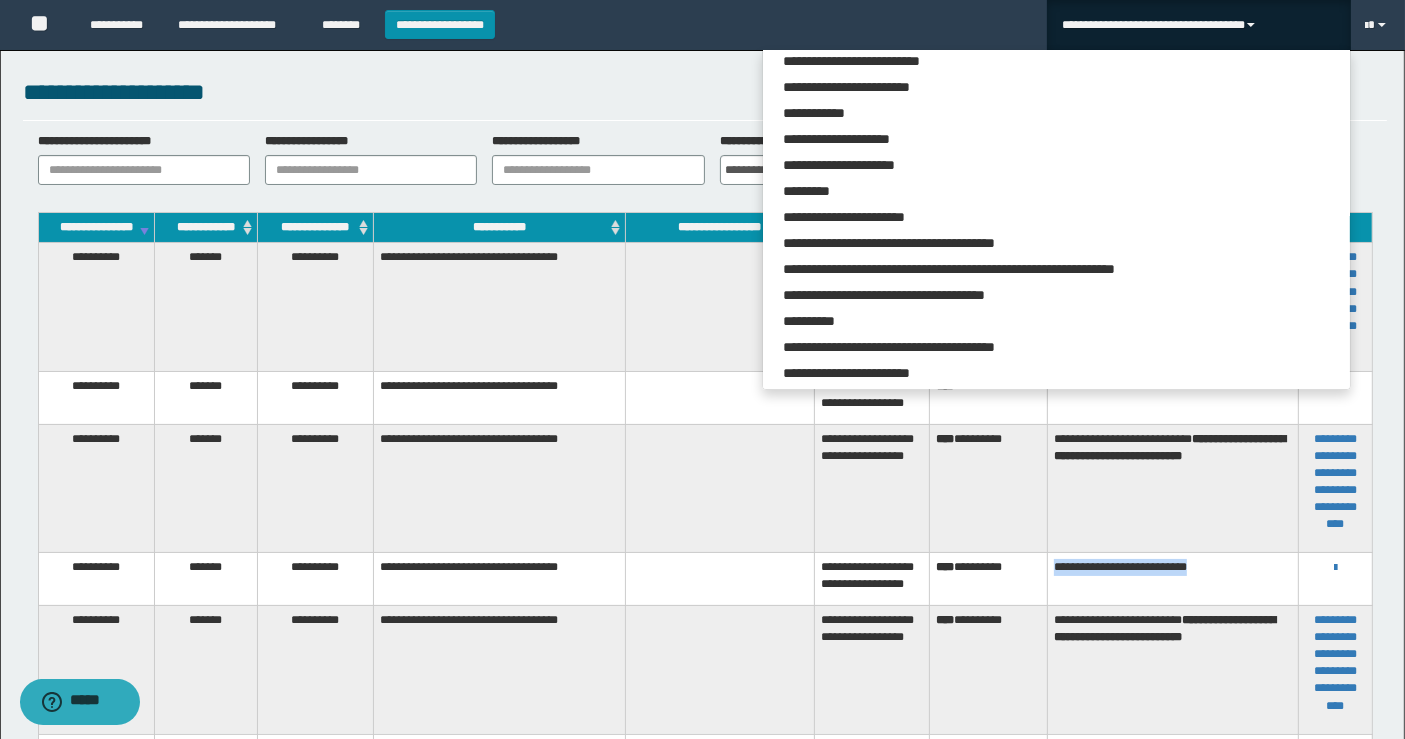 scroll, scrollTop: 1542, scrollLeft: 0, axis: vertical 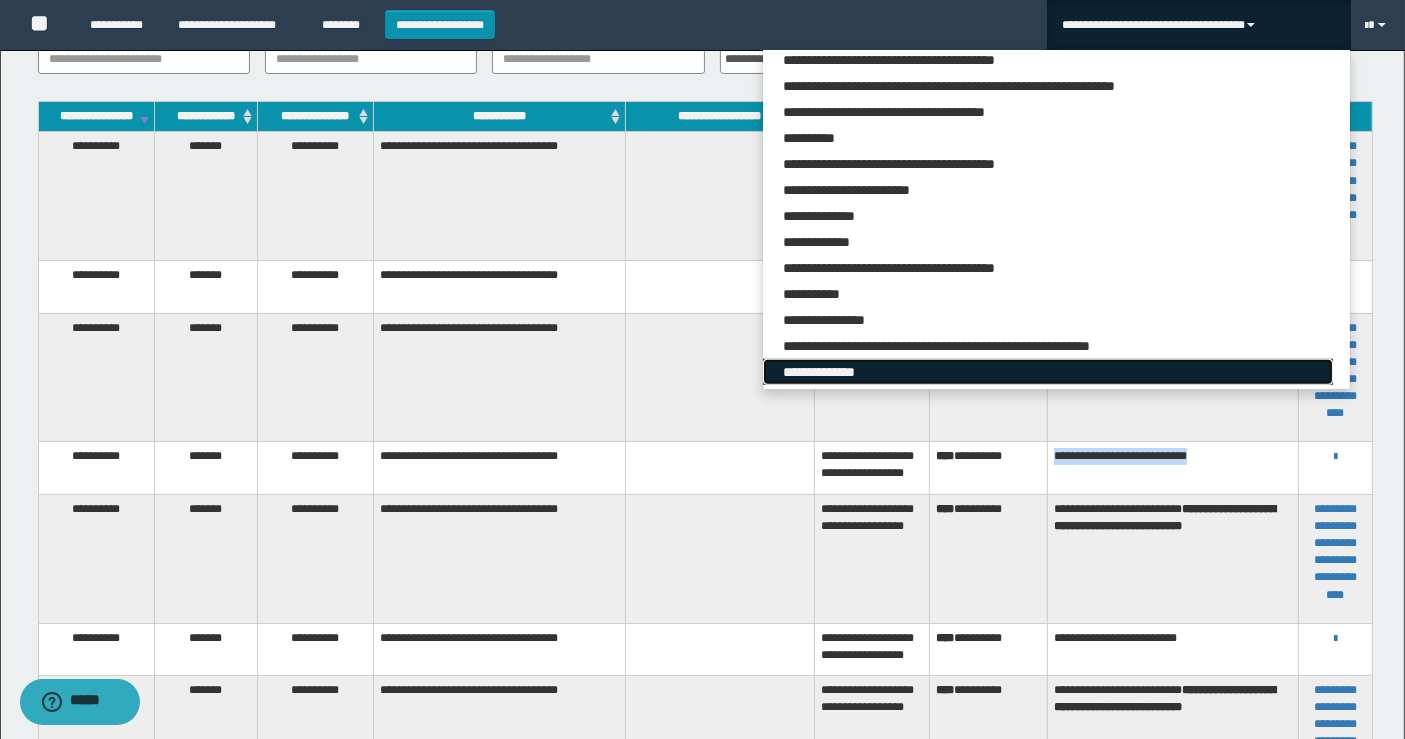 click on "**********" at bounding box center [1048, 372] 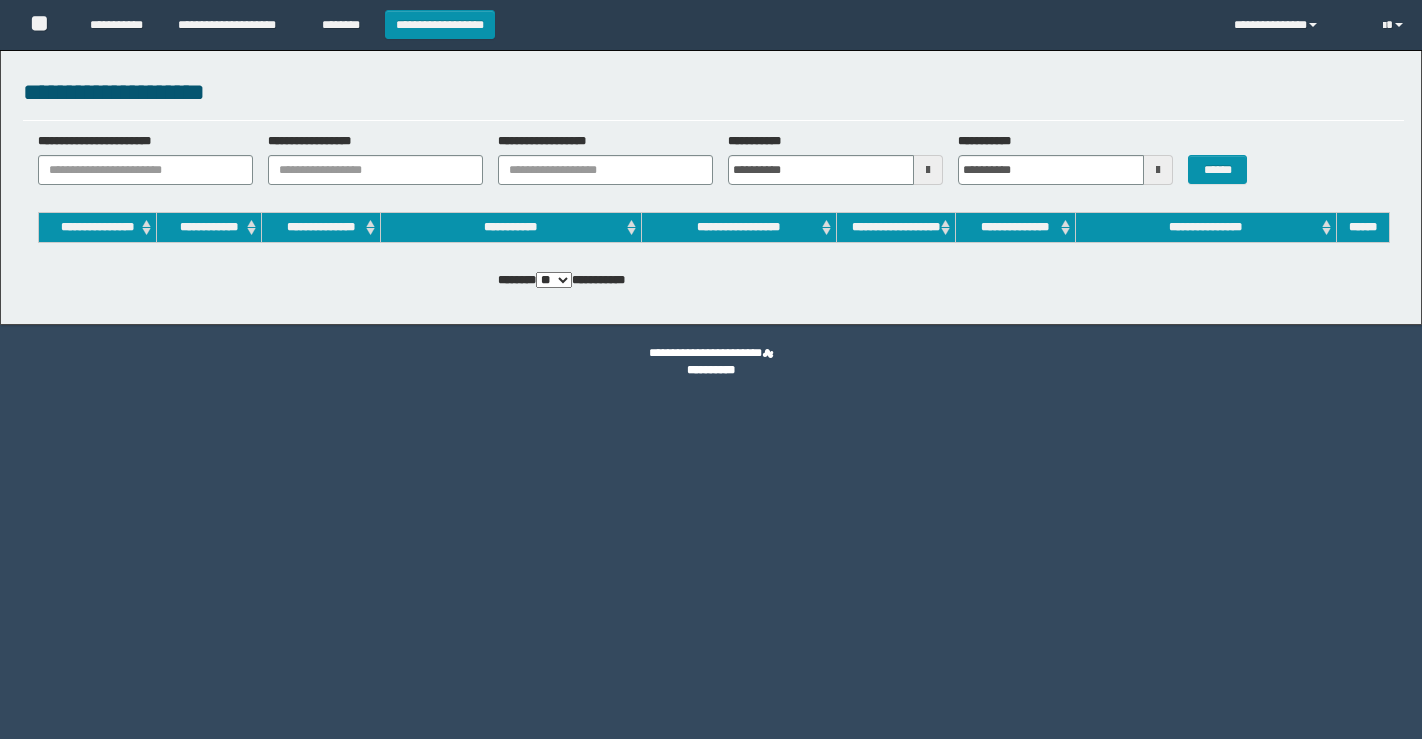 scroll, scrollTop: 0, scrollLeft: 0, axis: both 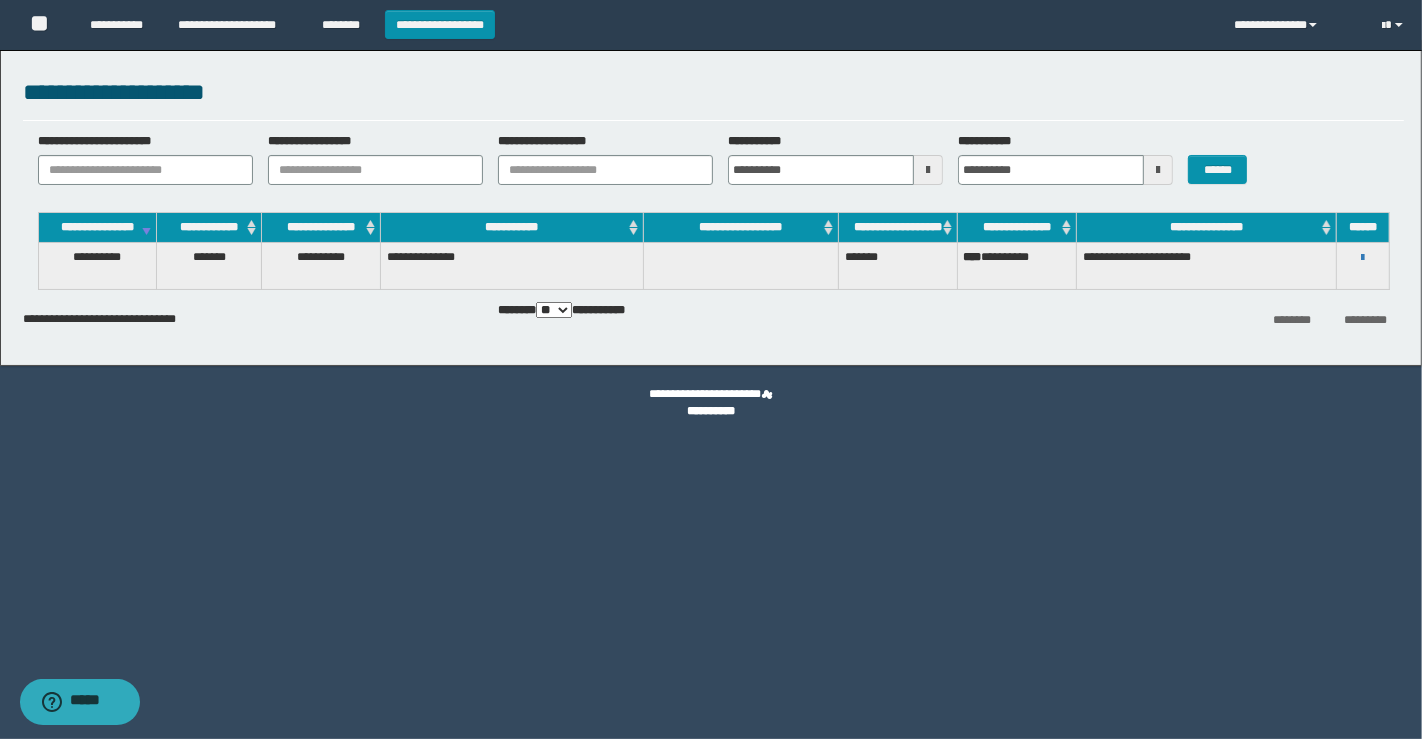 click on "**********" at bounding box center (1363, 257) 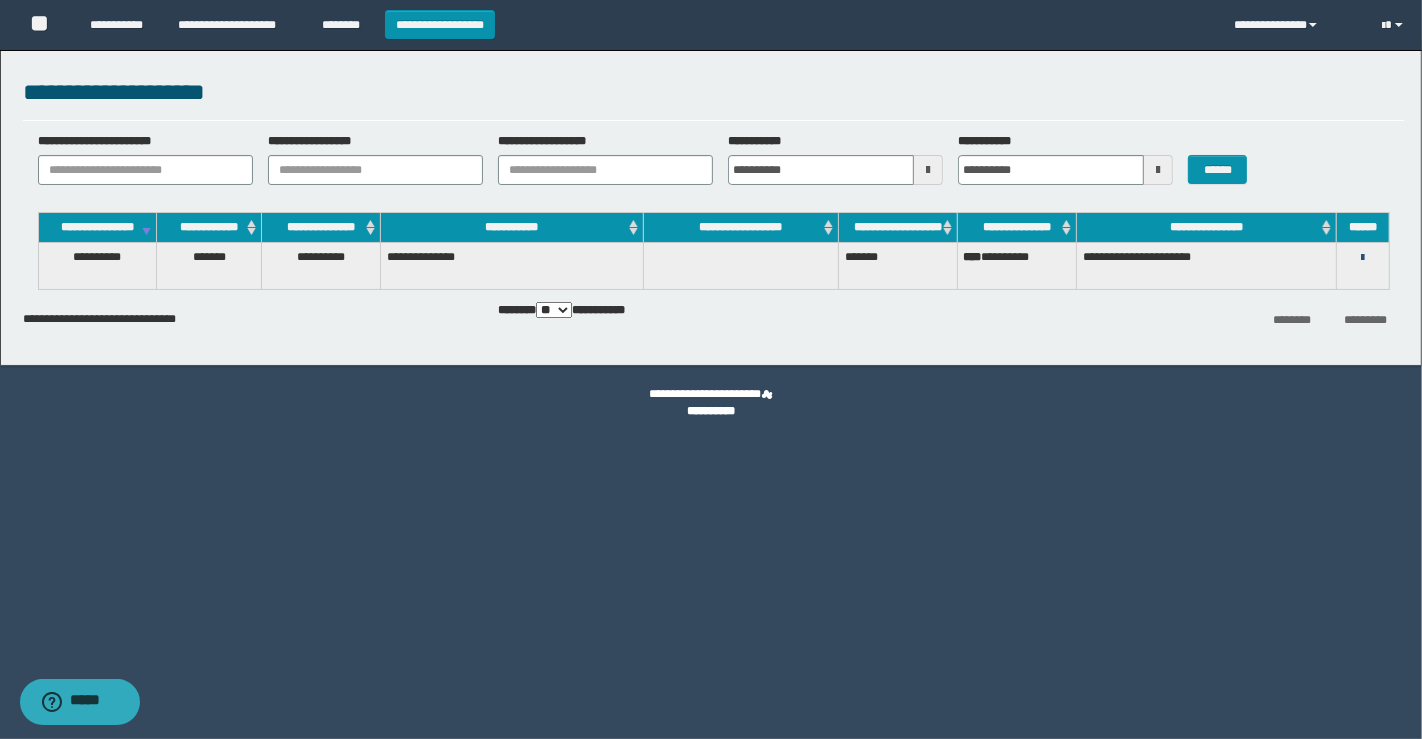 click at bounding box center [1362, 258] 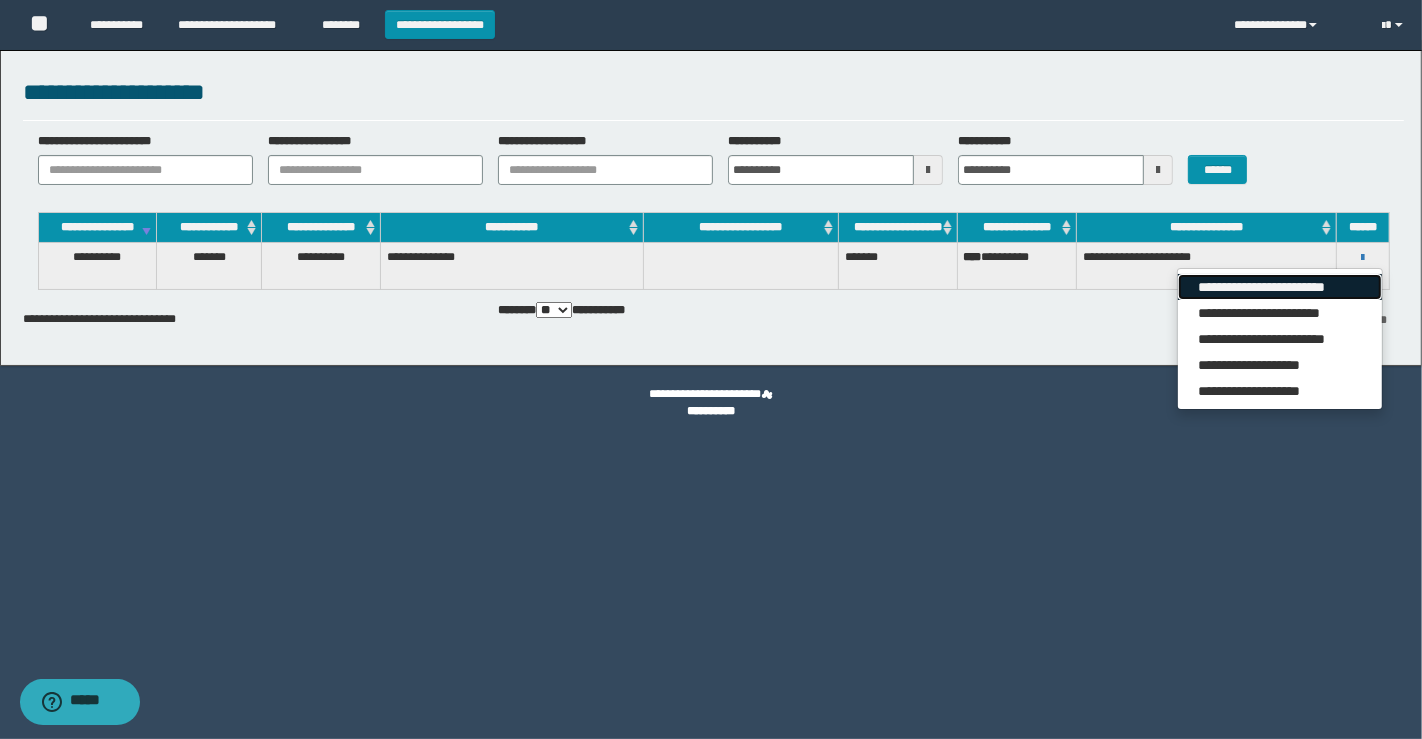 click on "**********" at bounding box center (1279, 287) 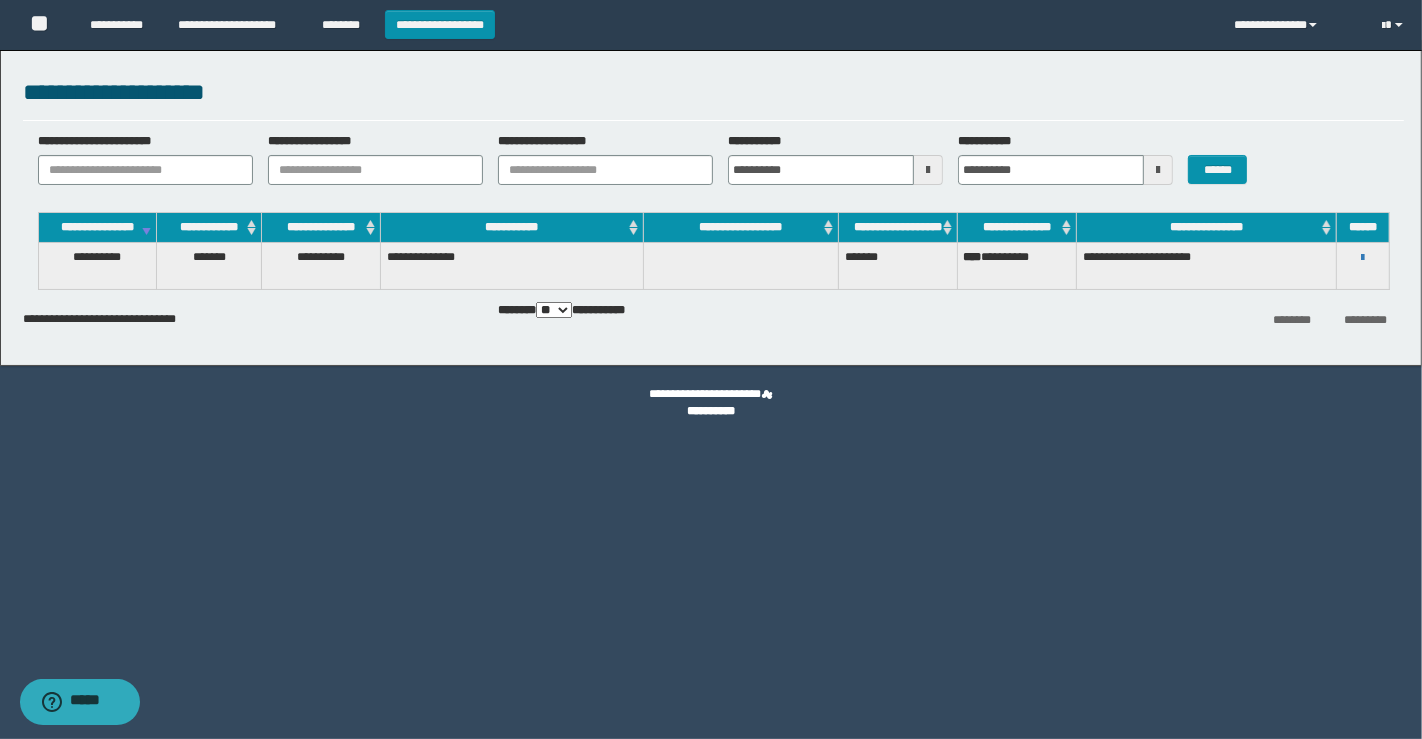 click on "**********" at bounding box center [1016, 266] 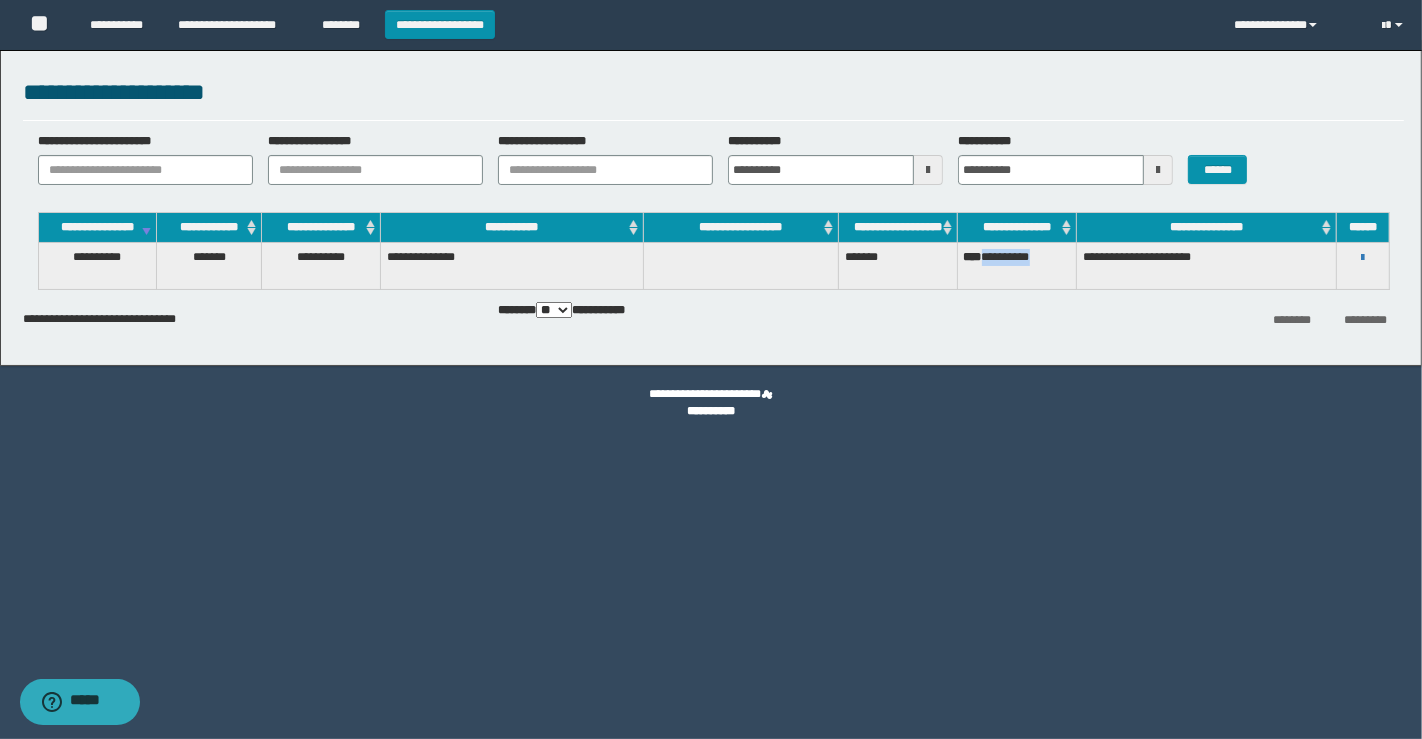 click on "**********" at bounding box center (1016, 266) 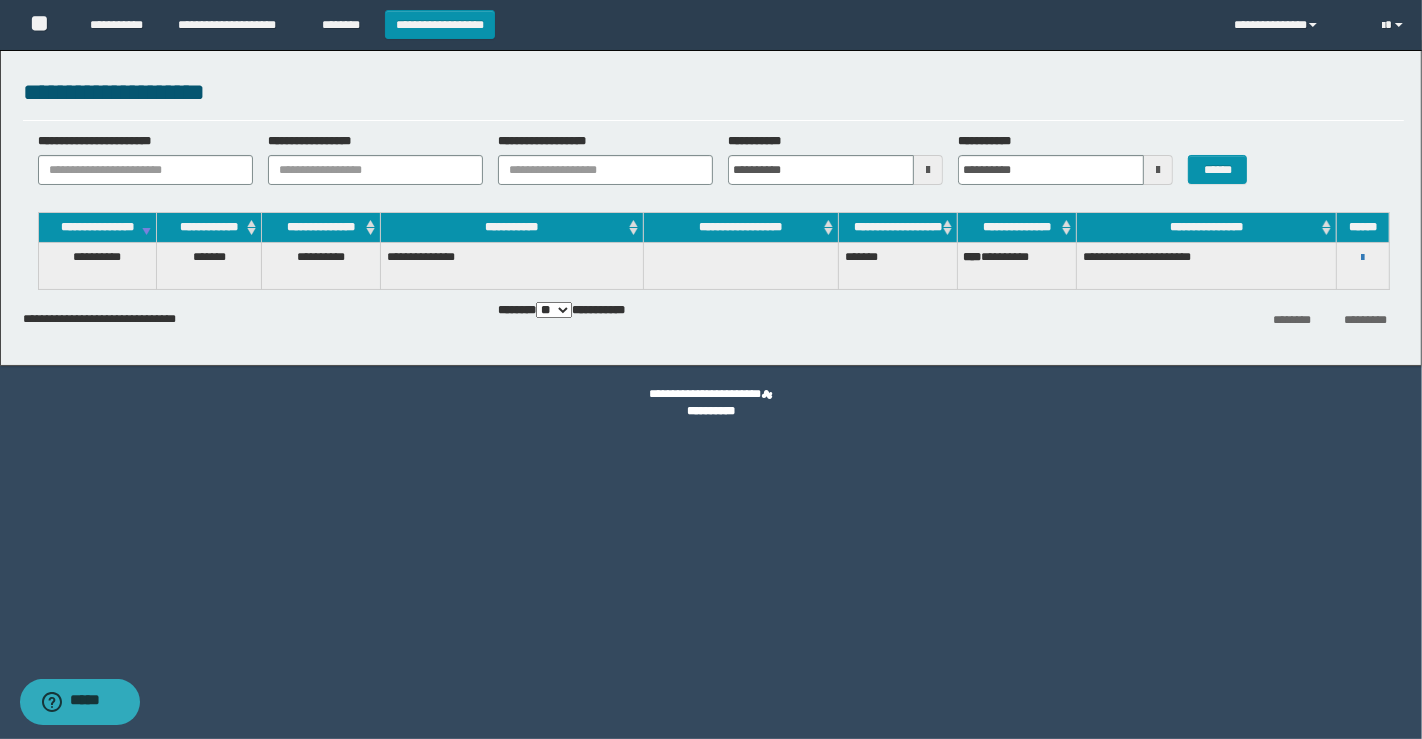 click on "**********" at bounding box center (1362, 266) 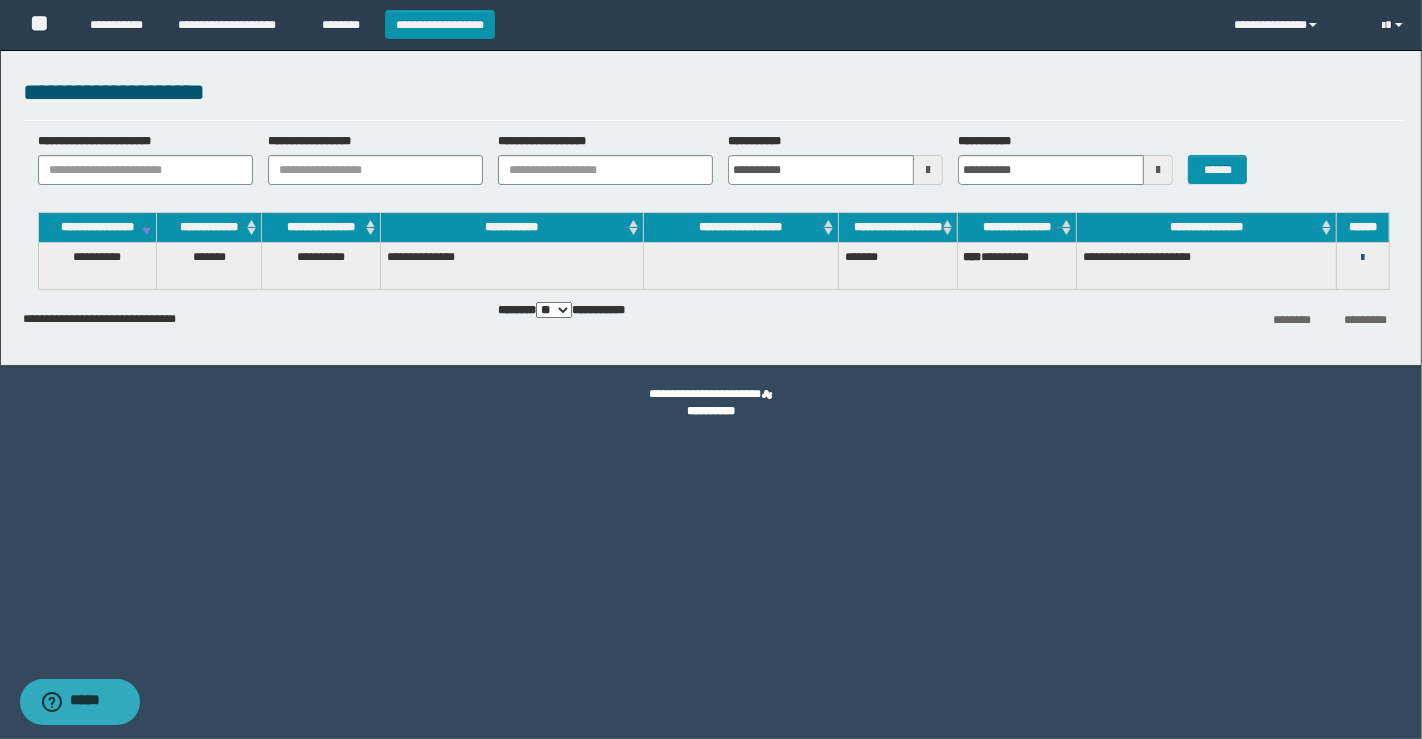 click at bounding box center [1362, 258] 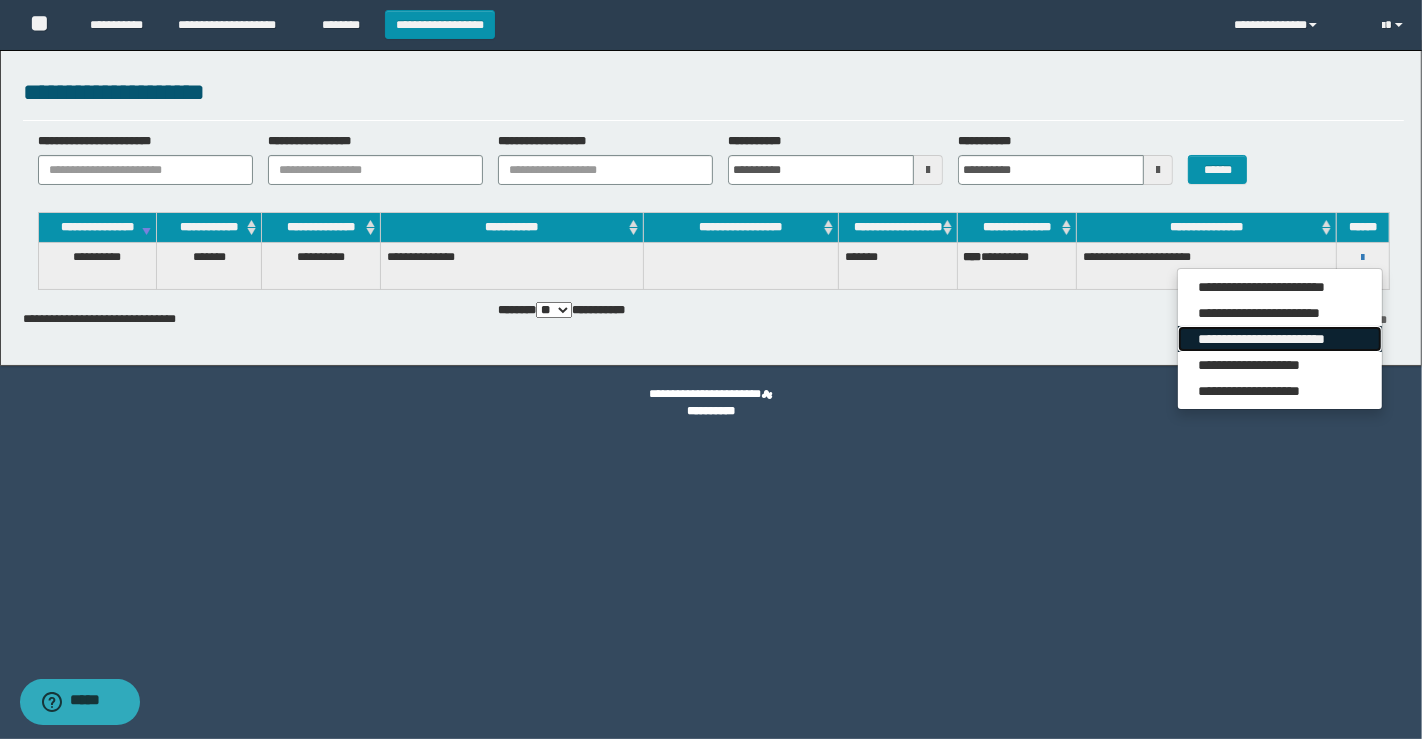 click on "**********" at bounding box center (1279, 339) 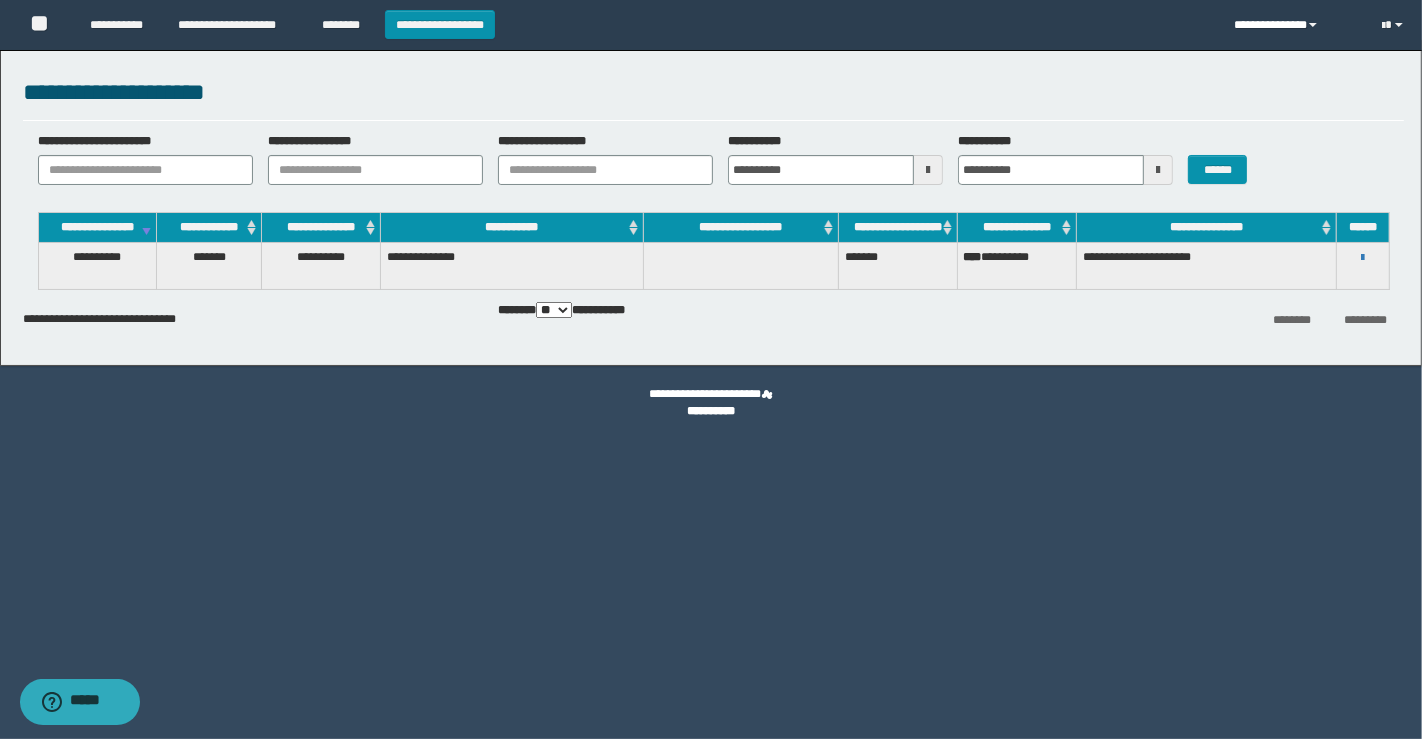 click on "**********" at bounding box center [1293, 25] 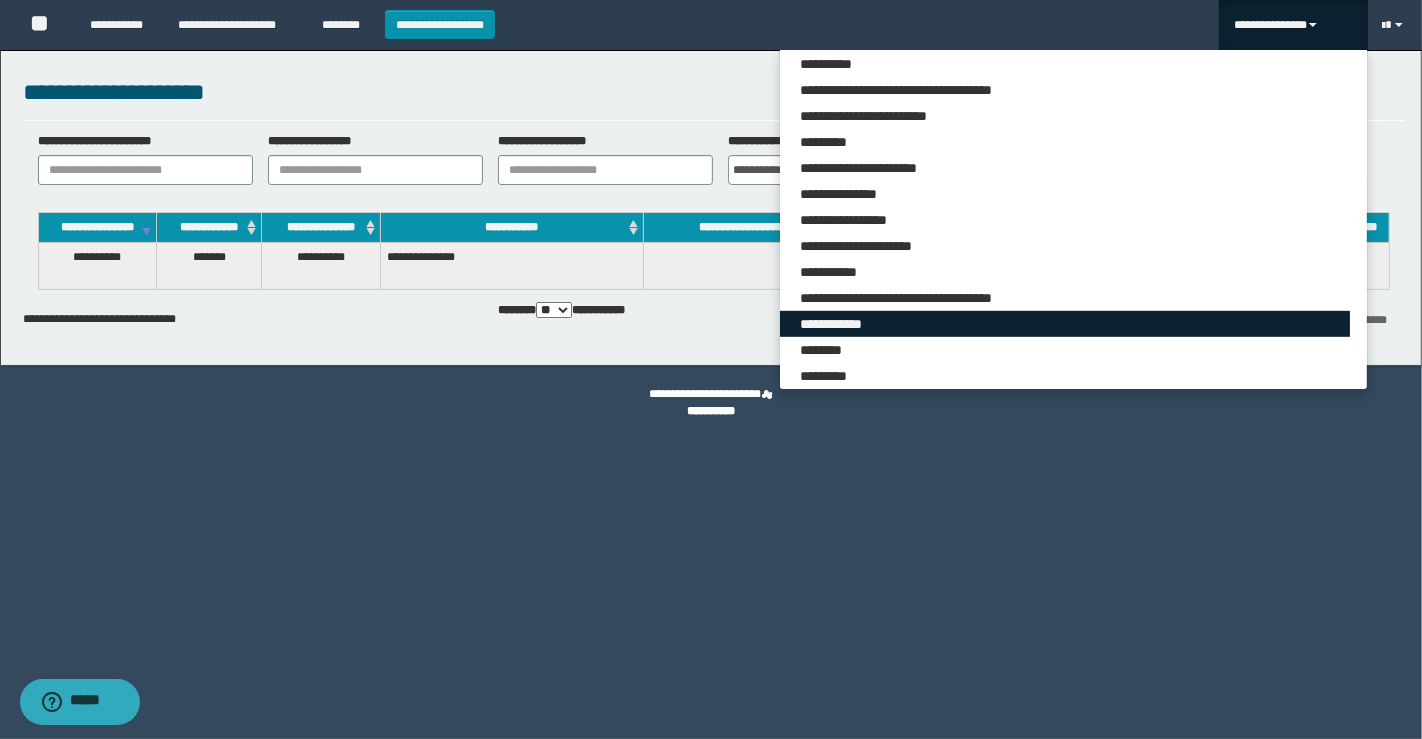 scroll, scrollTop: 1542, scrollLeft: 0, axis: vertical 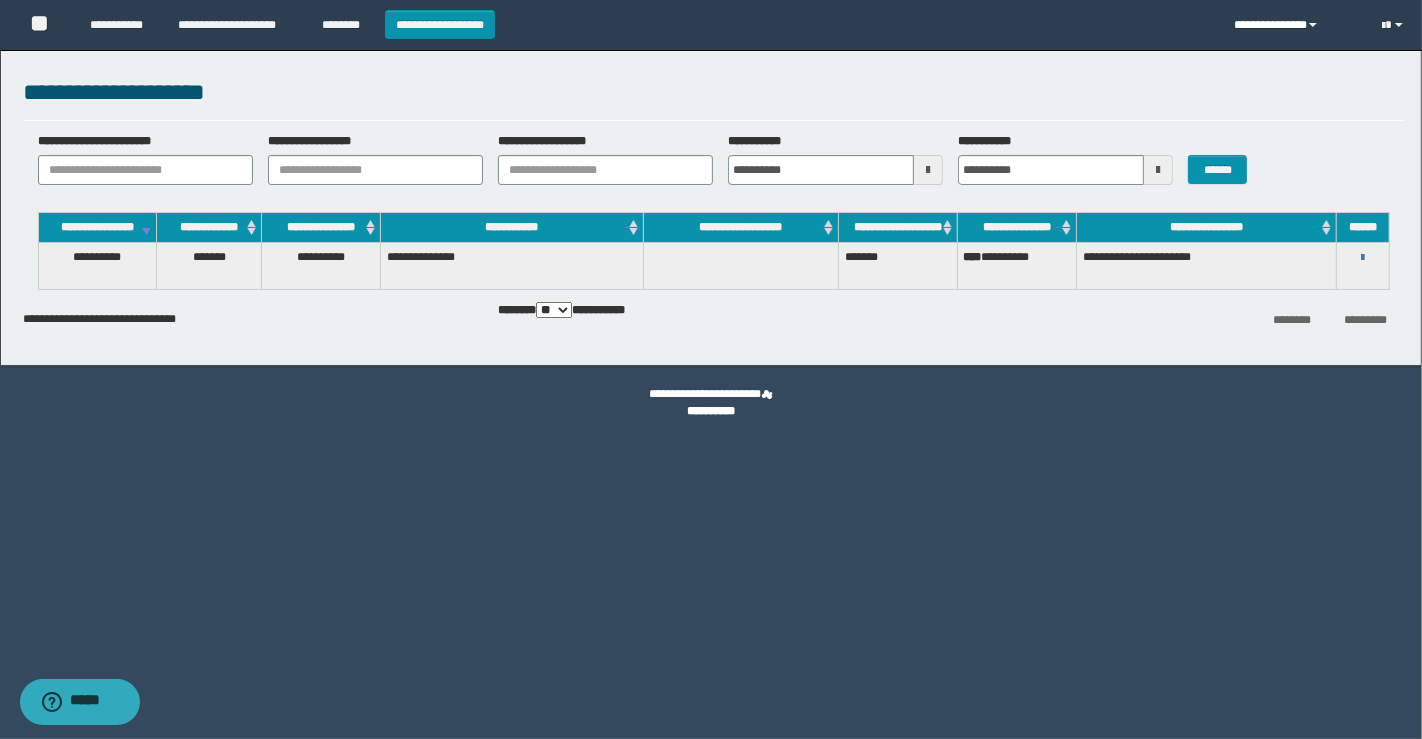 click on "**********" at bounding box center (1293, 25) 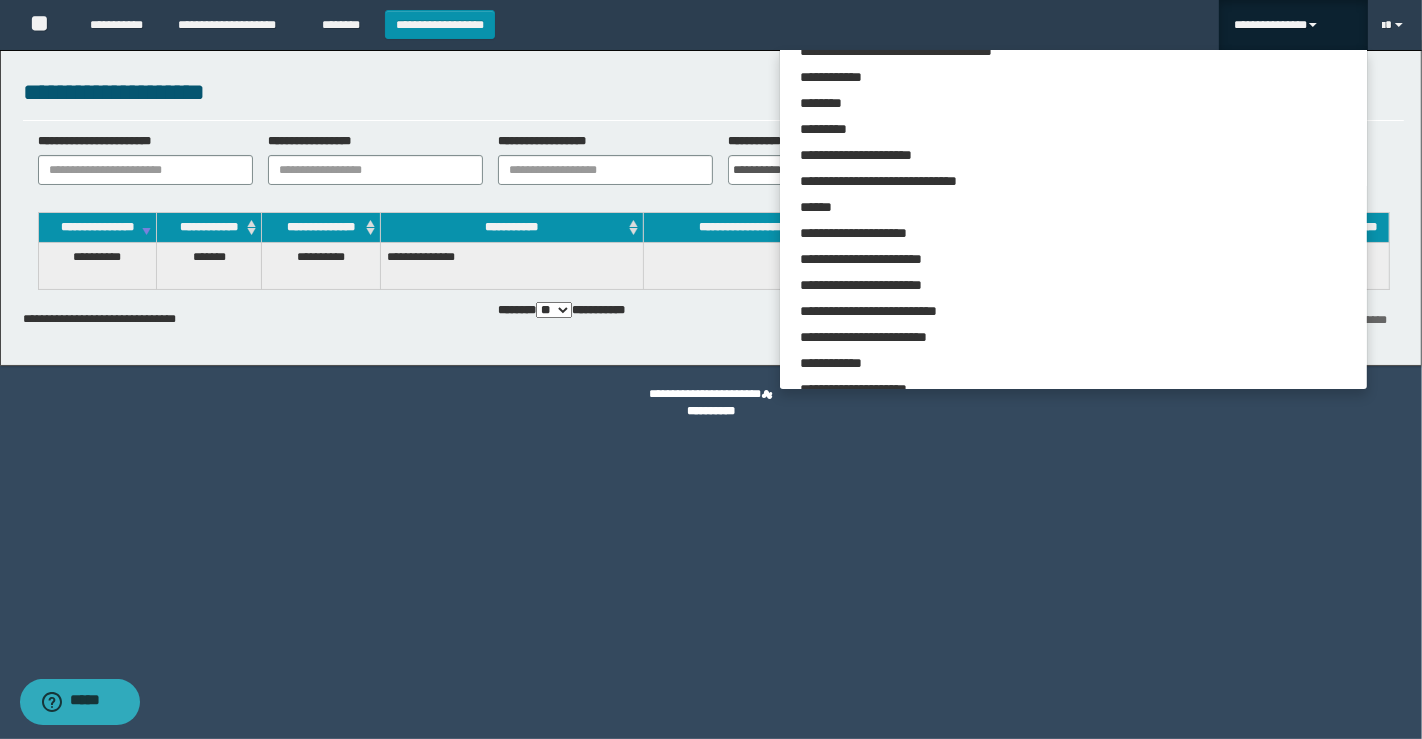 scroll, scrollTop: 1099, scrollLeft: 0, axis: vertical 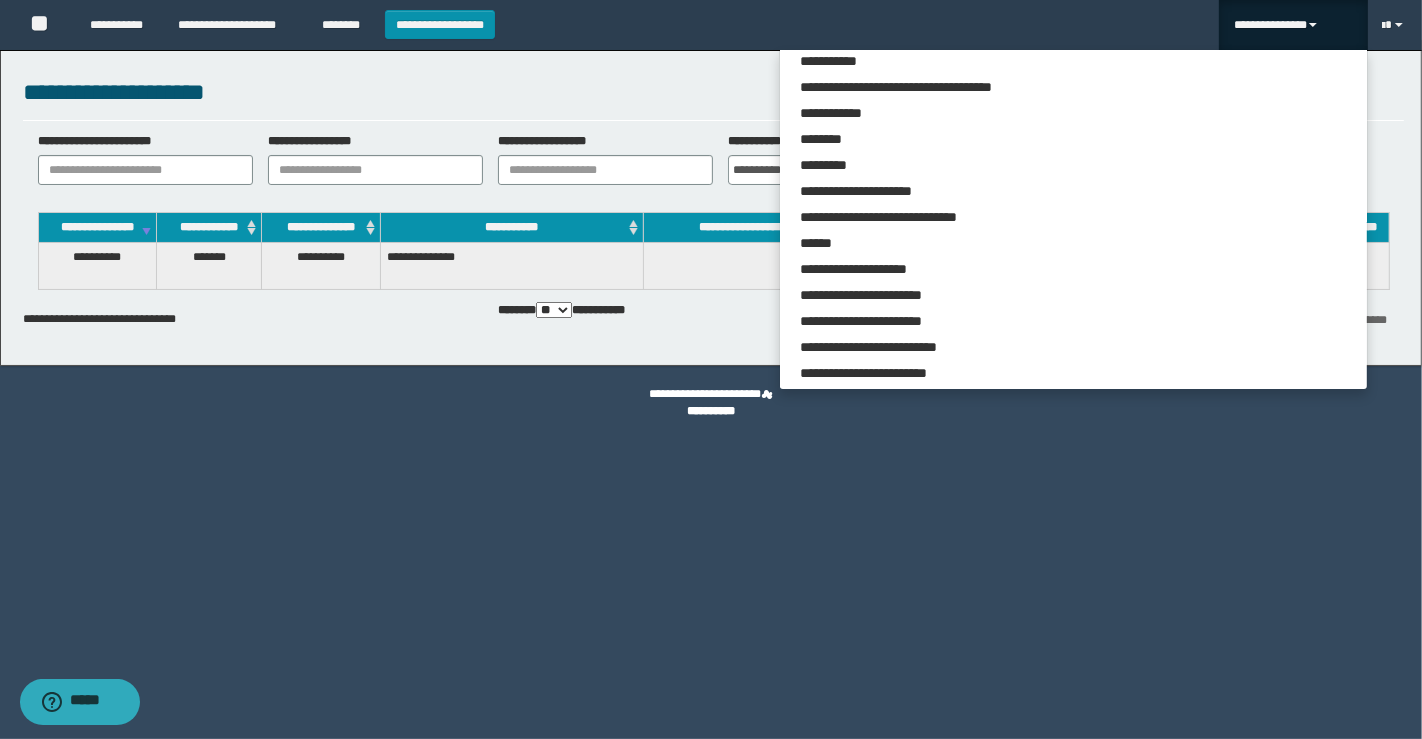 click on "**********" at bounding box center [1293, 25] 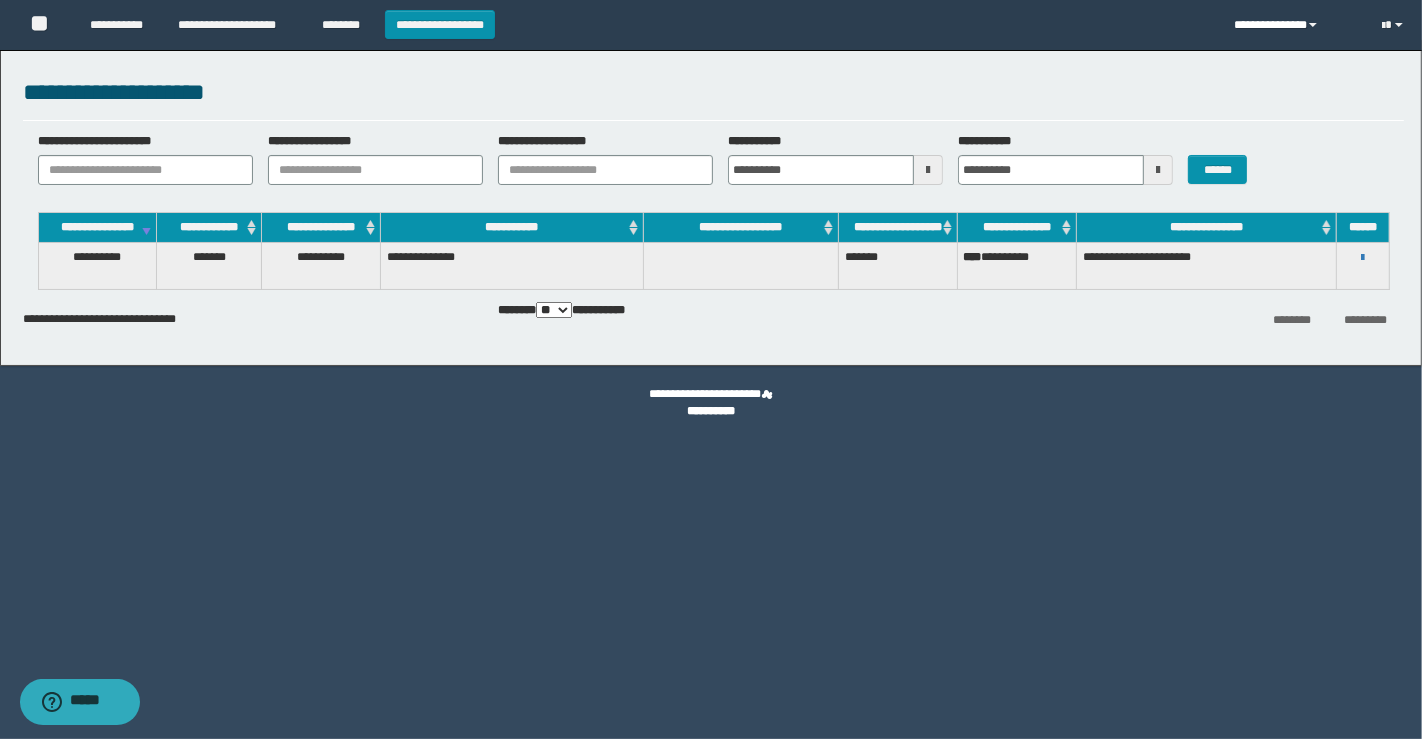 click on "**********" at bounding box center (1293, 25) 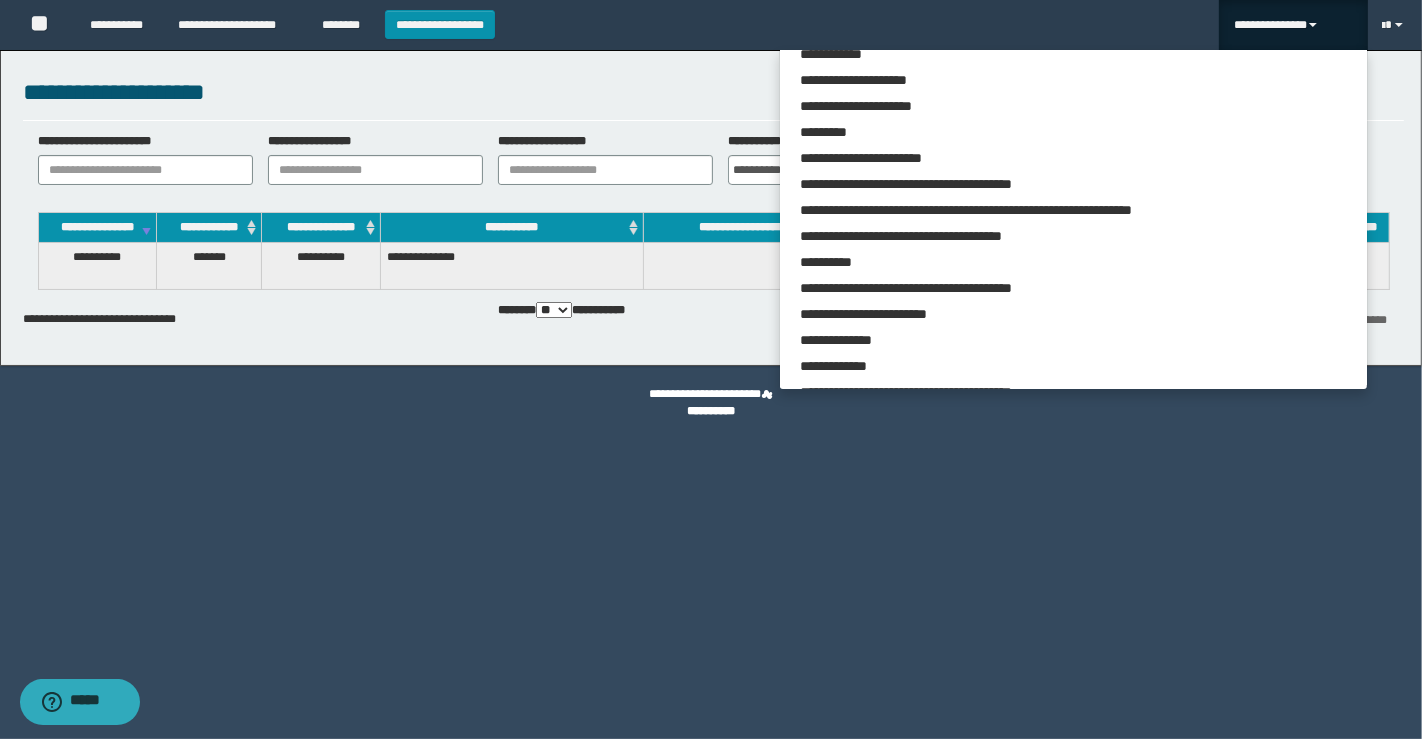 scroll, scrollTop: 1542, scrollLeft: 0, axis: vertical 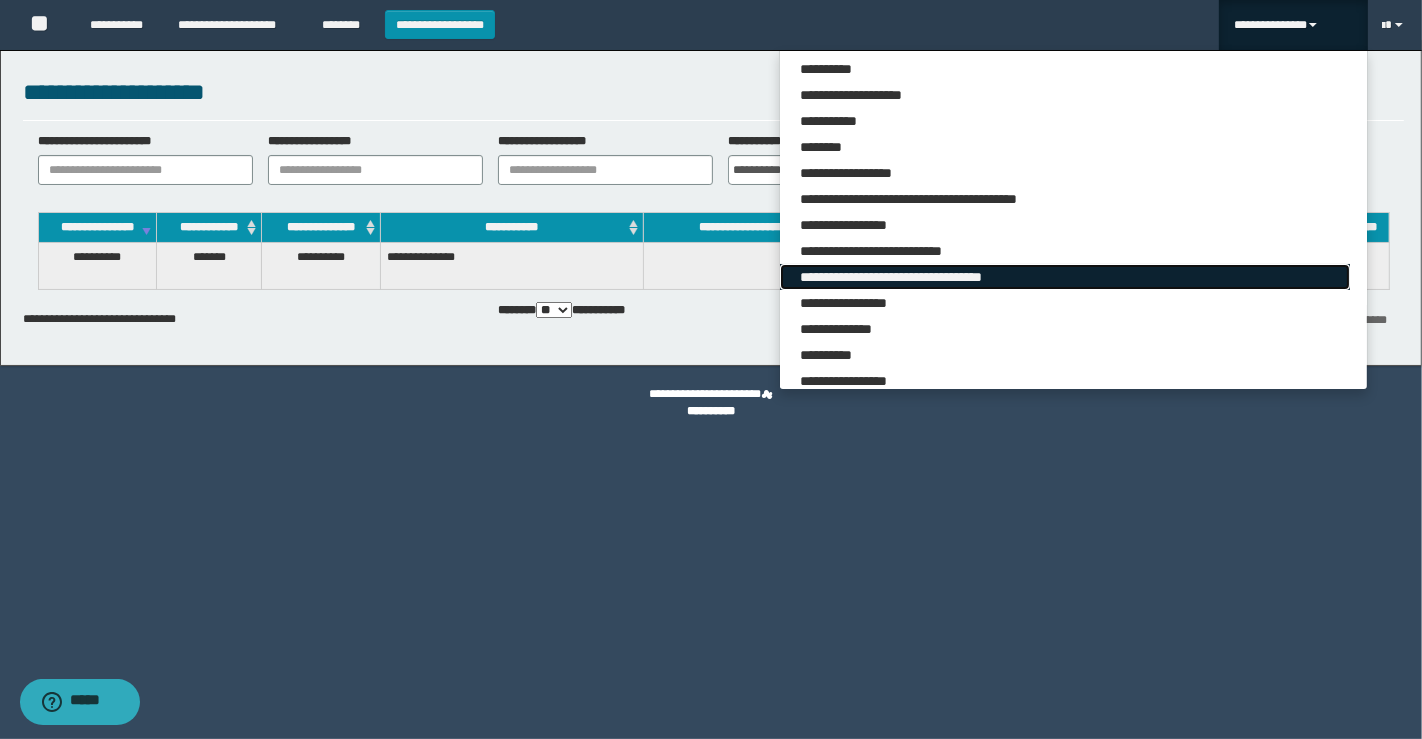 click on "**********" at bounding box center (1065, 277) 